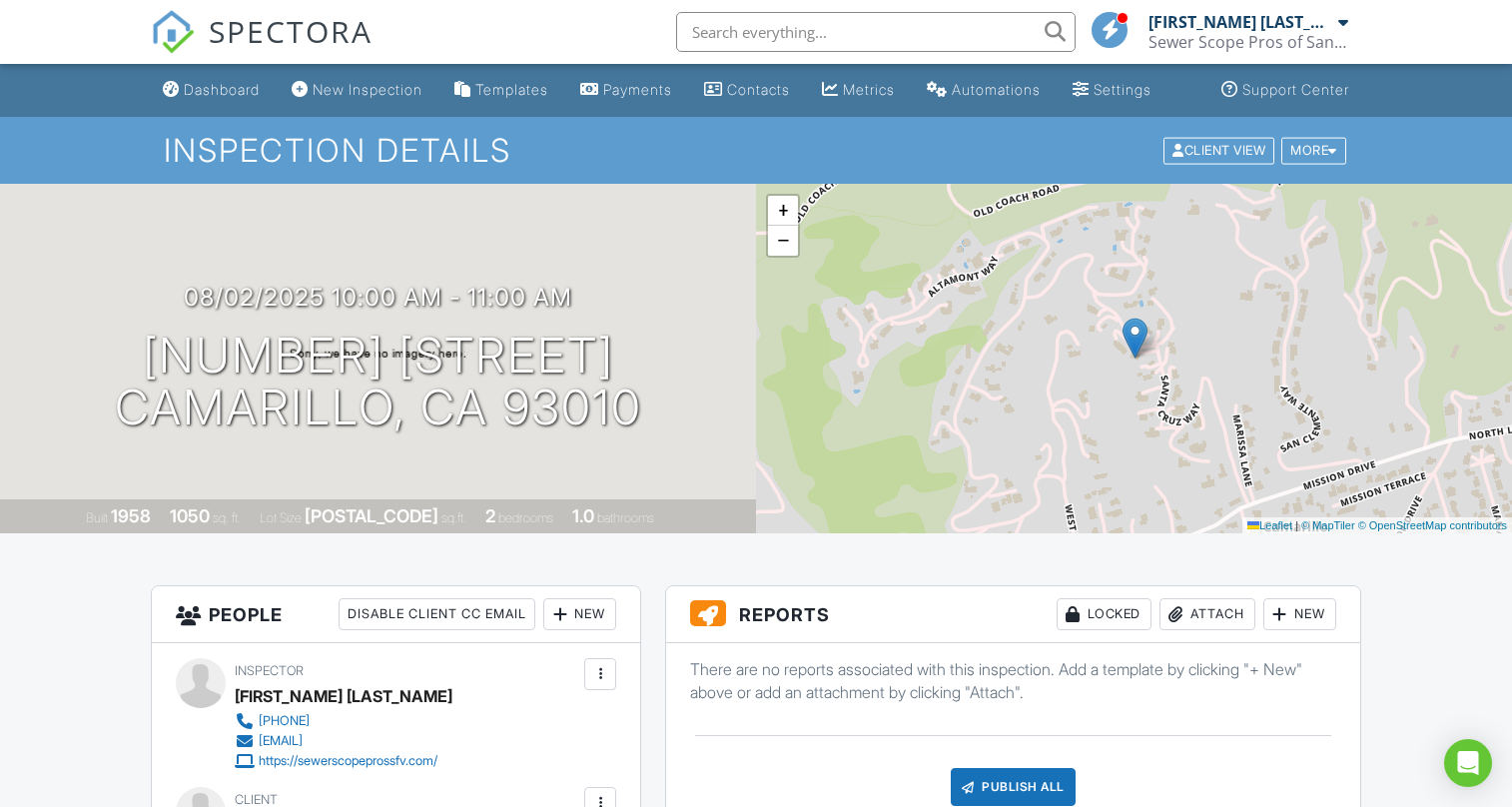 scroll, scrollTop: 0, scrollLeft: 0, axis: both 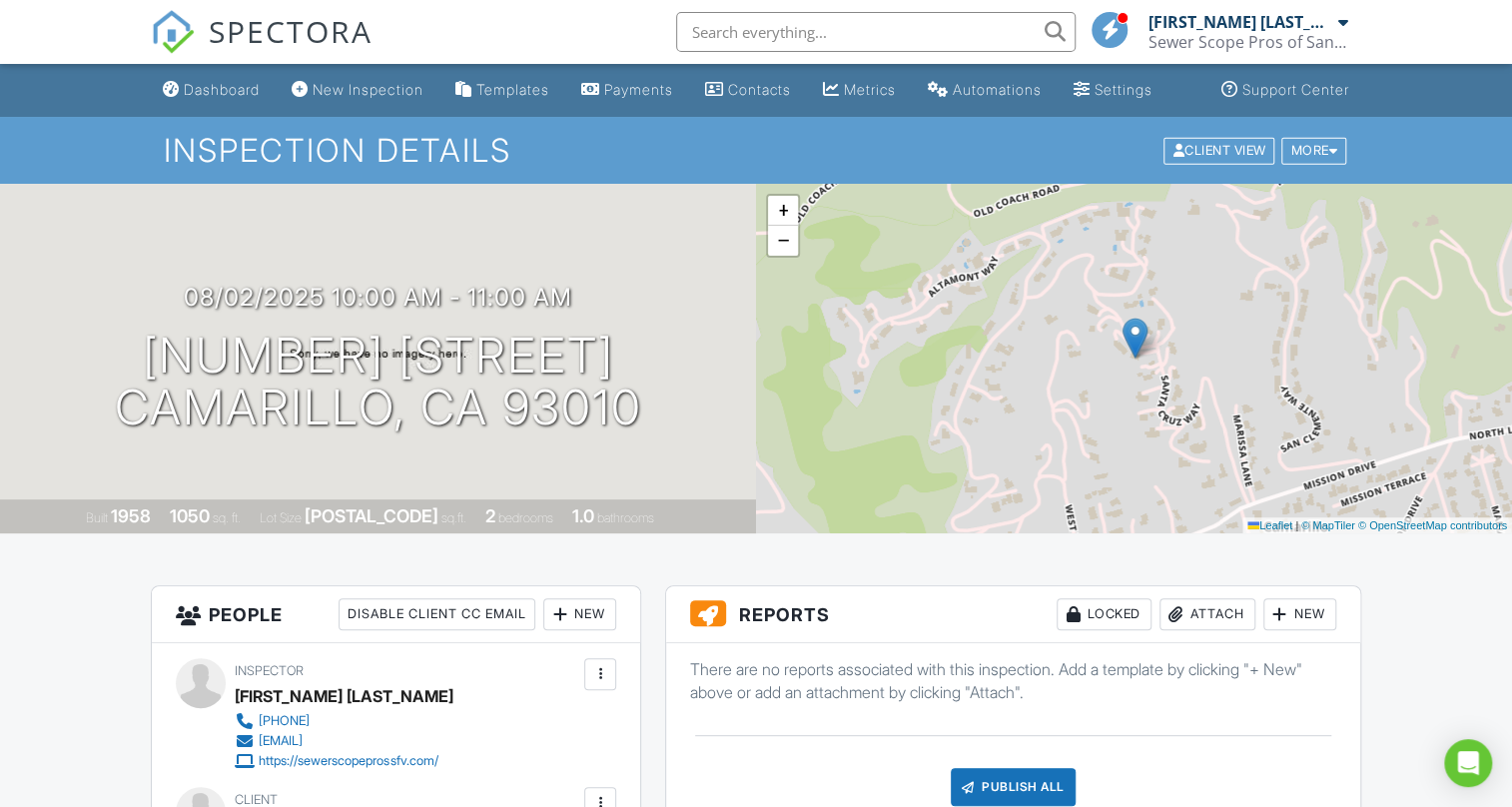 click at bounding box center (876, 32) 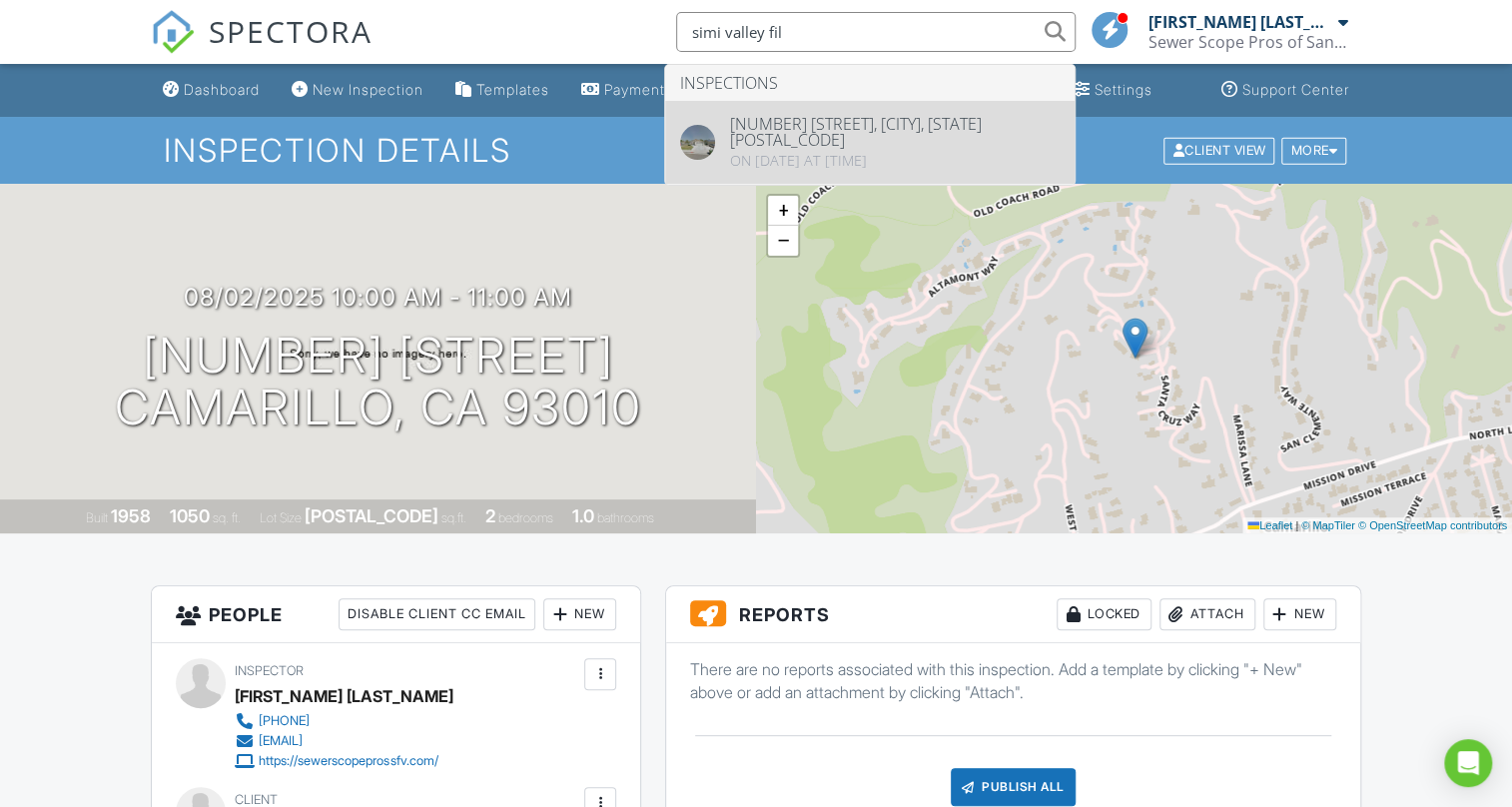 type on "simi valley fil" 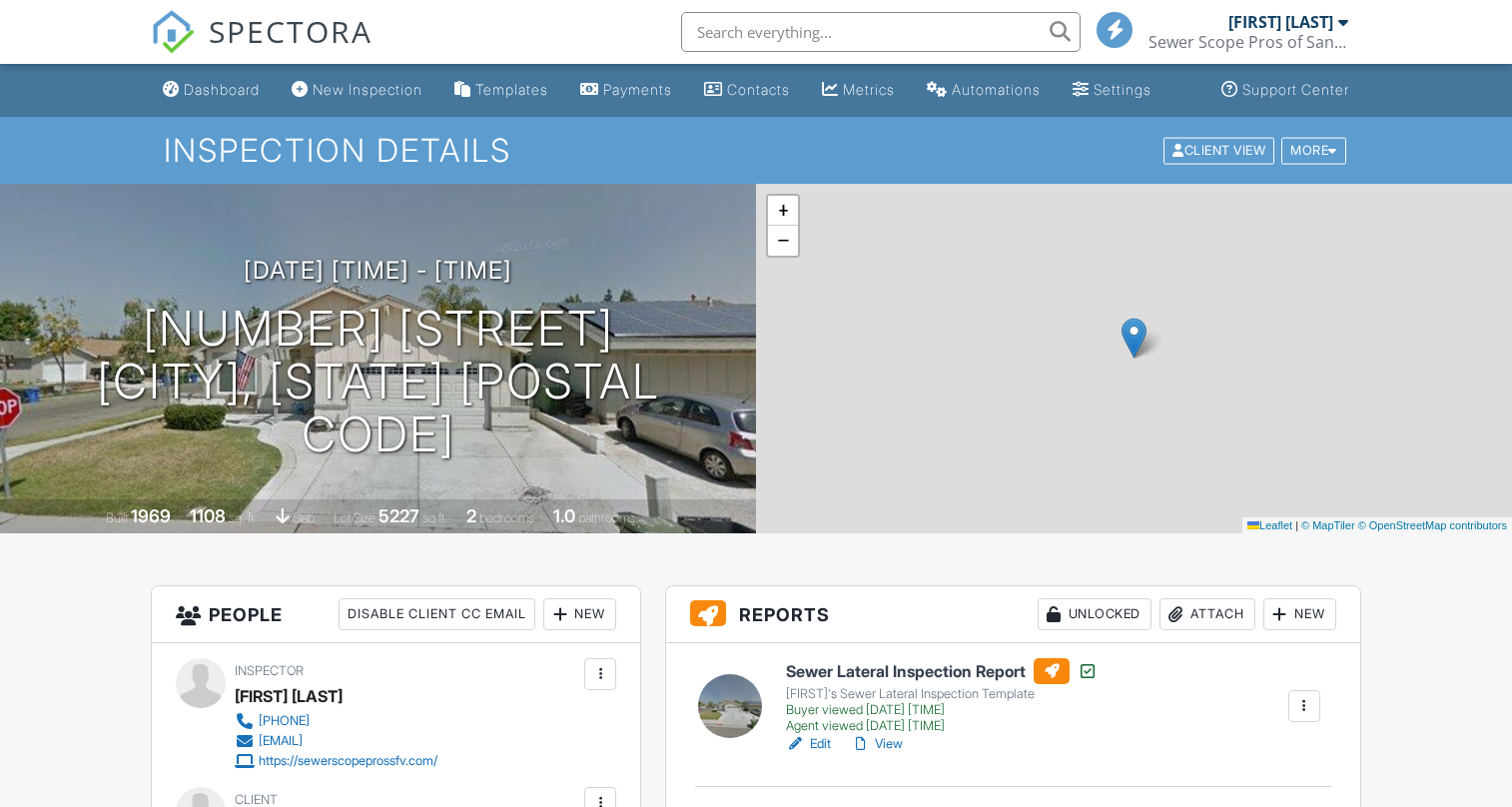 scroll, scrollTop: 302, scrollLeft: 0, axis: vertical 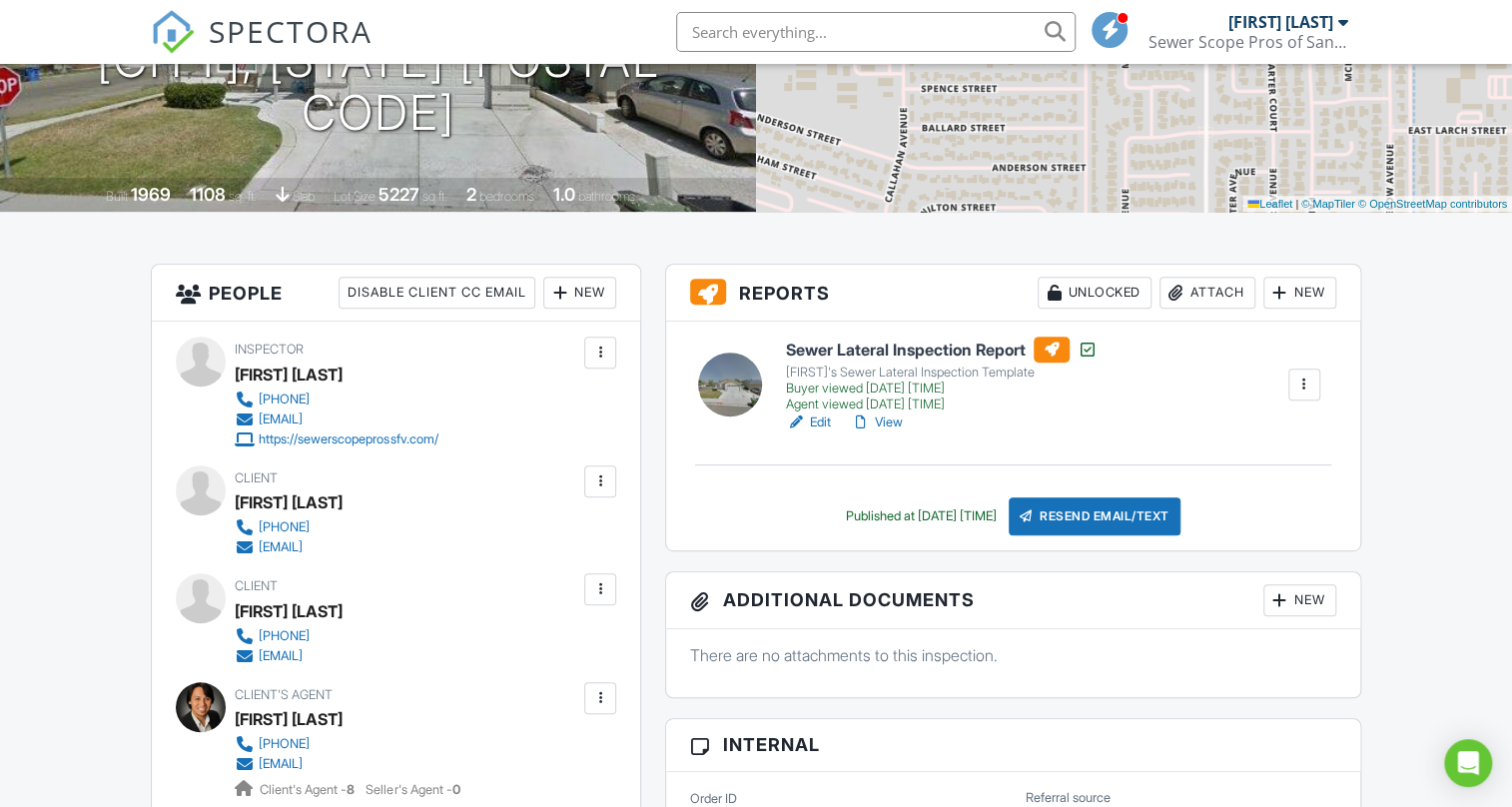 click at bounding box center [1304, 385] 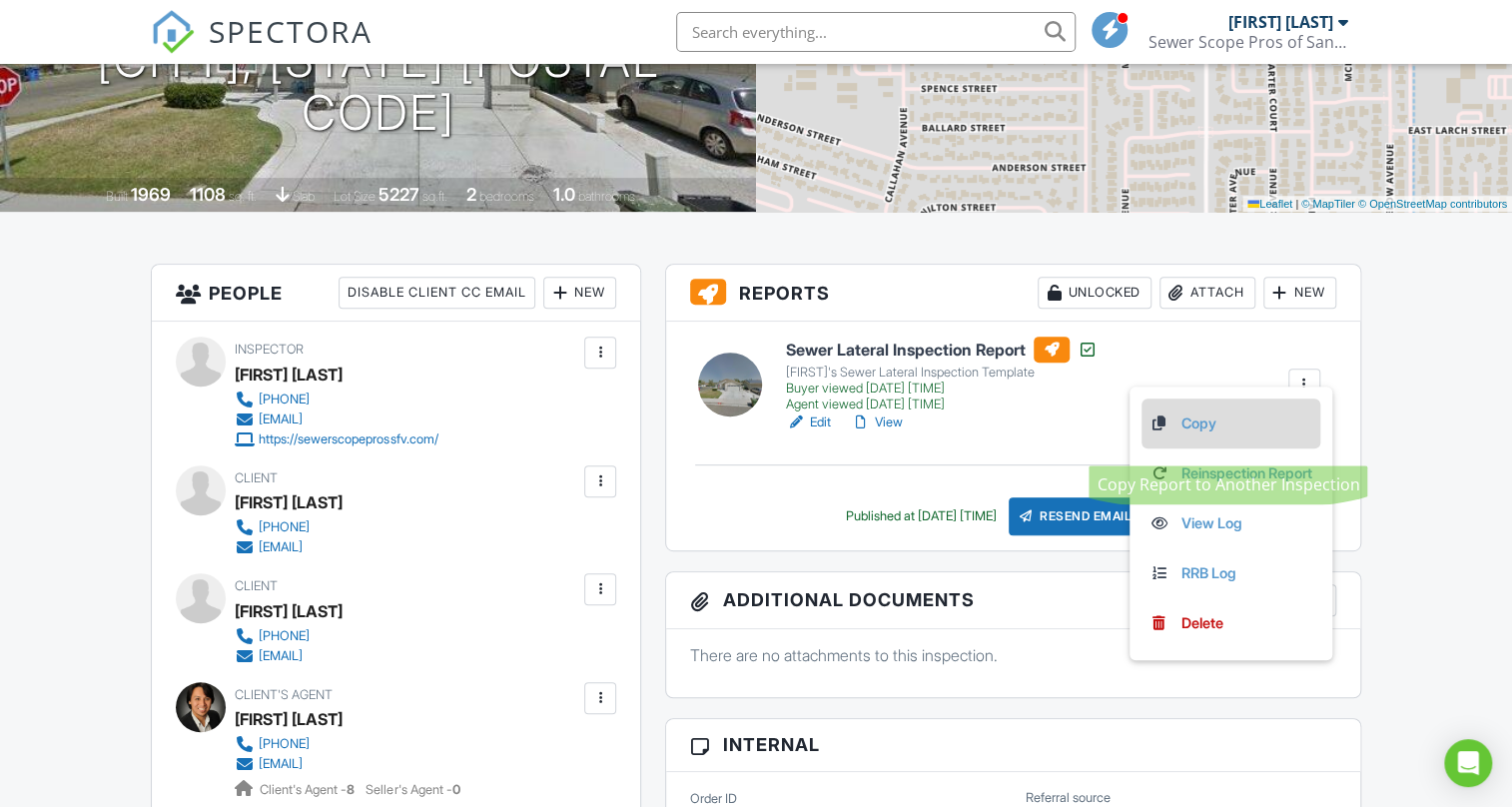 click on "Copy" at bounding box center (1230, 423) 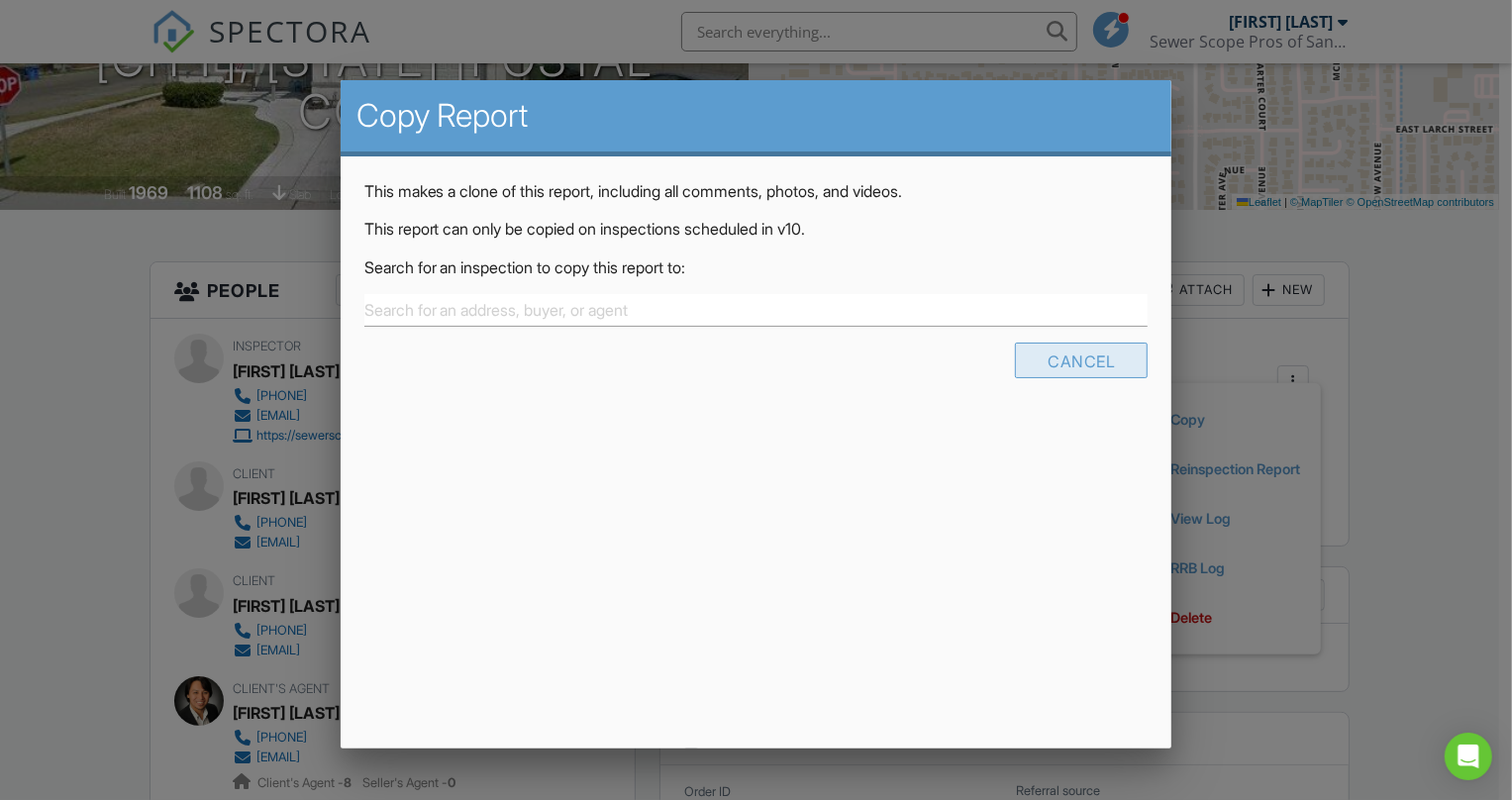 click on "Cancel" at bounding box center [1081, 360] 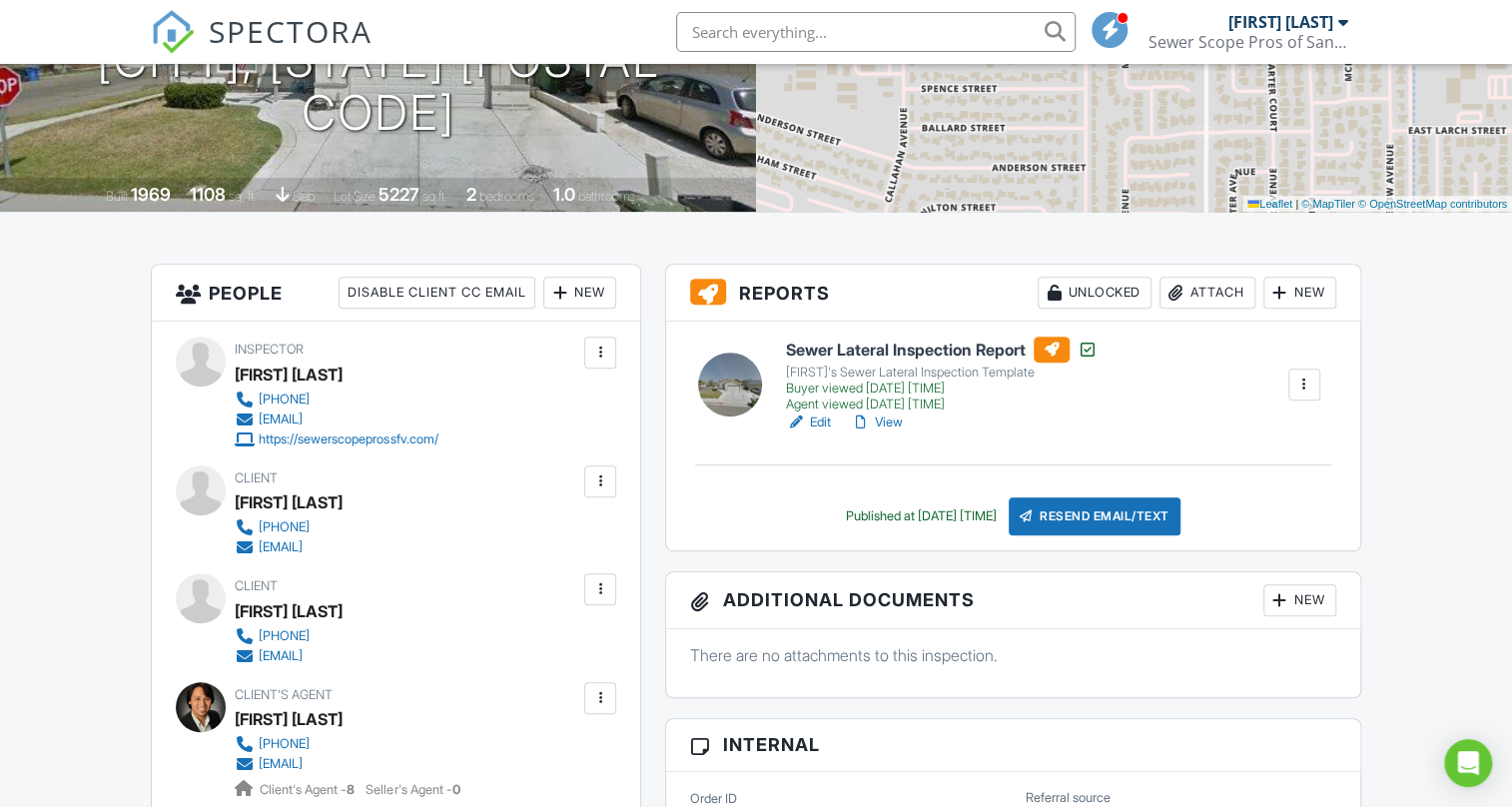 click at bounding box center [1304, 385] 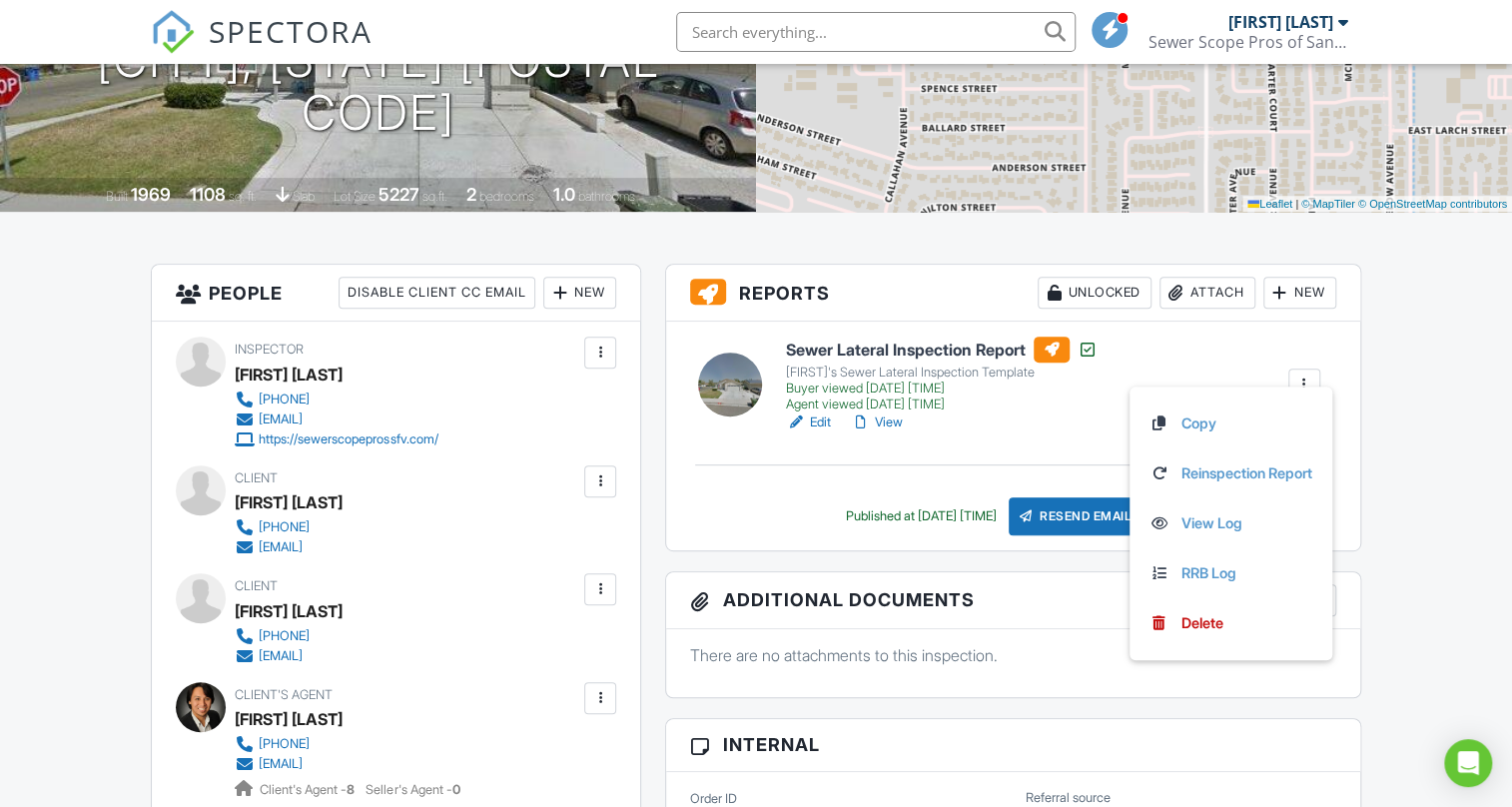 click on "Dashboard
New Inspection
Templates
Payments
Contacts
Metrics
Automations
Settings
Support Center
Inspection Details
Client View
More
Property Details
Reschedule
Reorder / Copy
Share
Cancel
Delete
Print Order
Convert to V9
View Change Log
05/26/2025  3:00 pm
- 4:00 pm
1815 Pamela Ct
Simi Valley, CA 93065
Built
1969
1108
sq. ft.
slab
Lot Size
5227
sq.ft.
2
bedrooms
1.0
bathrooms
+ −  Leaflet   |   © MapTiler   © OpenStreetMap contributors
All emails and texts are disabled for this inspection!
Turn on emails and texts
Turn on and Requeue Notifications
Reports
Unlocked
Attach
New
Edit" at bounding box center [756, 1621] 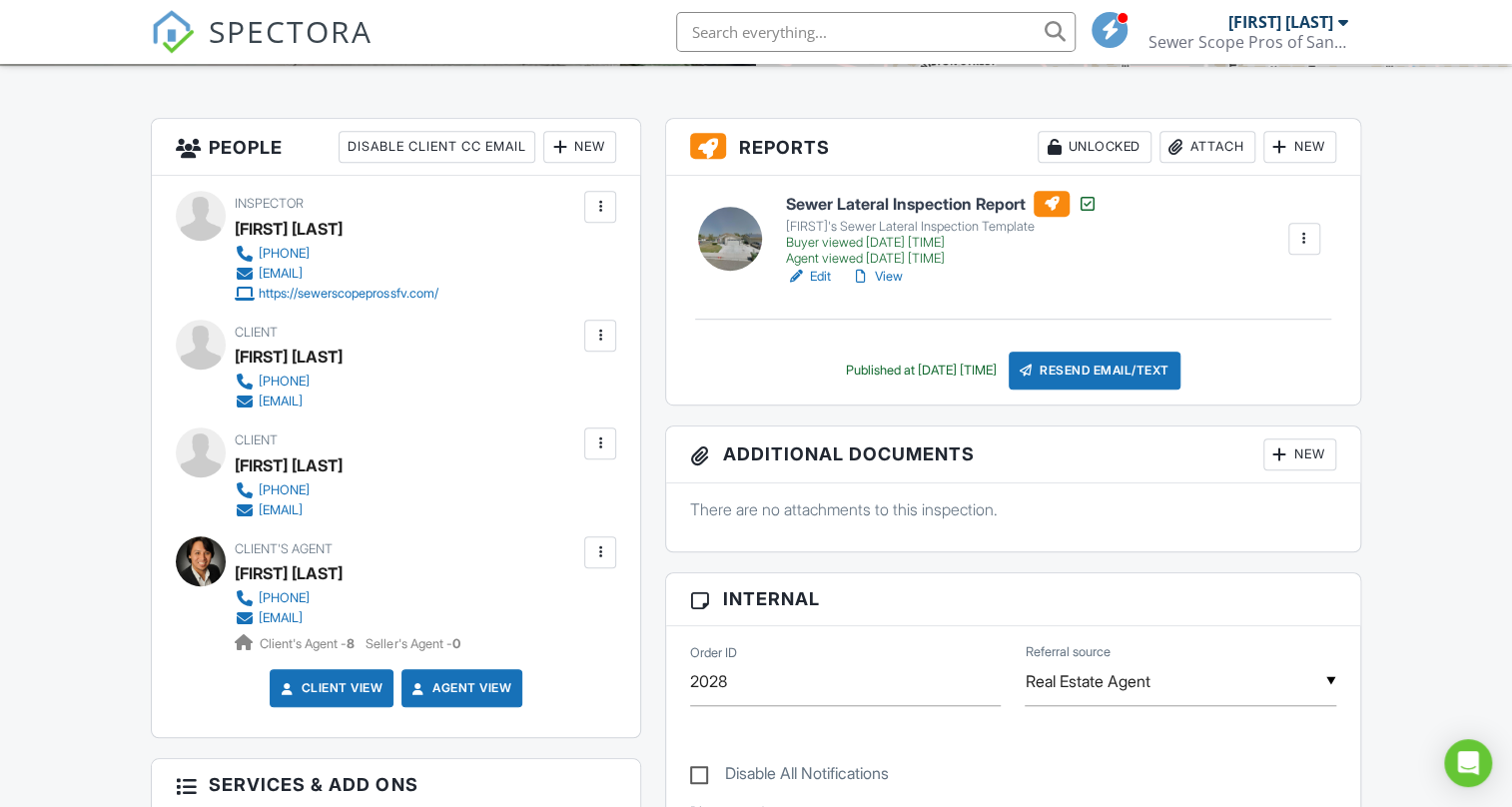 scroll, scrollTop: 328, scrollLeft: 0, axis: vertical 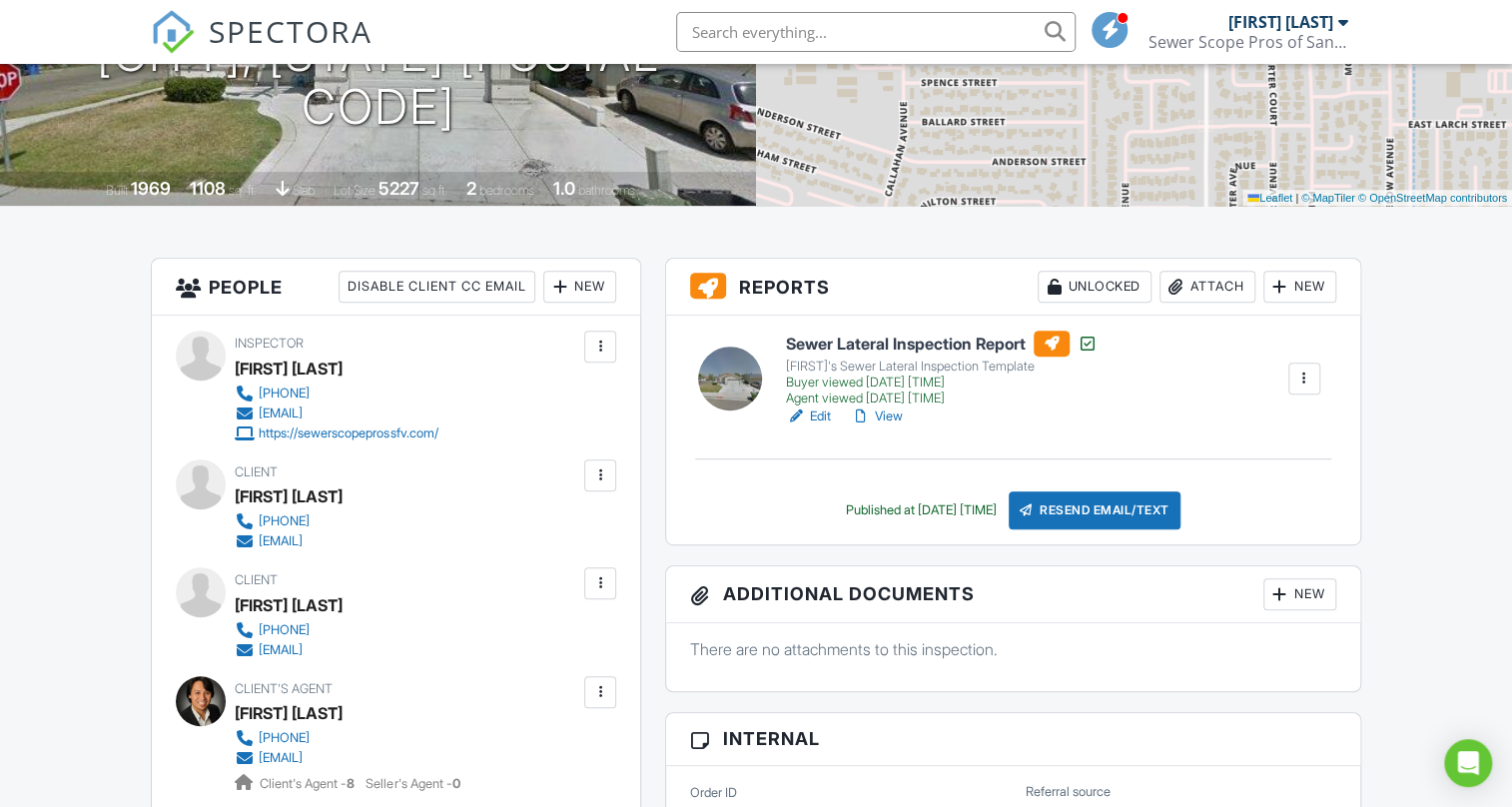 click on "View" at bounding box center (877, 416) 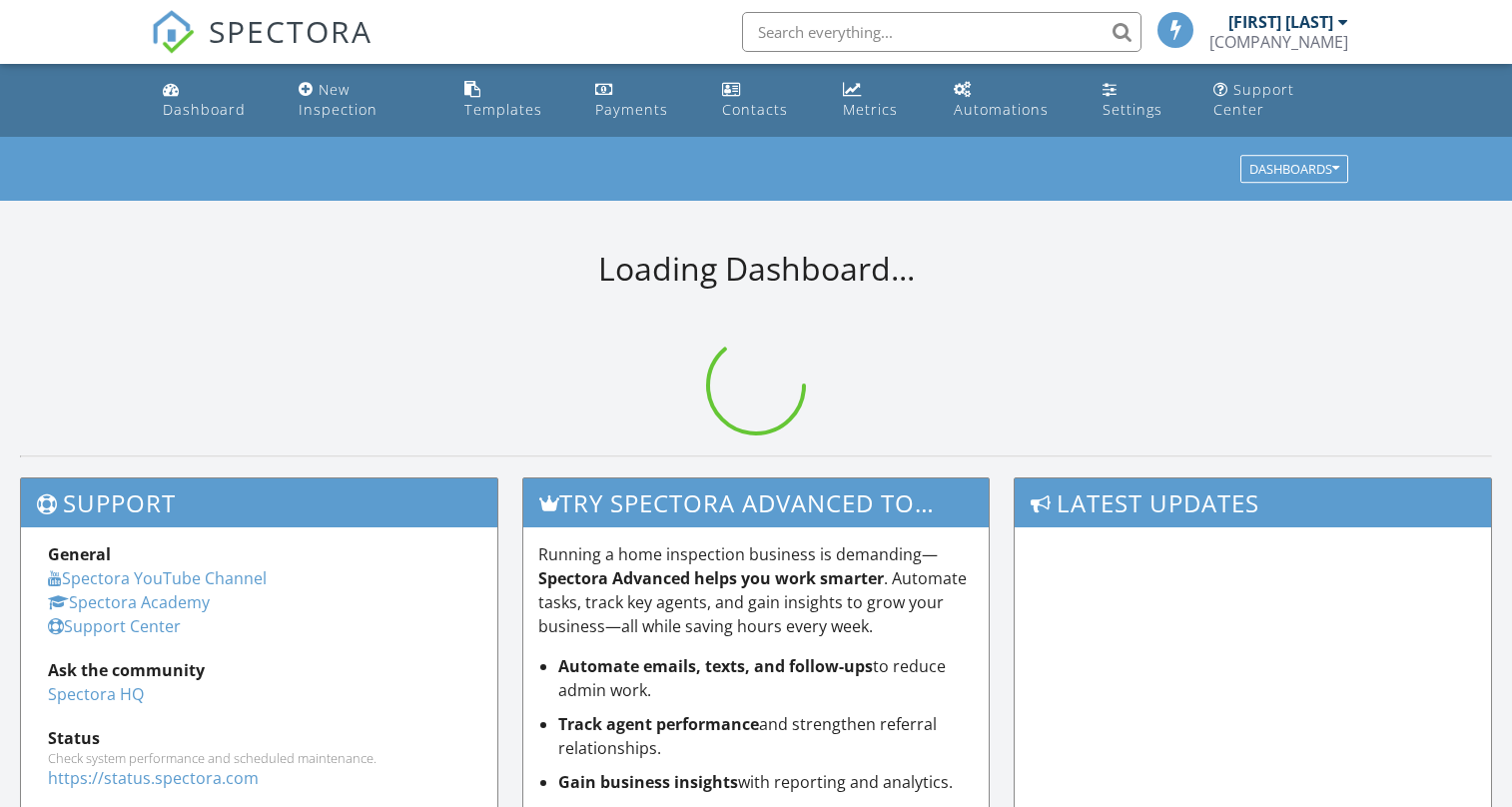 scroll, scrollTop: 0, scrollLeft: 0, axis: both 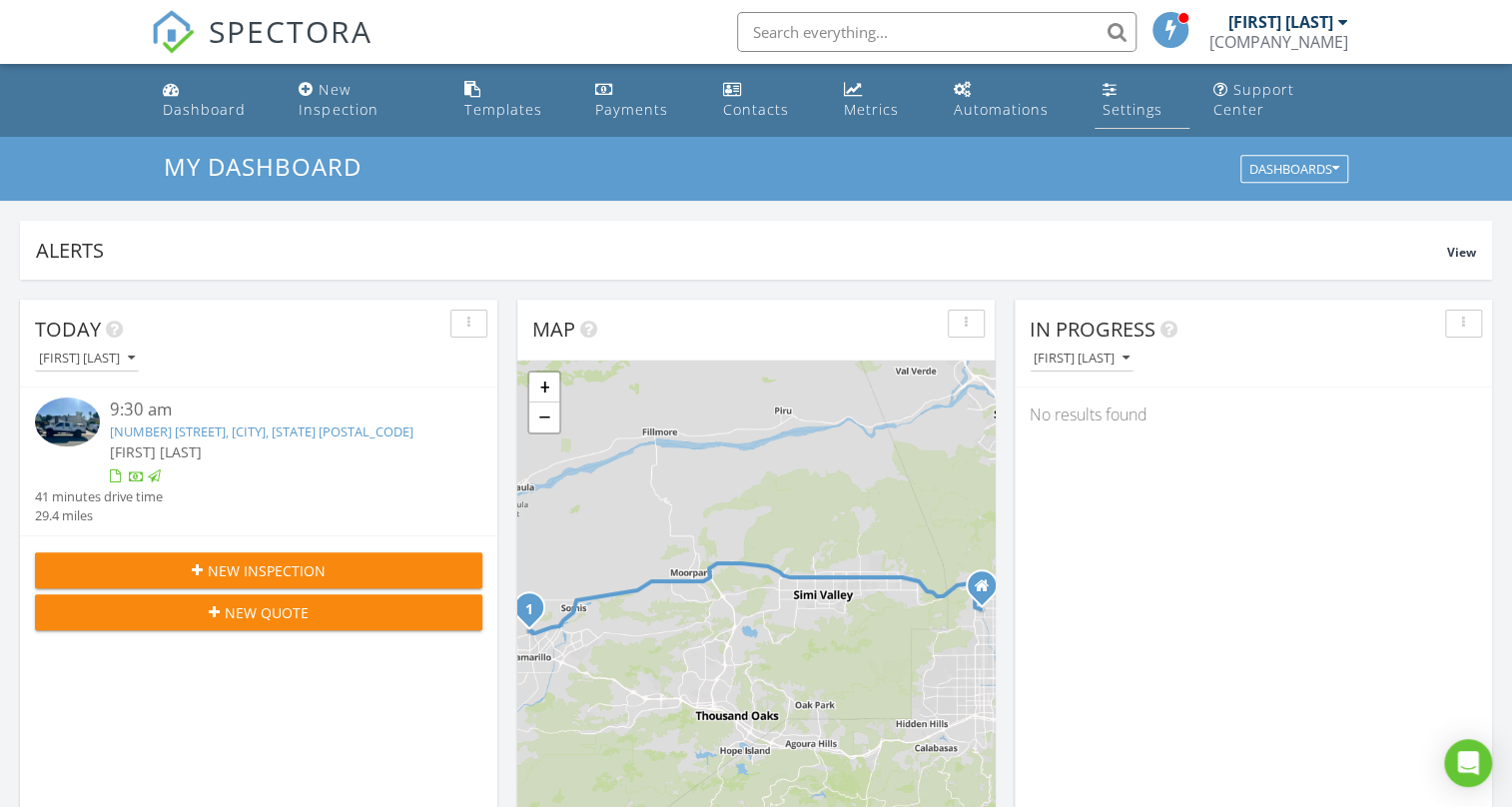 click on "Settings" at bounding box center [1133, 109] 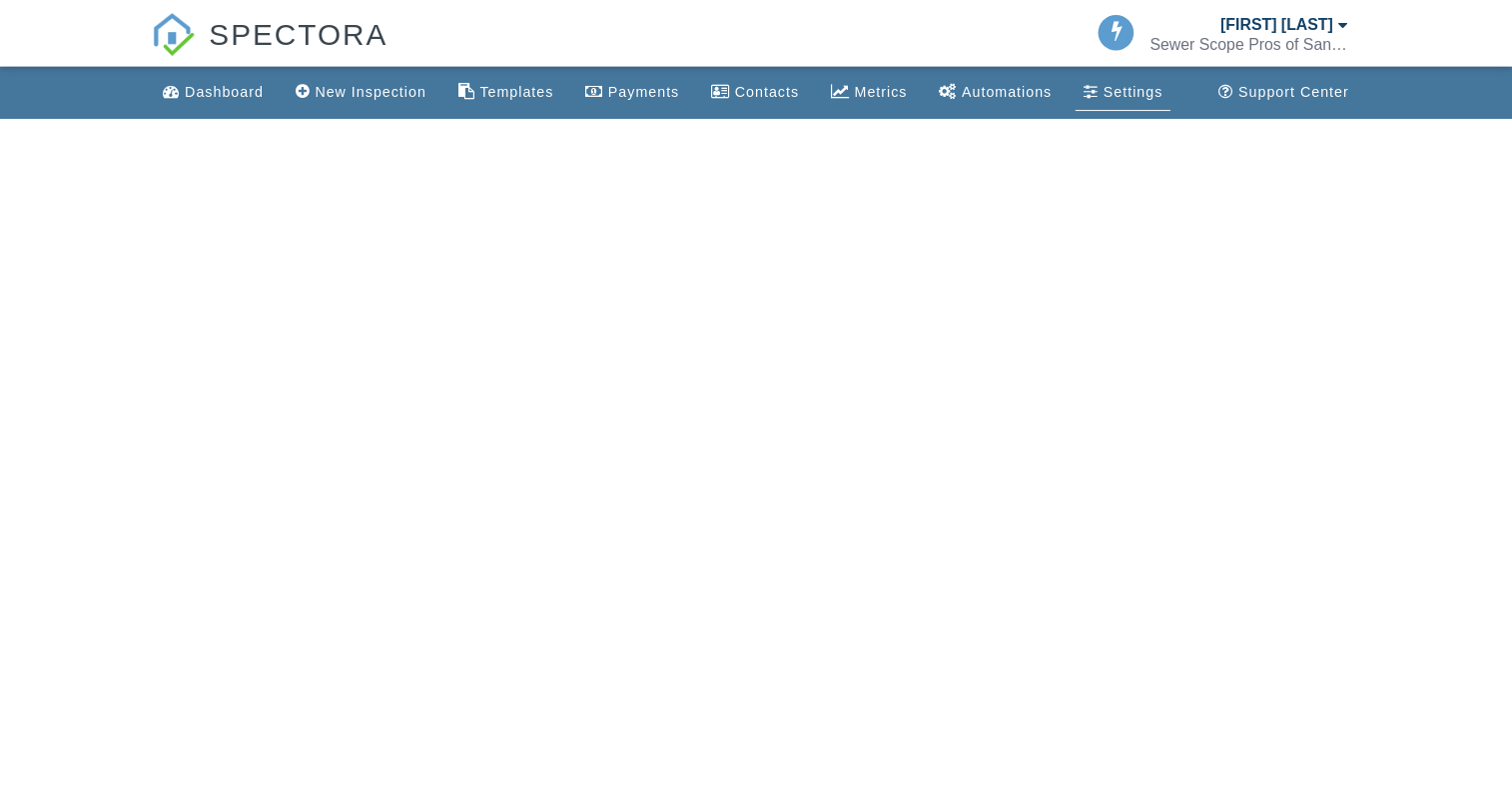 scroll, scrollTop: 0, scrollLeft: 0, axis: both 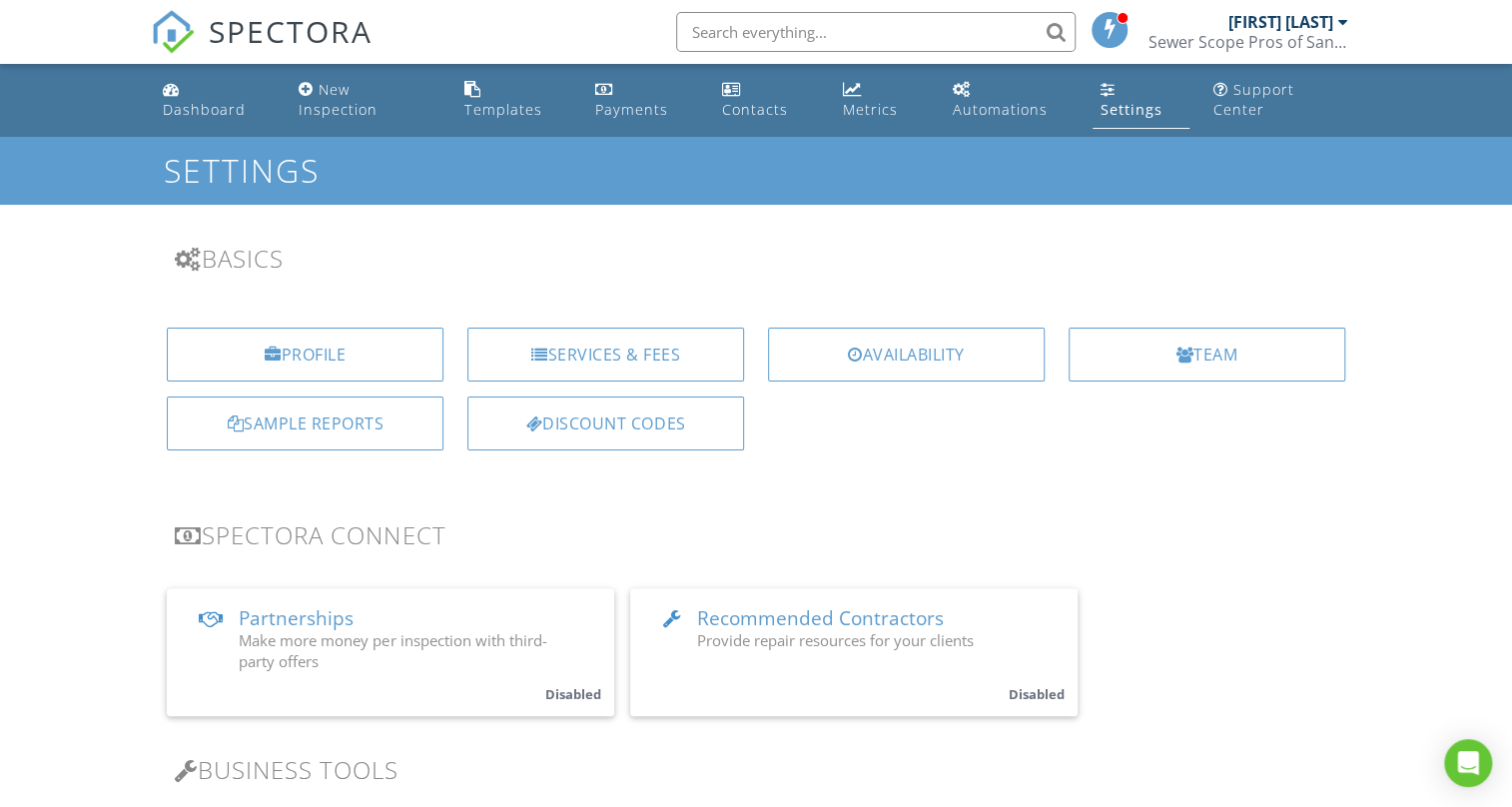 click on "Sample Reports" at bounding box center (305, 423) 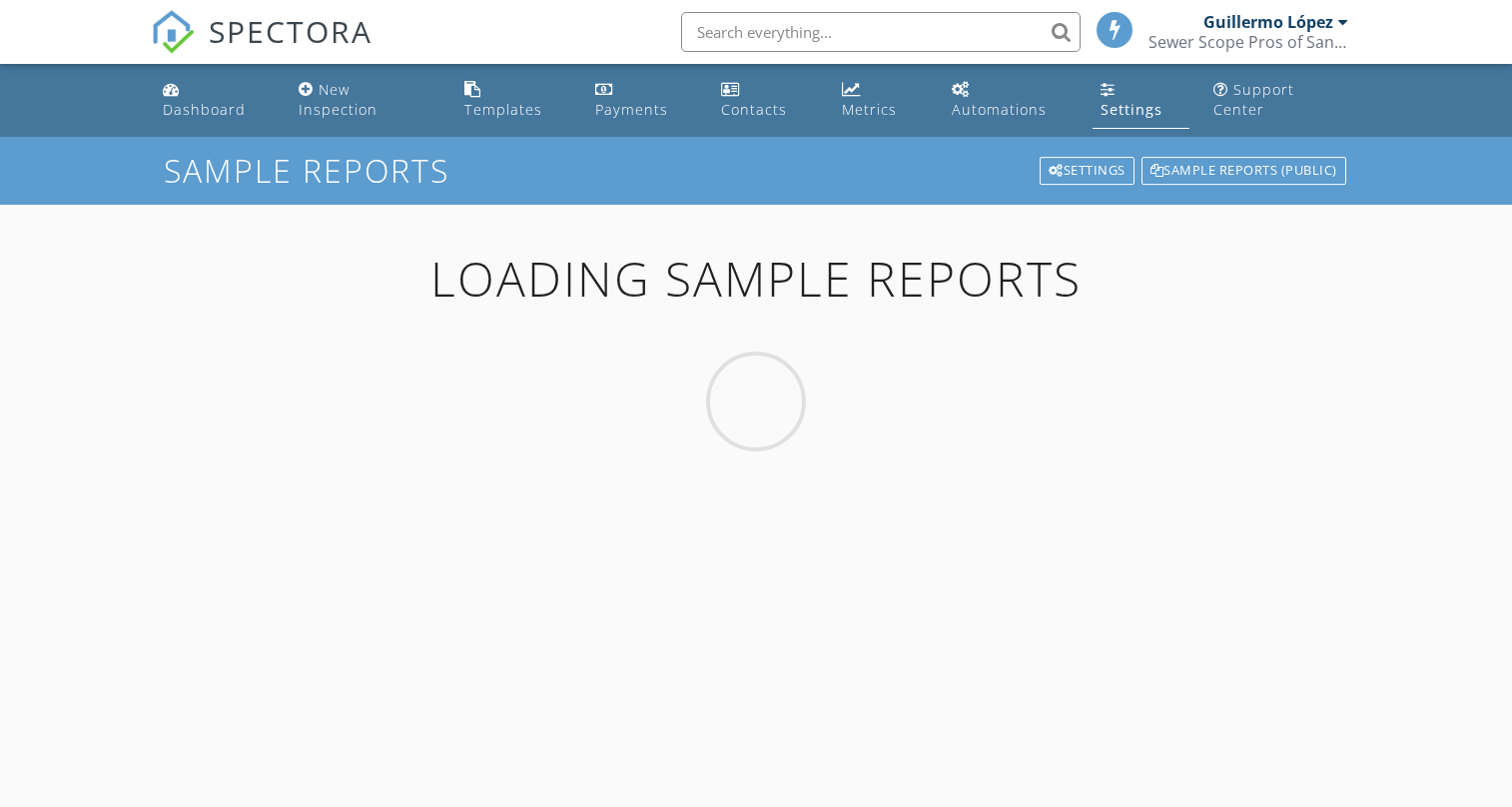 scroll, scrollTop: 0, scrollLeft: 0, axis: both 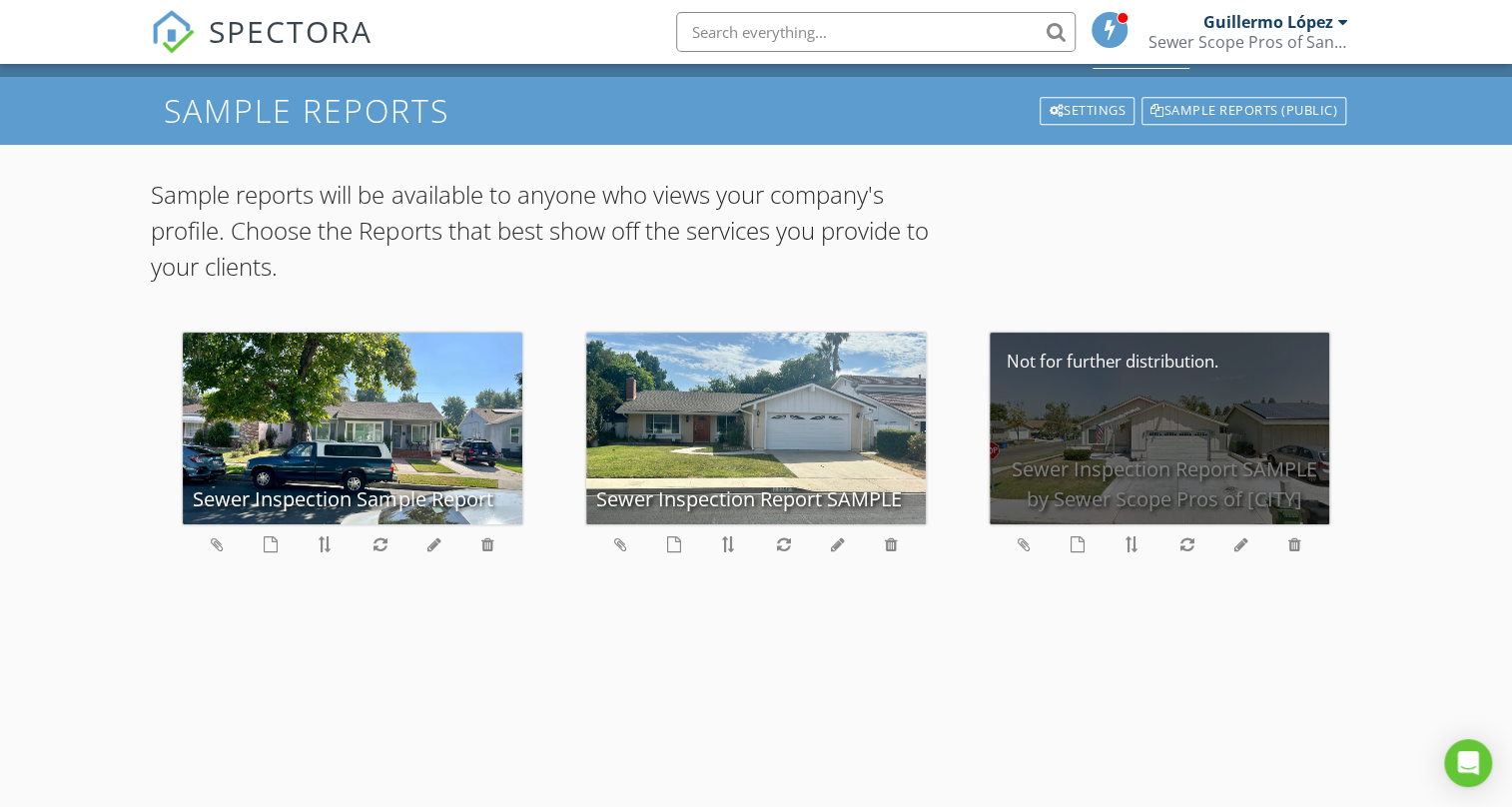 click on "Sewer Inspection Report SAMPLE by Sewer Scope Pros of SFV" at bounding box center (1159, 428) 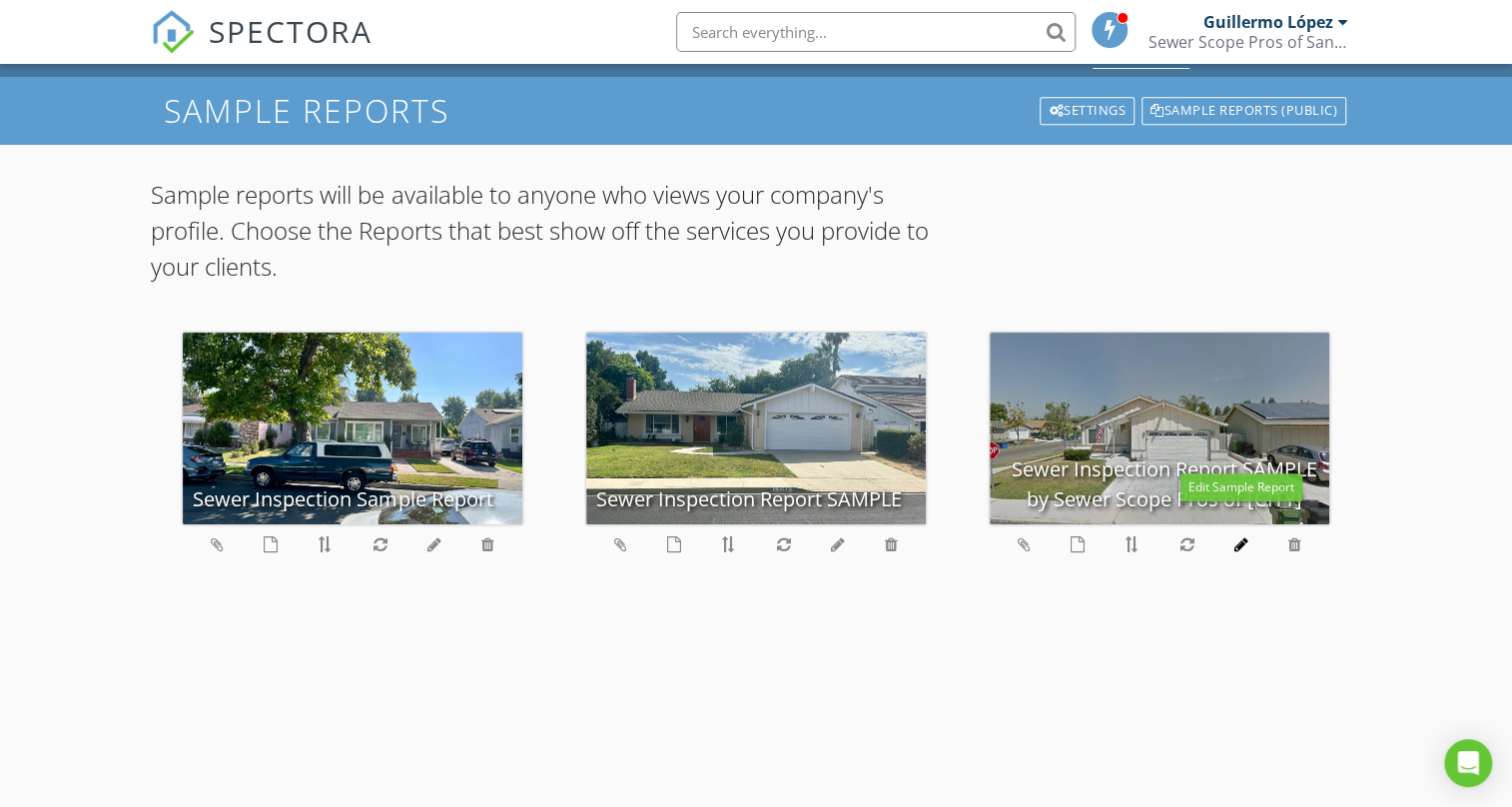 click at bounding box center [1241, 544] 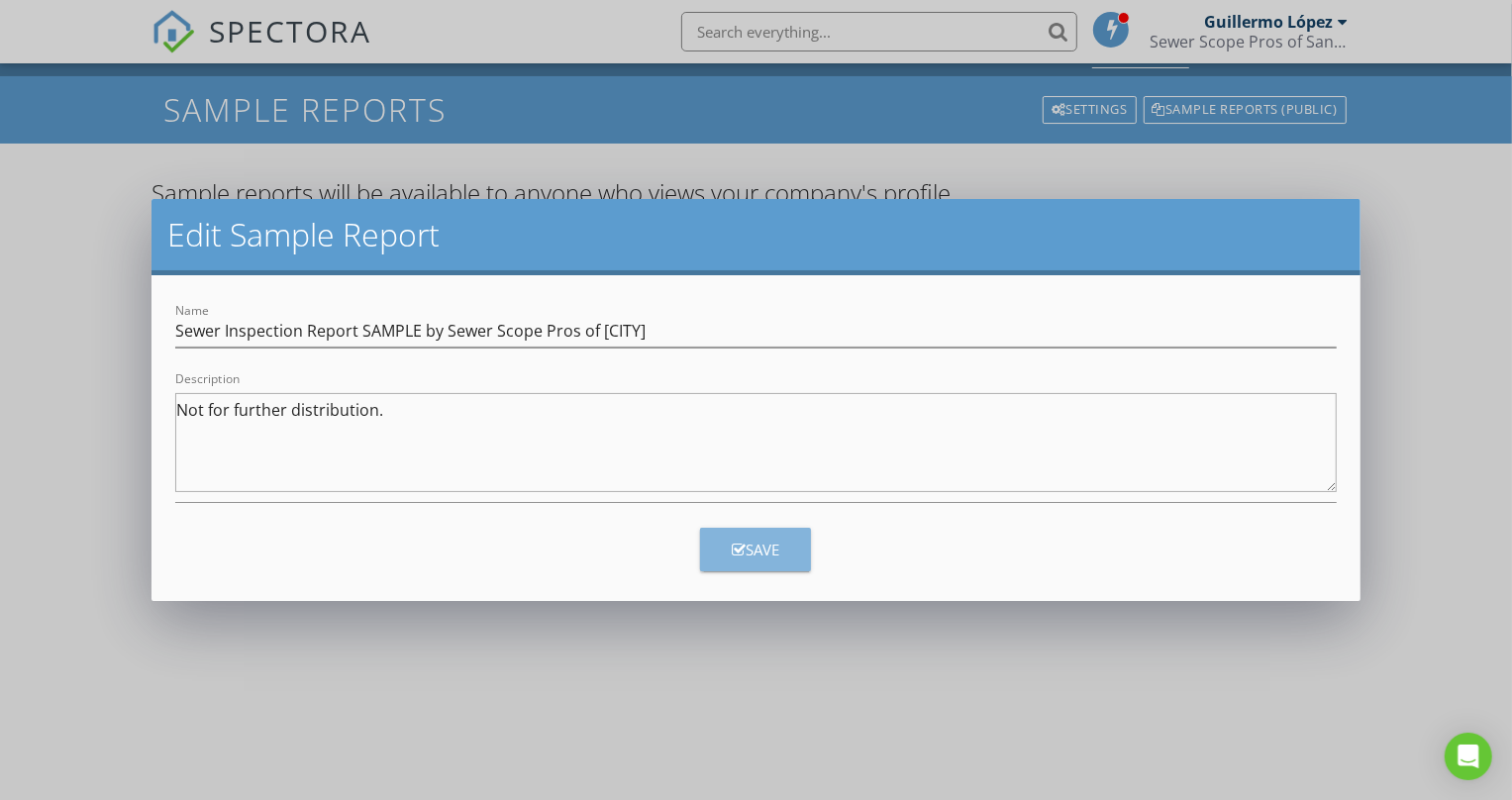 click on "Save" at bounding box center (756, 550) 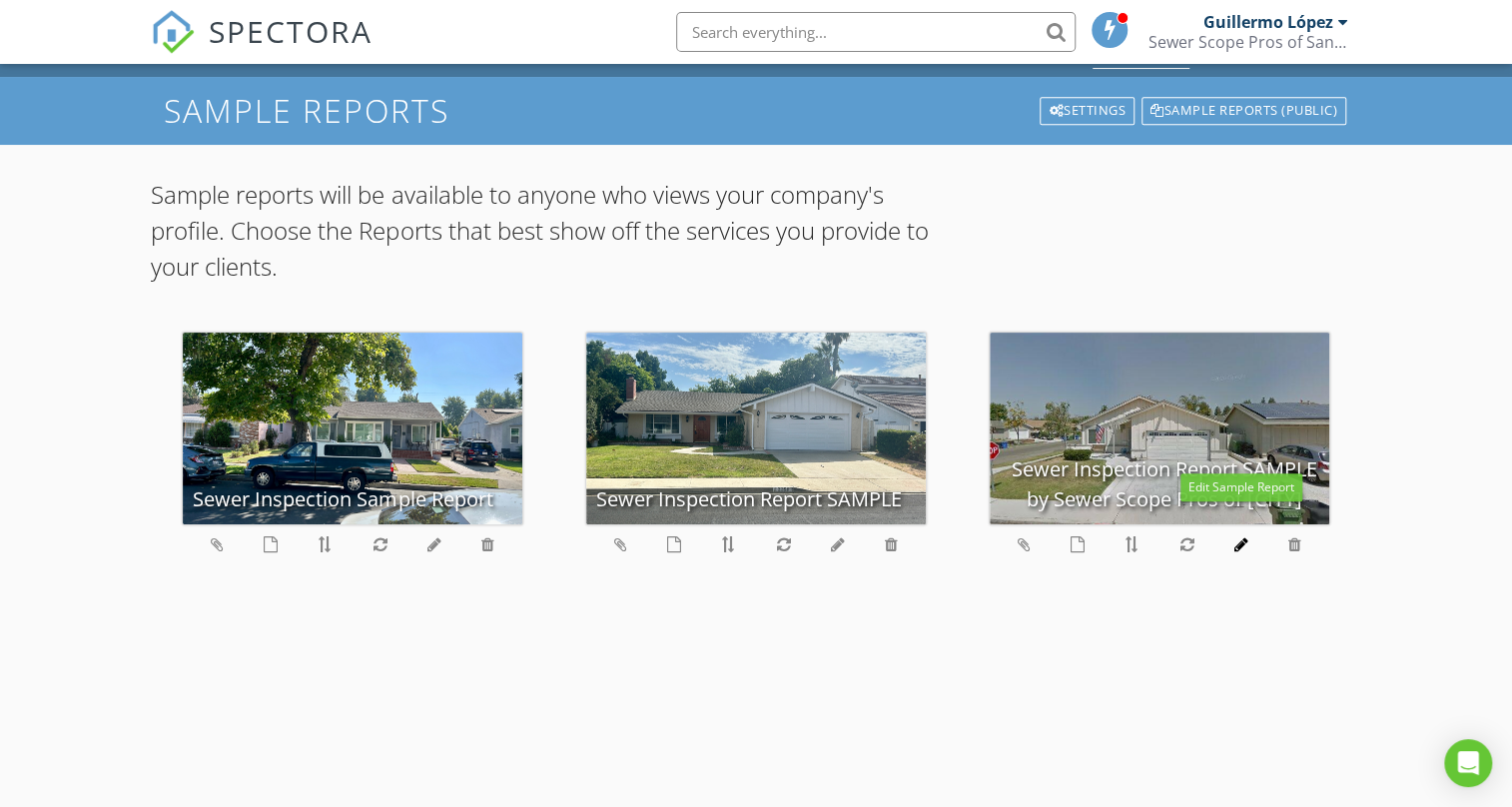click at bounding box center [1241, 544] 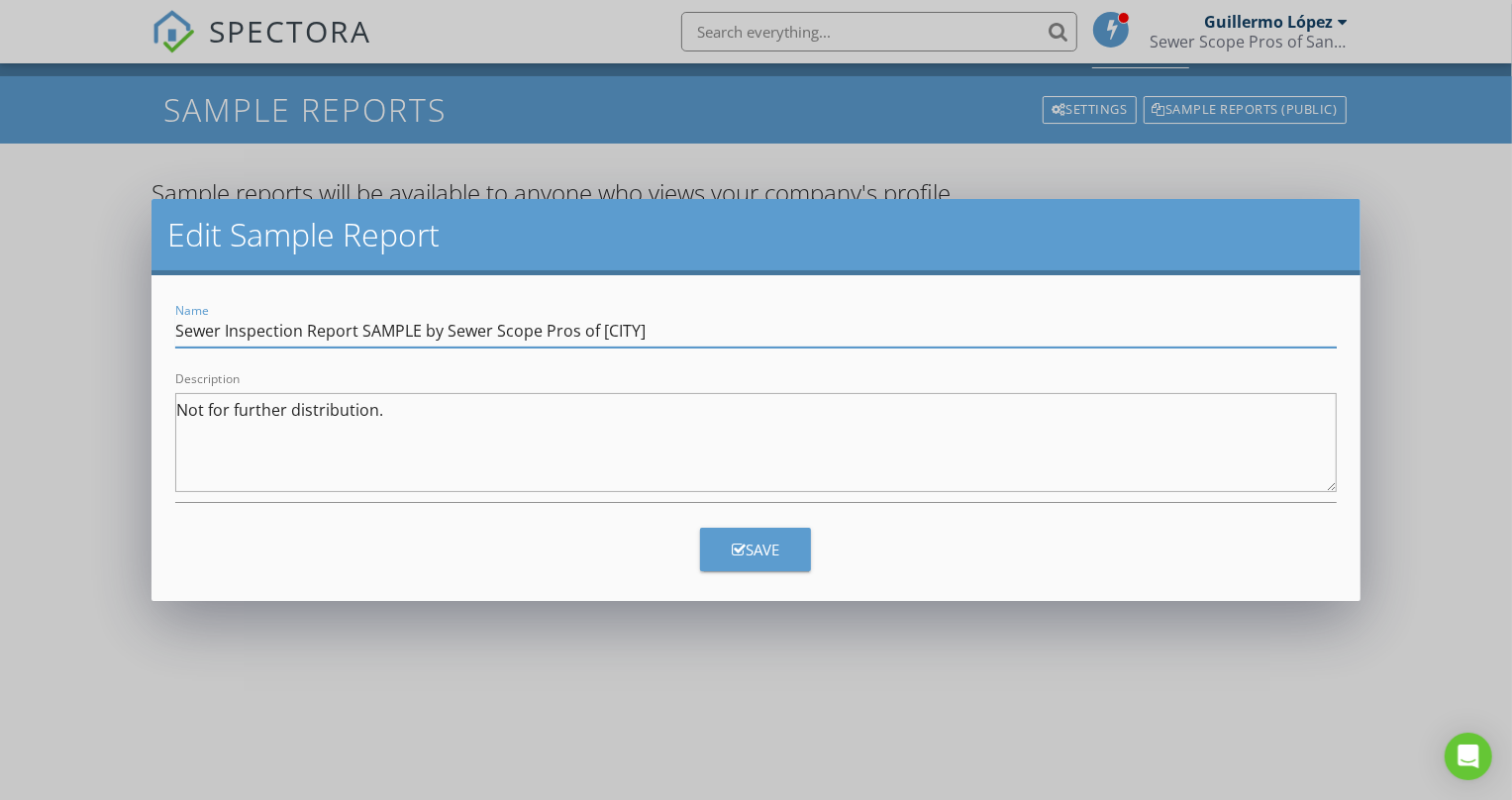 click on "Sewer Inspection Report SAMPLE by Sewer Scope Pros of SFV" at bounding box center [756, 331] 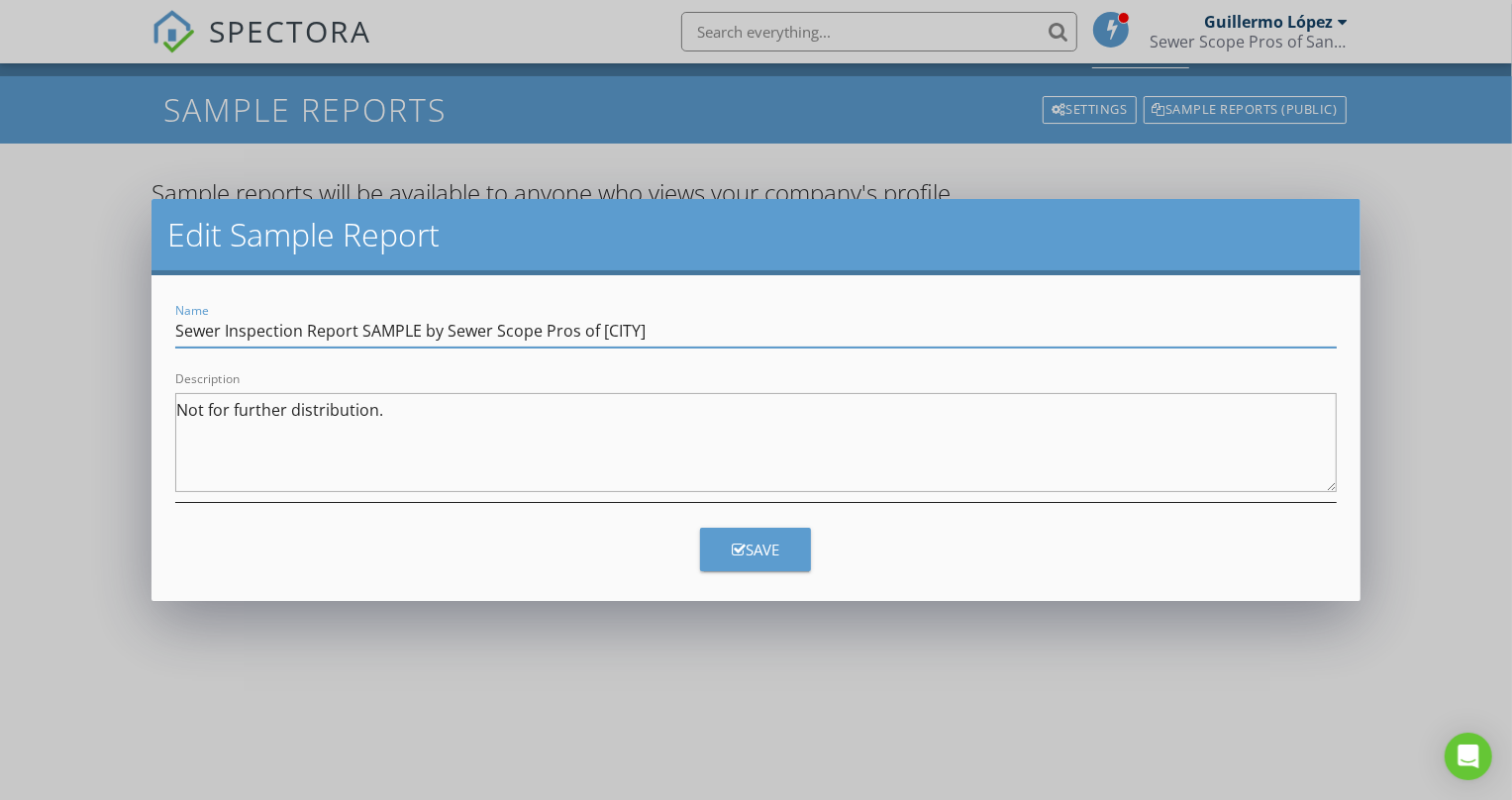 click on "Not for further distribution." at bounding box center (756, 443) 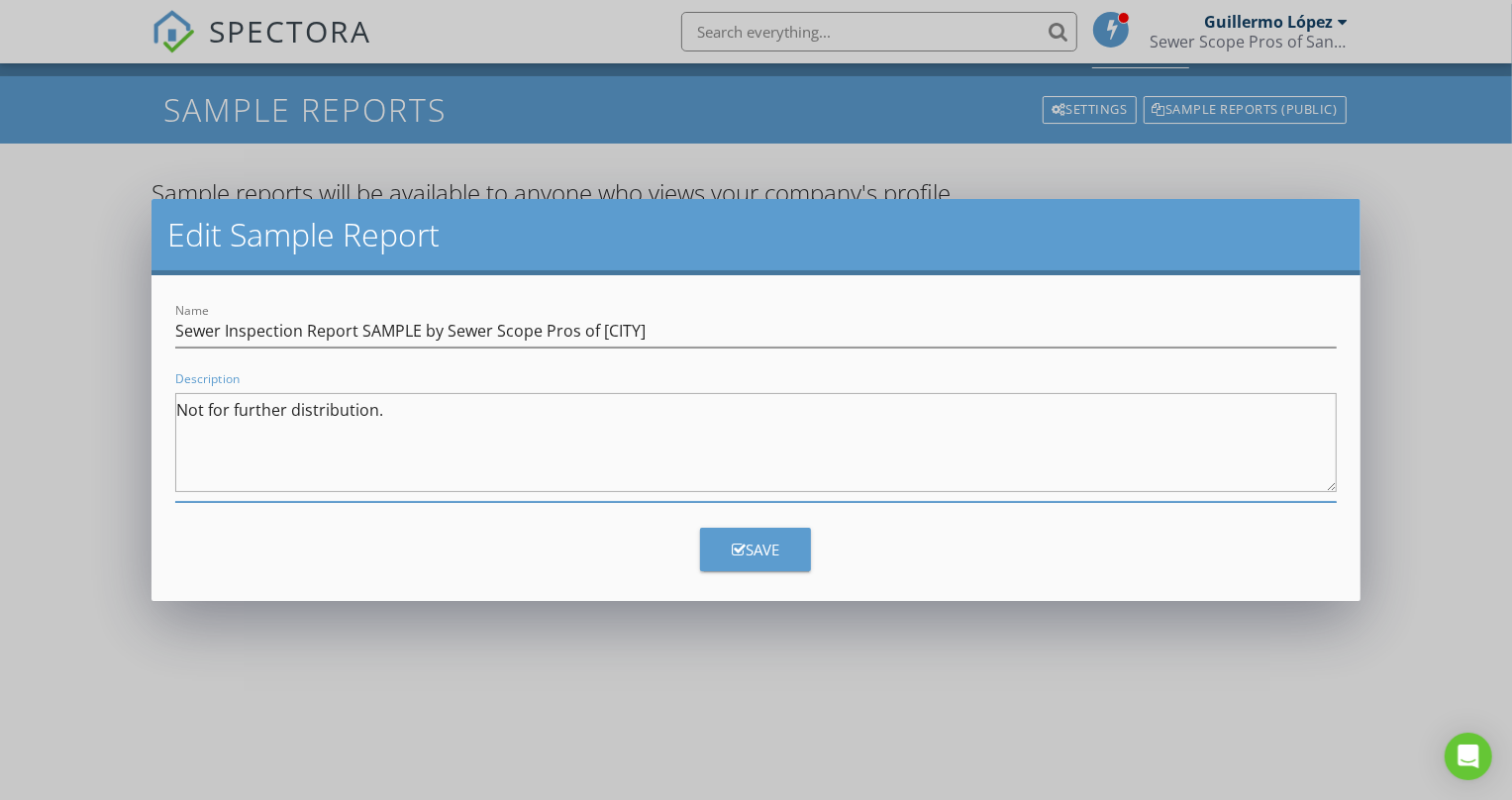 click on "Edit Sample Report   Name Sewer Inspection Report SAMPLE by Sewer Scope Pros of SFV   Description Not for further distribution.
Save" at bounding box center [756, 400] 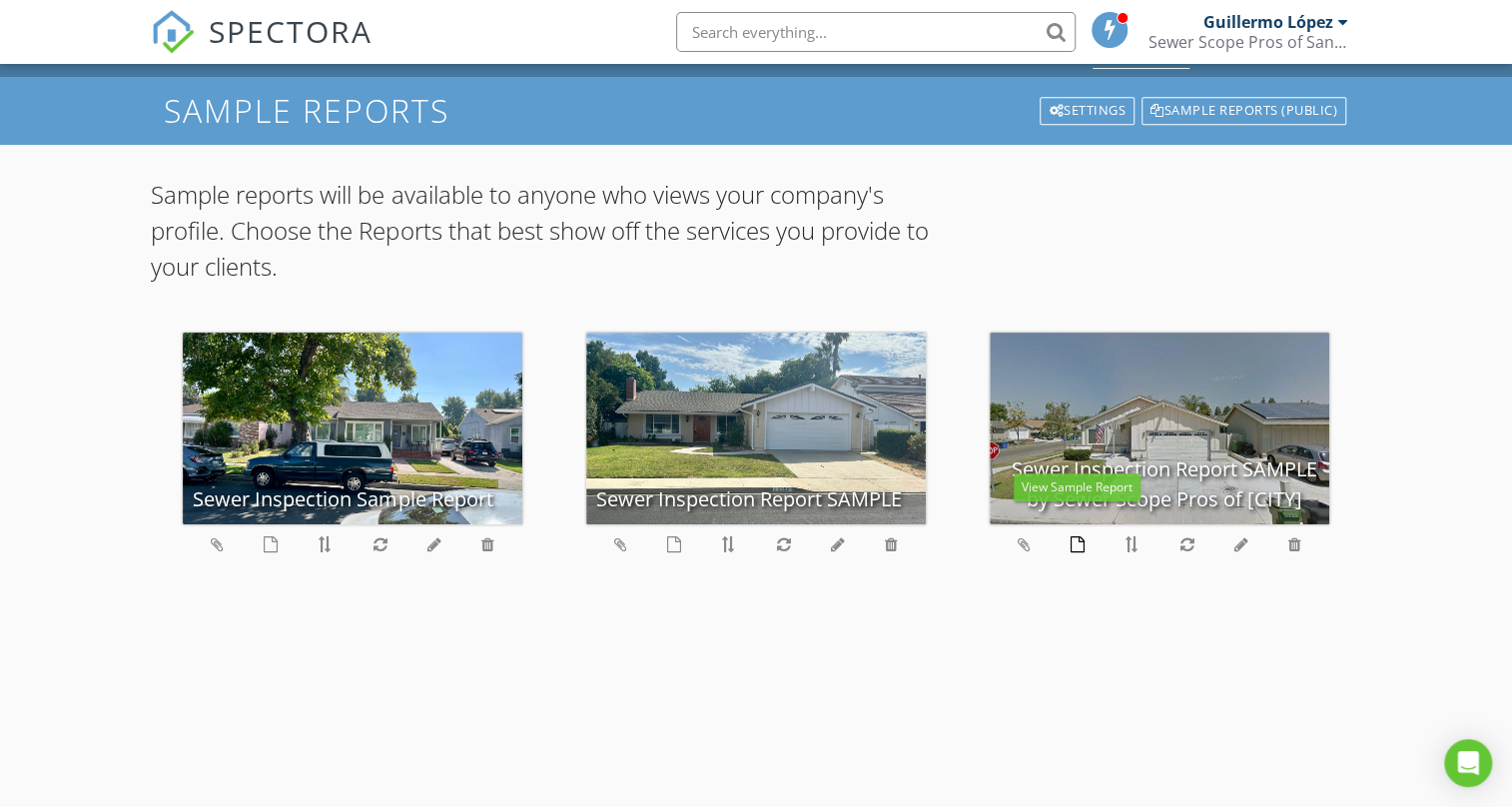 click at bounding box center [1078, 544] 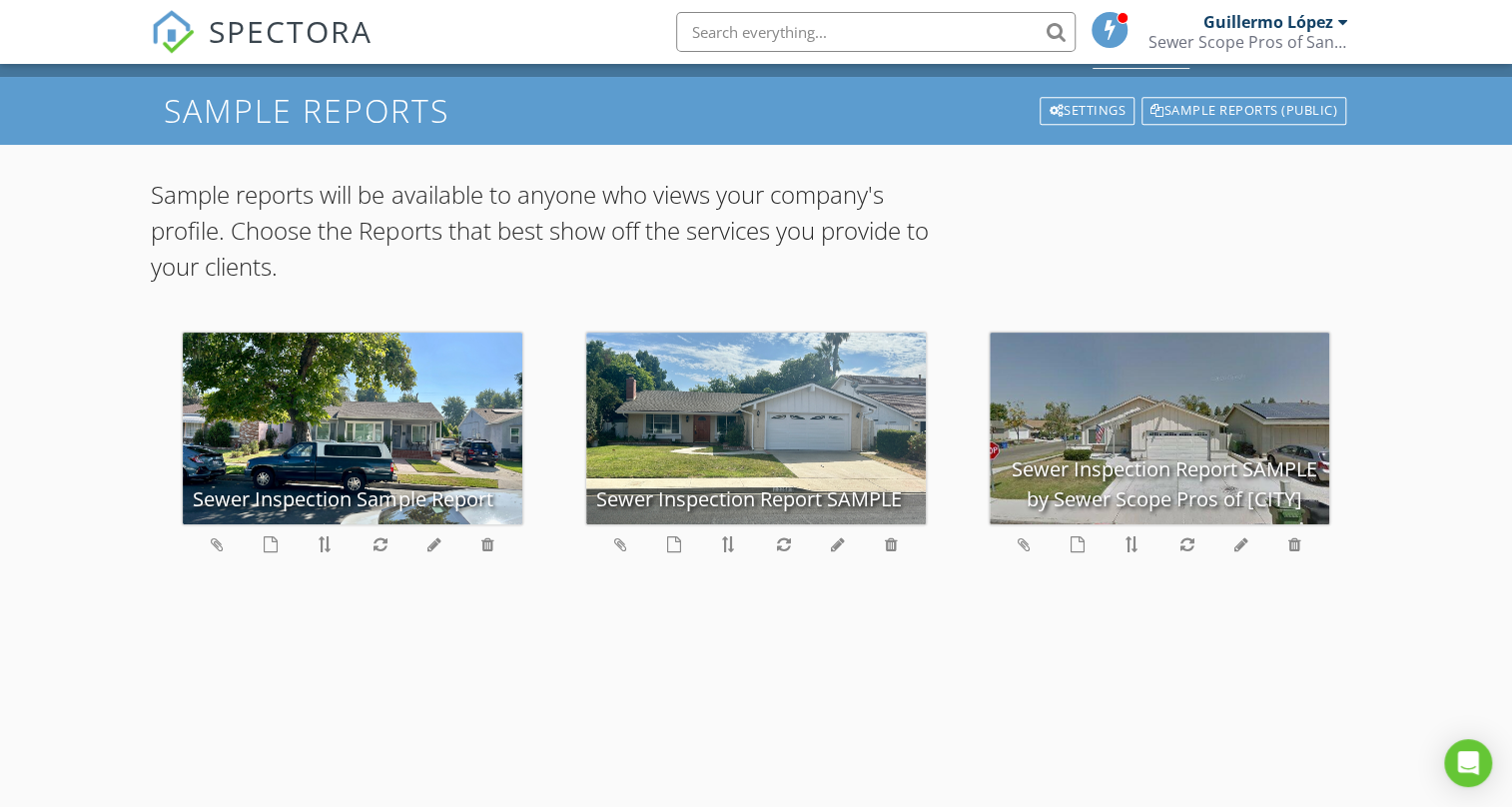 click on "SPECTORA" at bounding box center (291, 31) 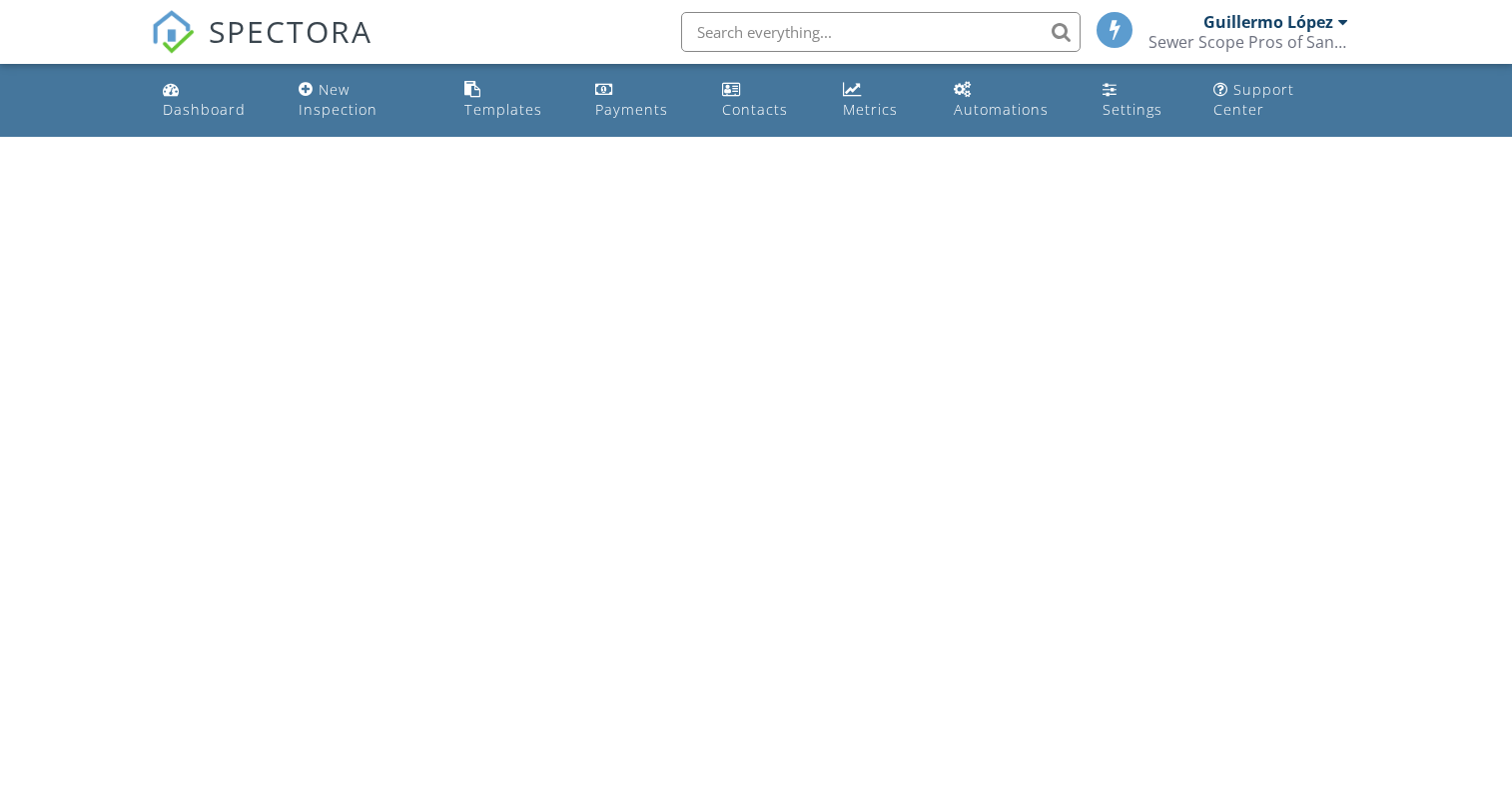 scroll, scrollTop: 0, scrollLeft: 0, axis: both 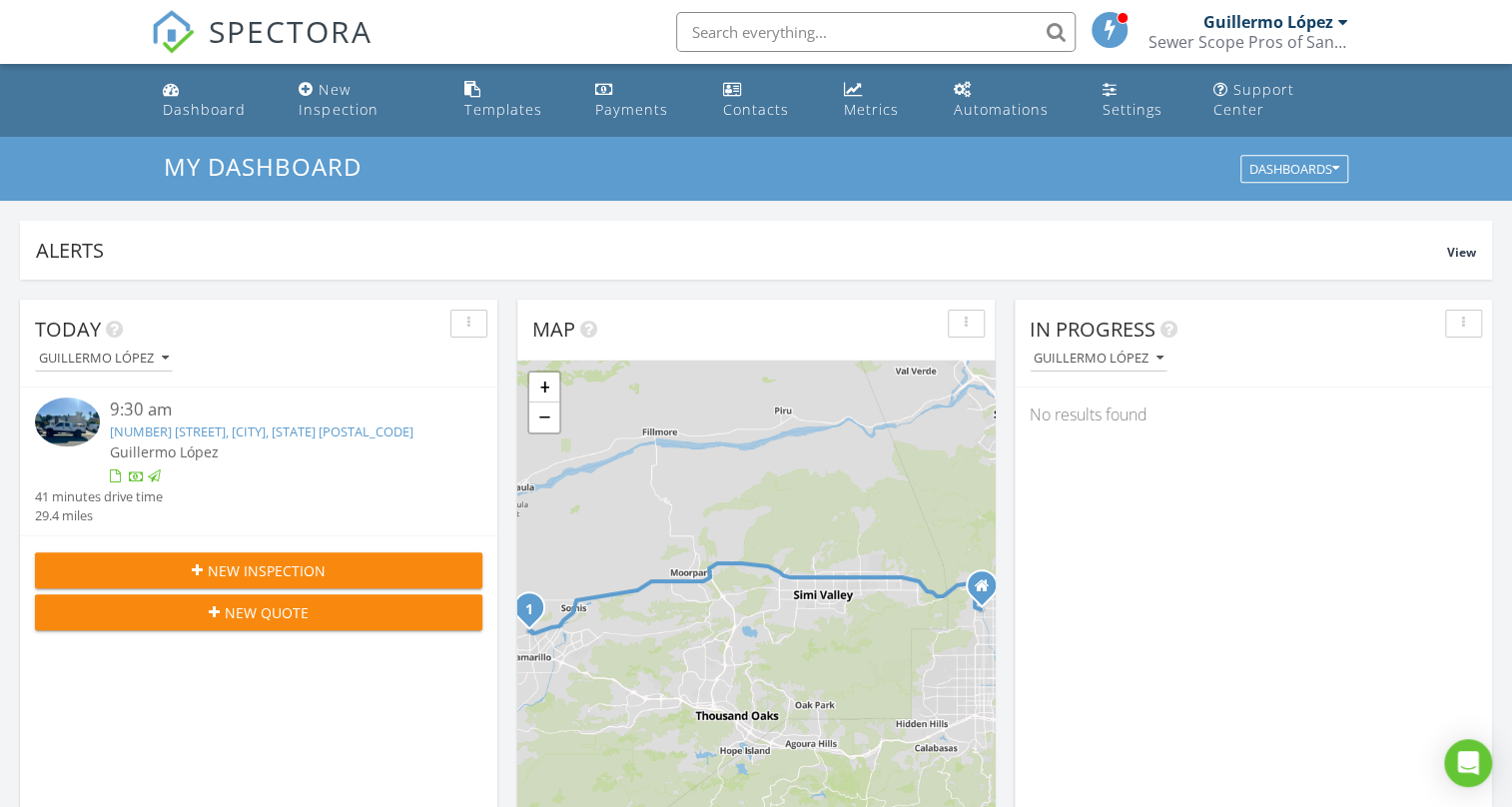 click at bounding box center (1111, 29) 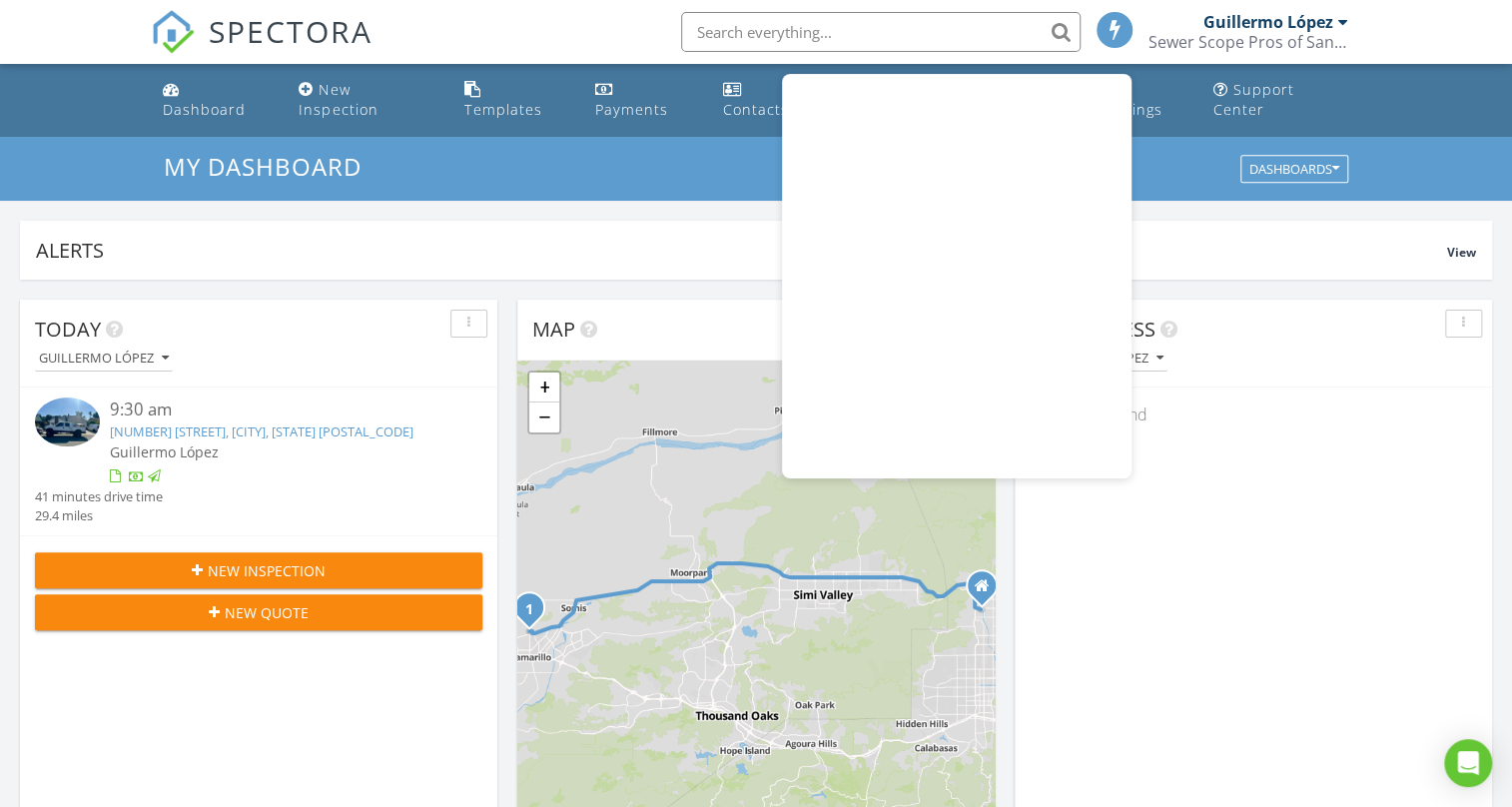 click at bounding box center [881, 32] 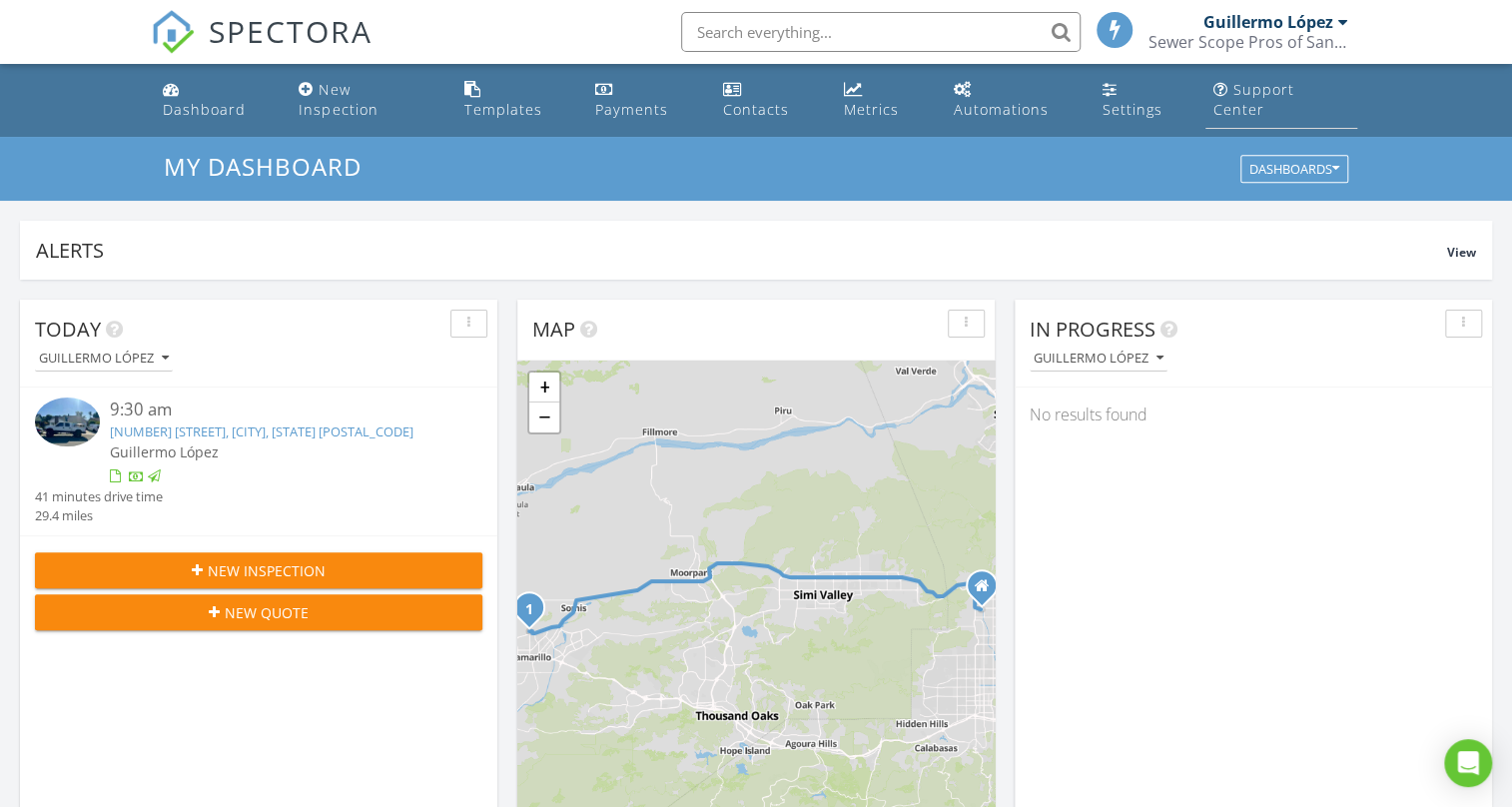 click on "Support Center" at bounding box center (1281, 100) 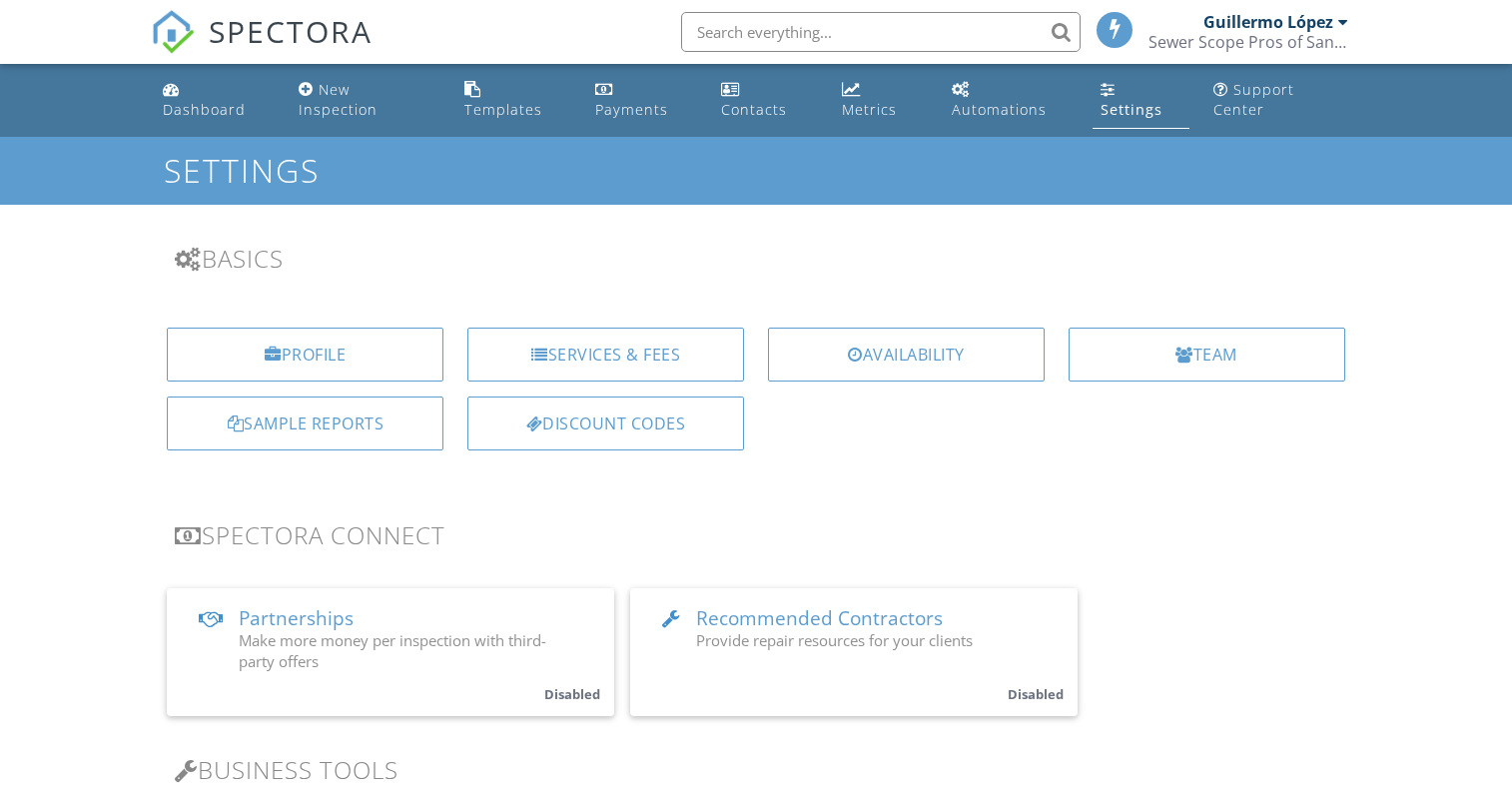 scroll, scrollTop: 0, scrollLeft: 0, axis: both 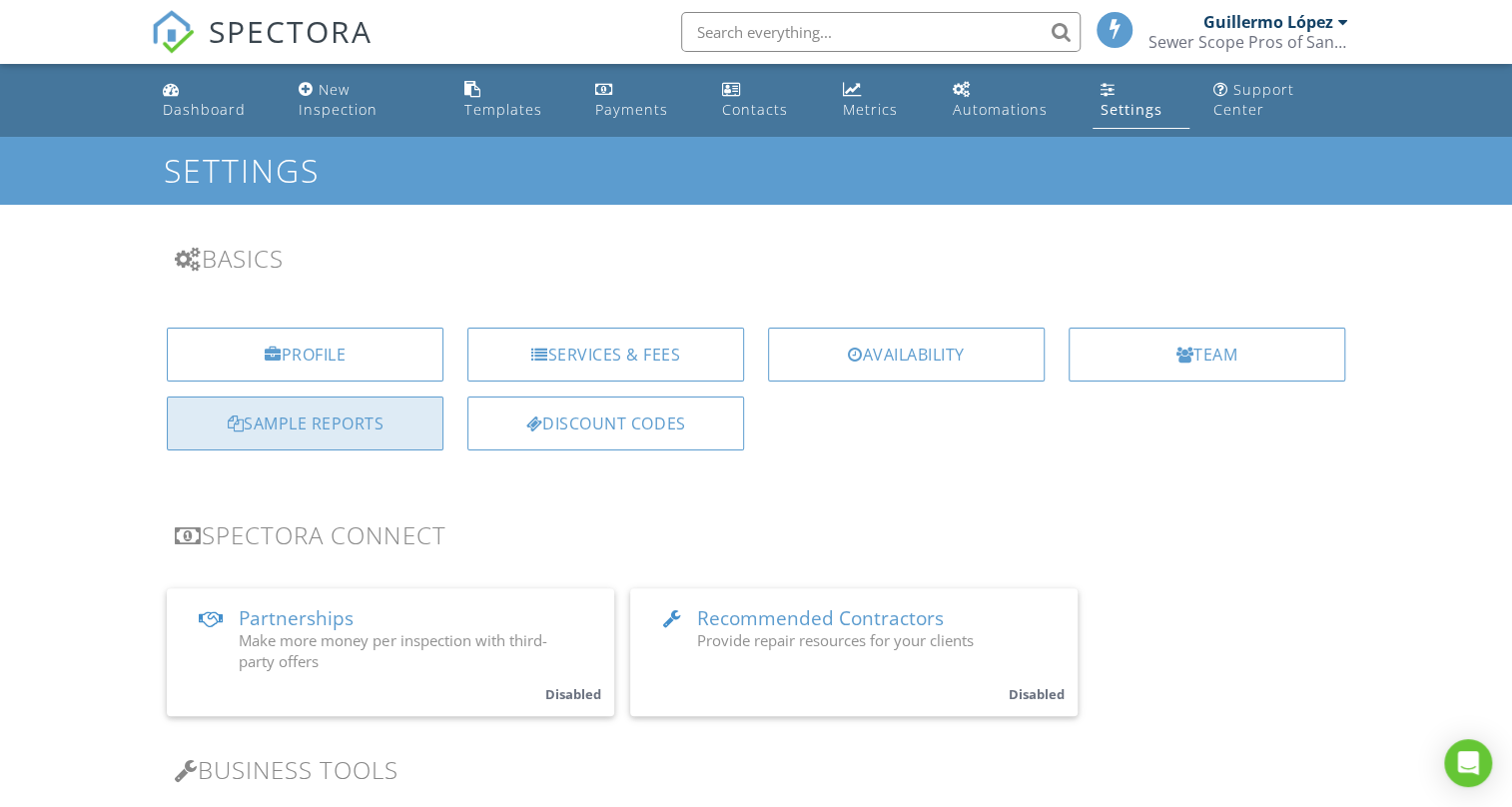 click on "Sample Reports" at bounding box center (305, 423) 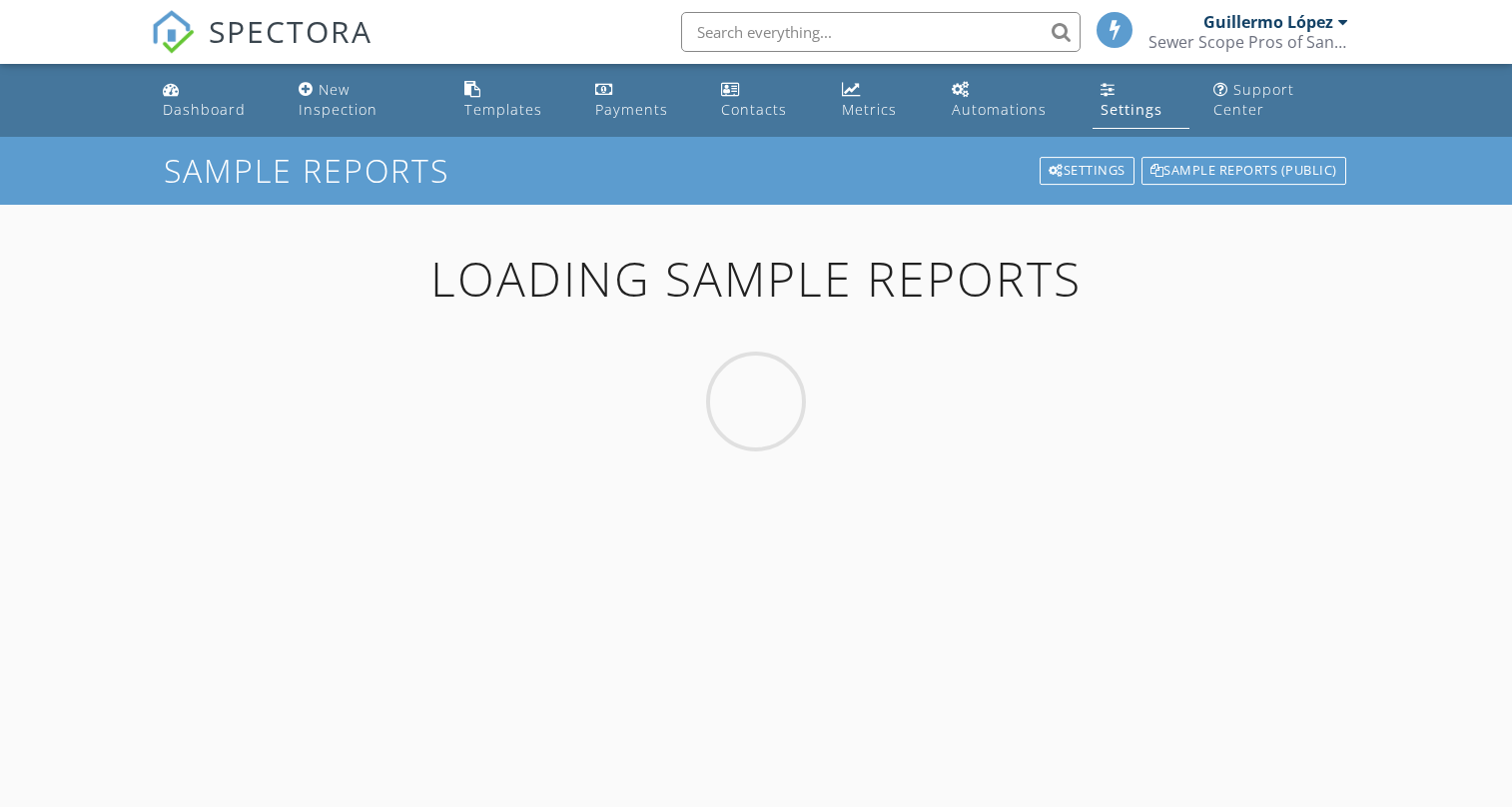 scroll, scrollTop: 0, scrollLeft: 0, axis: both 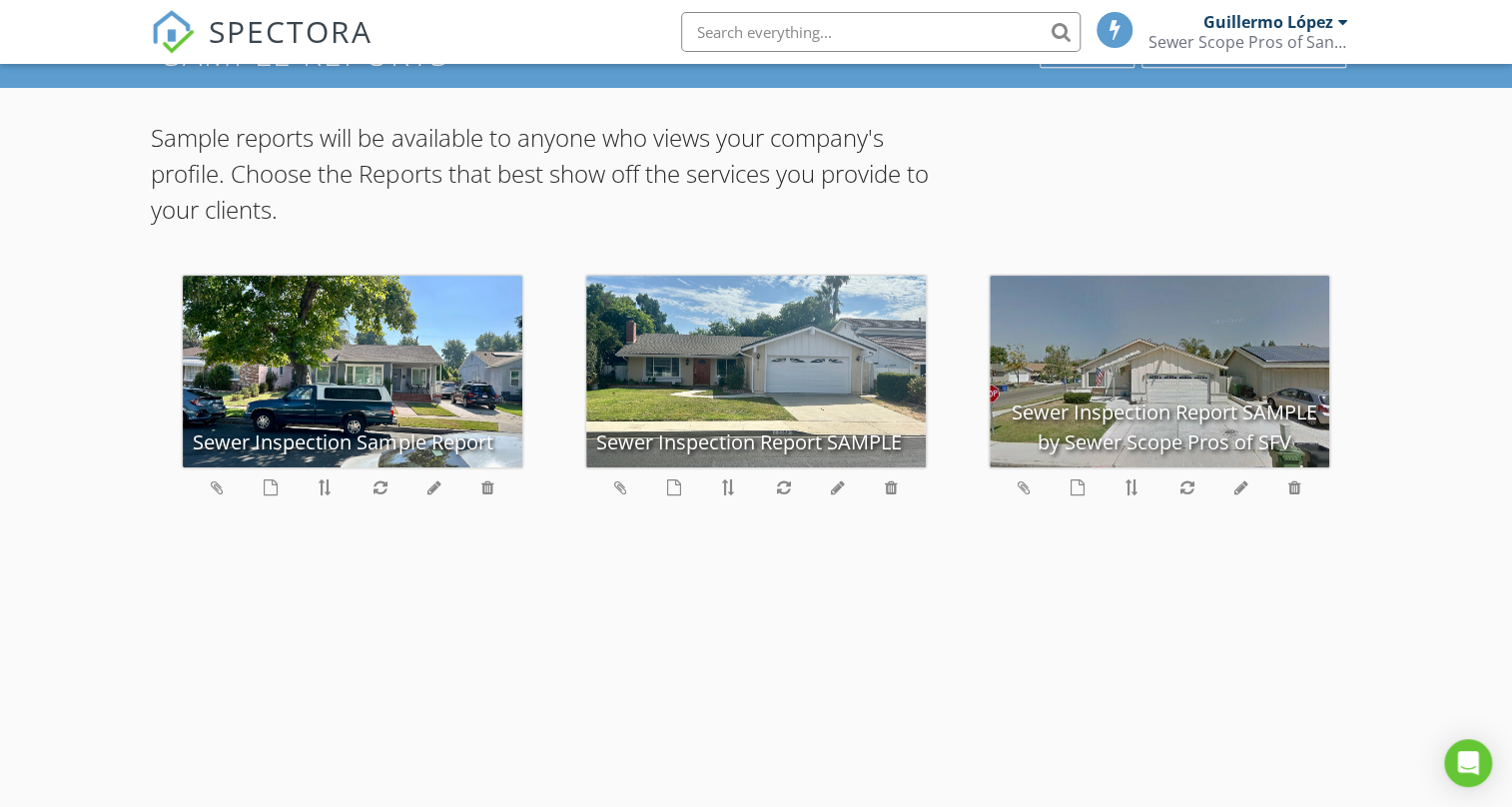 click on "SPECTORA" at bounding box center [291, 31] 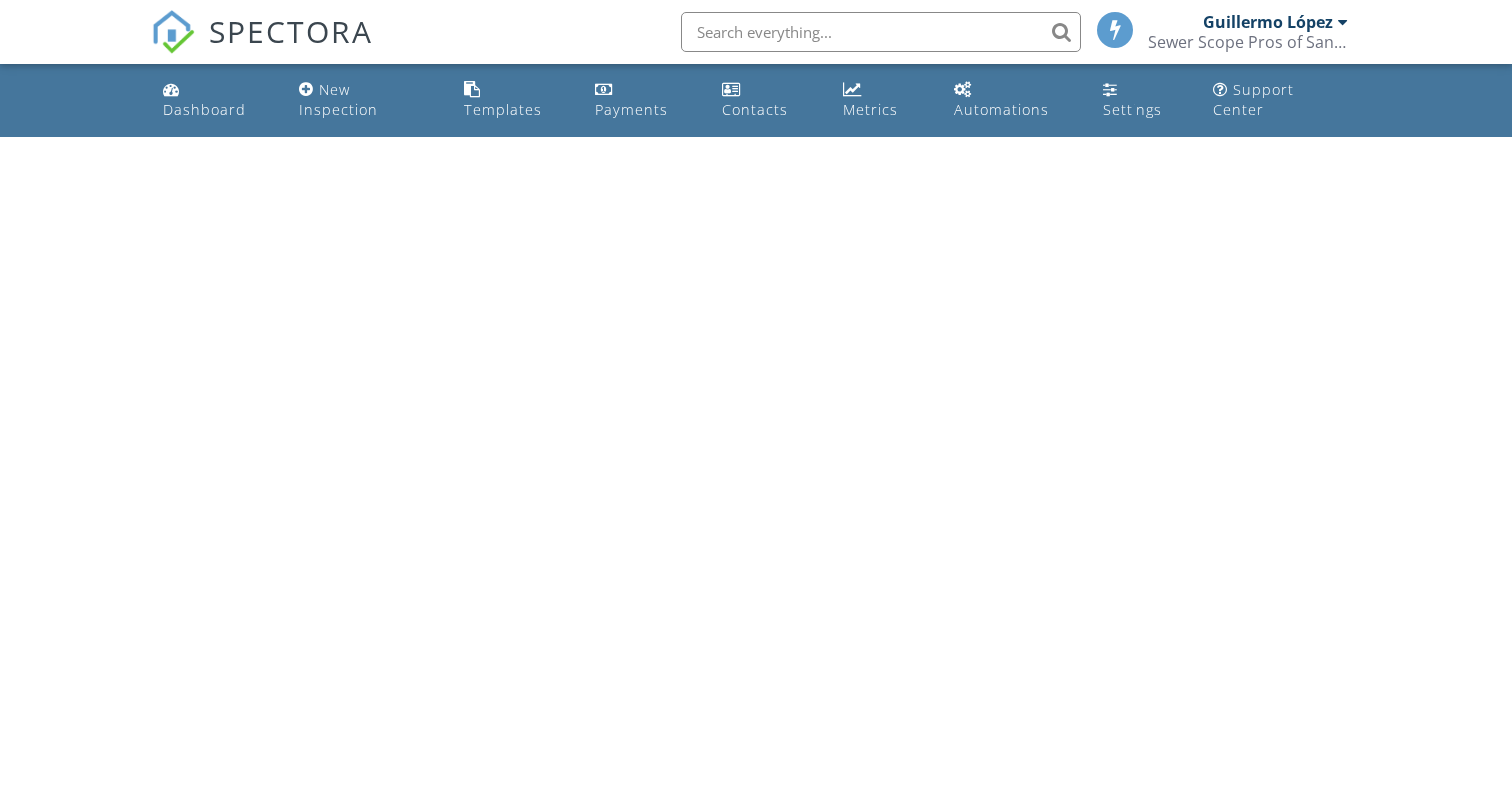 scroll, scrollTop: 0, scrollLeft: 0, axis: both 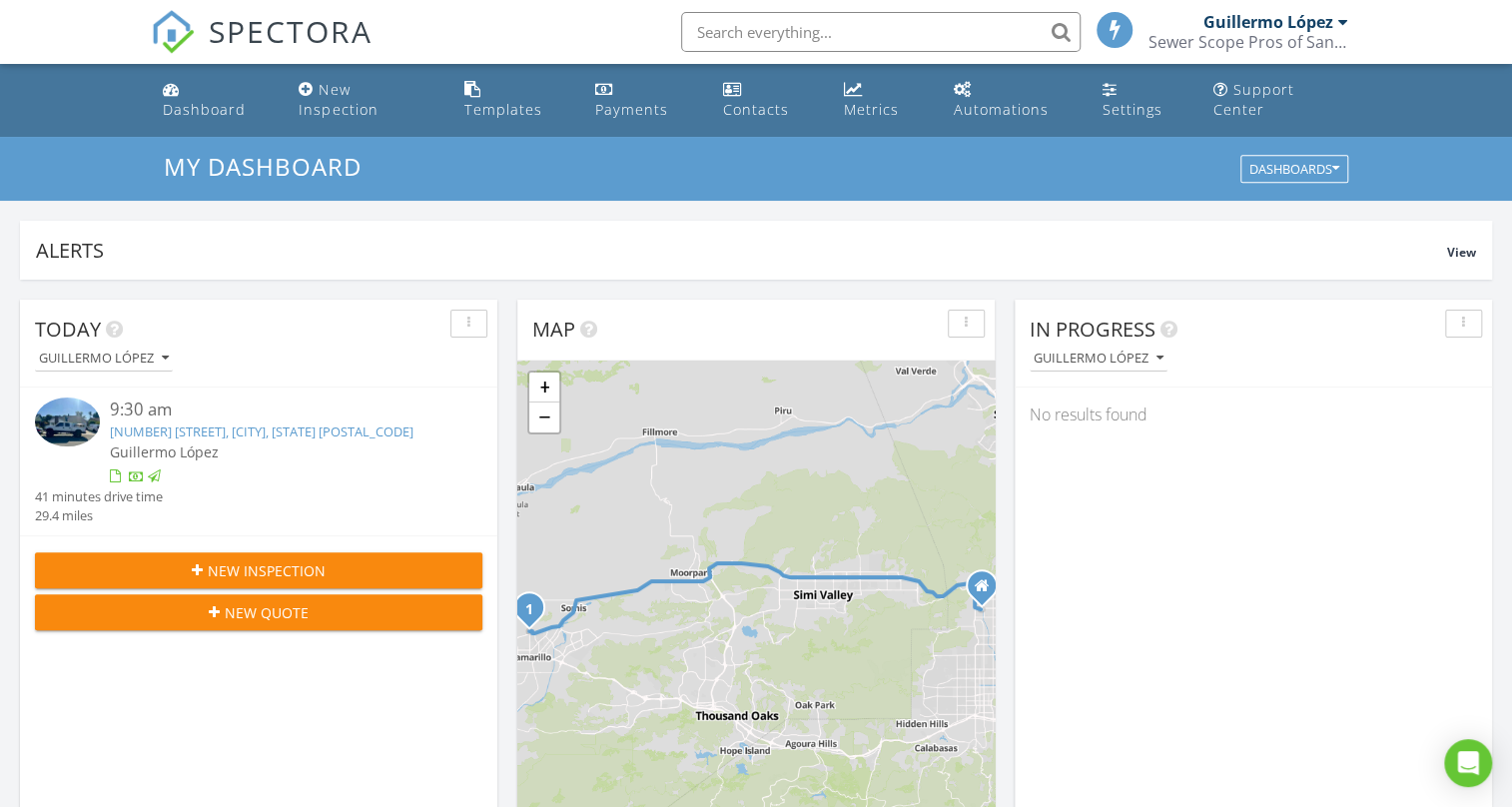 click on "New Inspection" at bounding box center [259, 570] 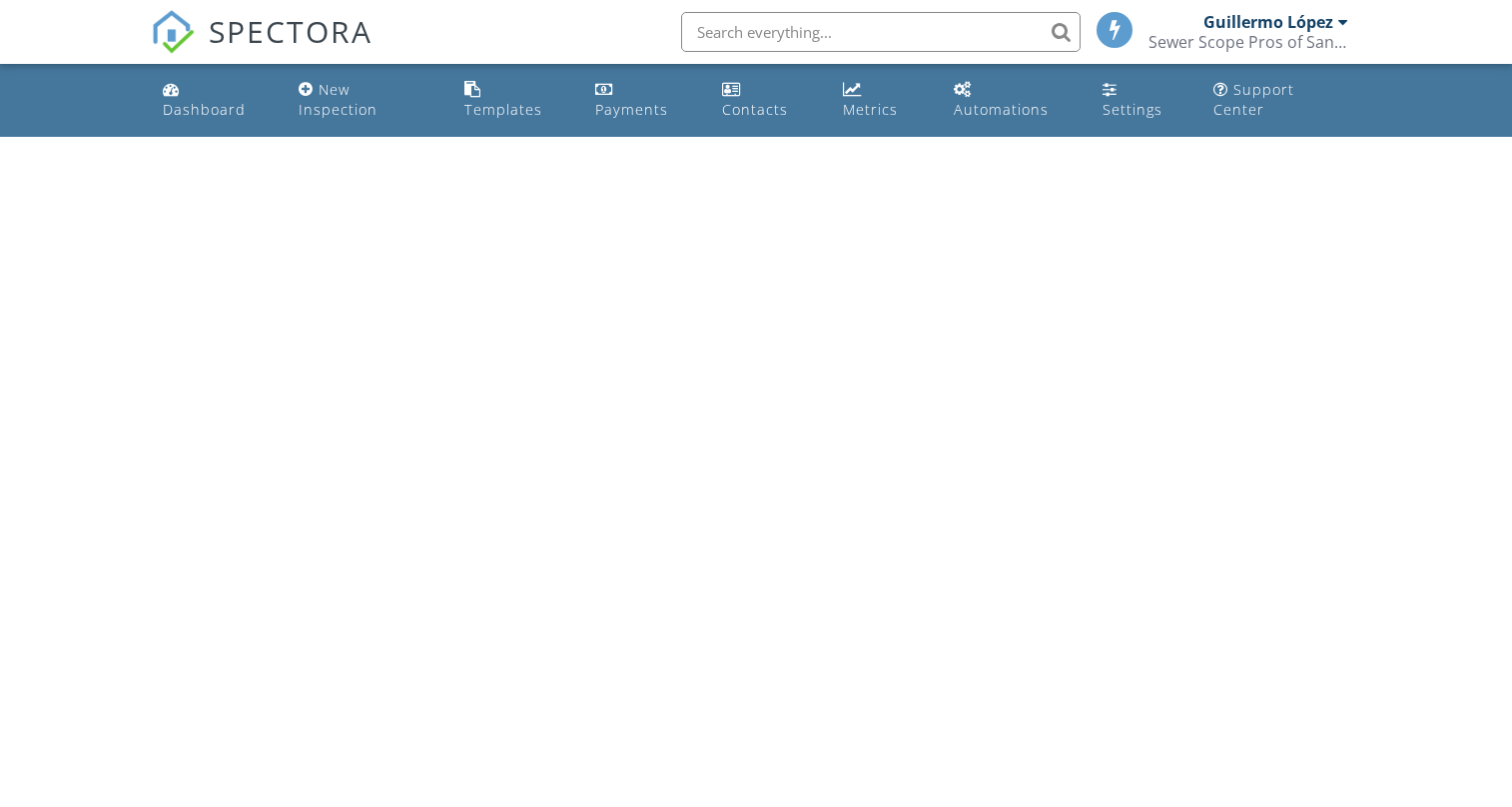 scroll, scrollTop: 0, scrollLeft: 0, axis: both 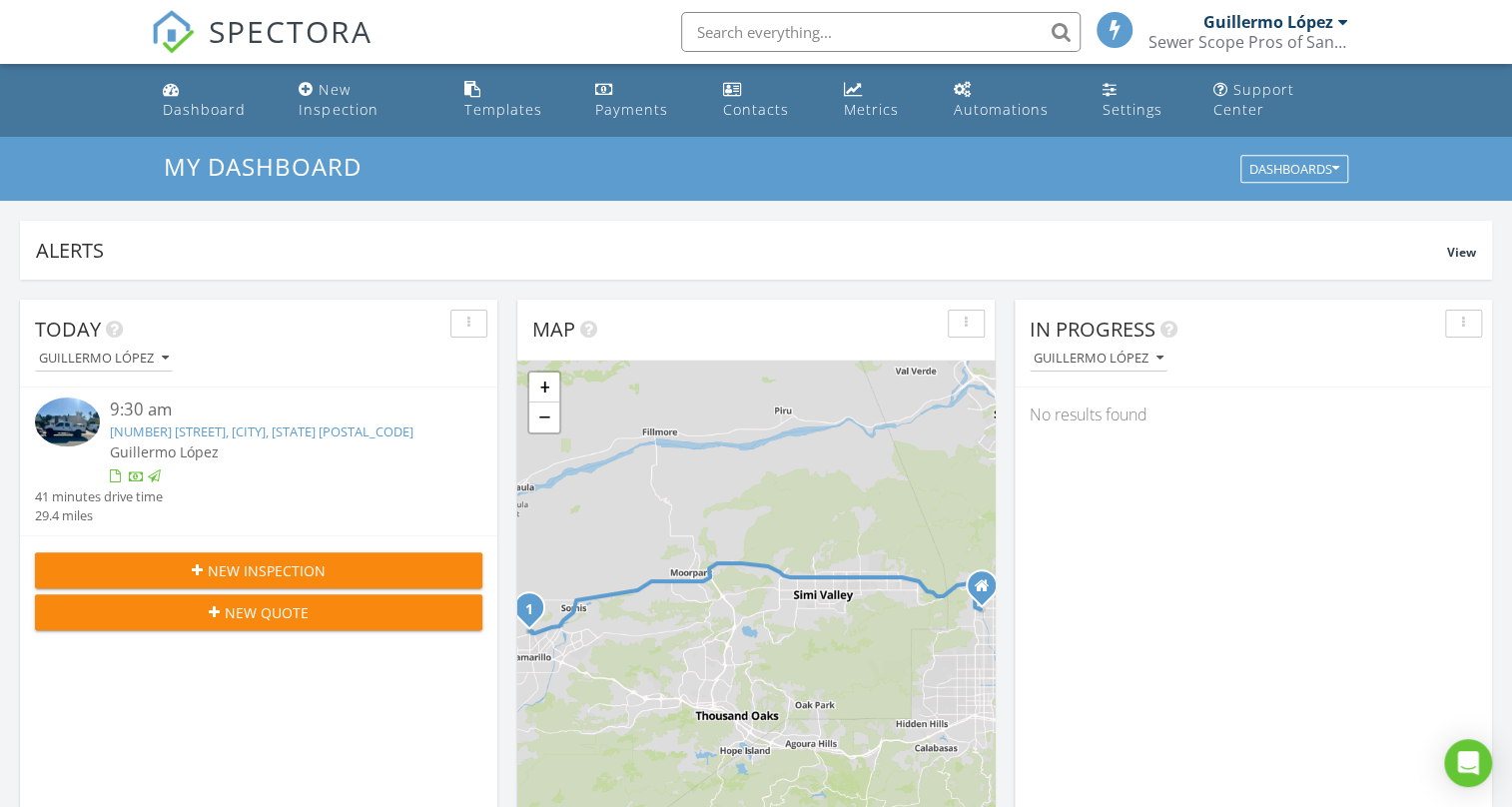click at bounding box center [881, 32] 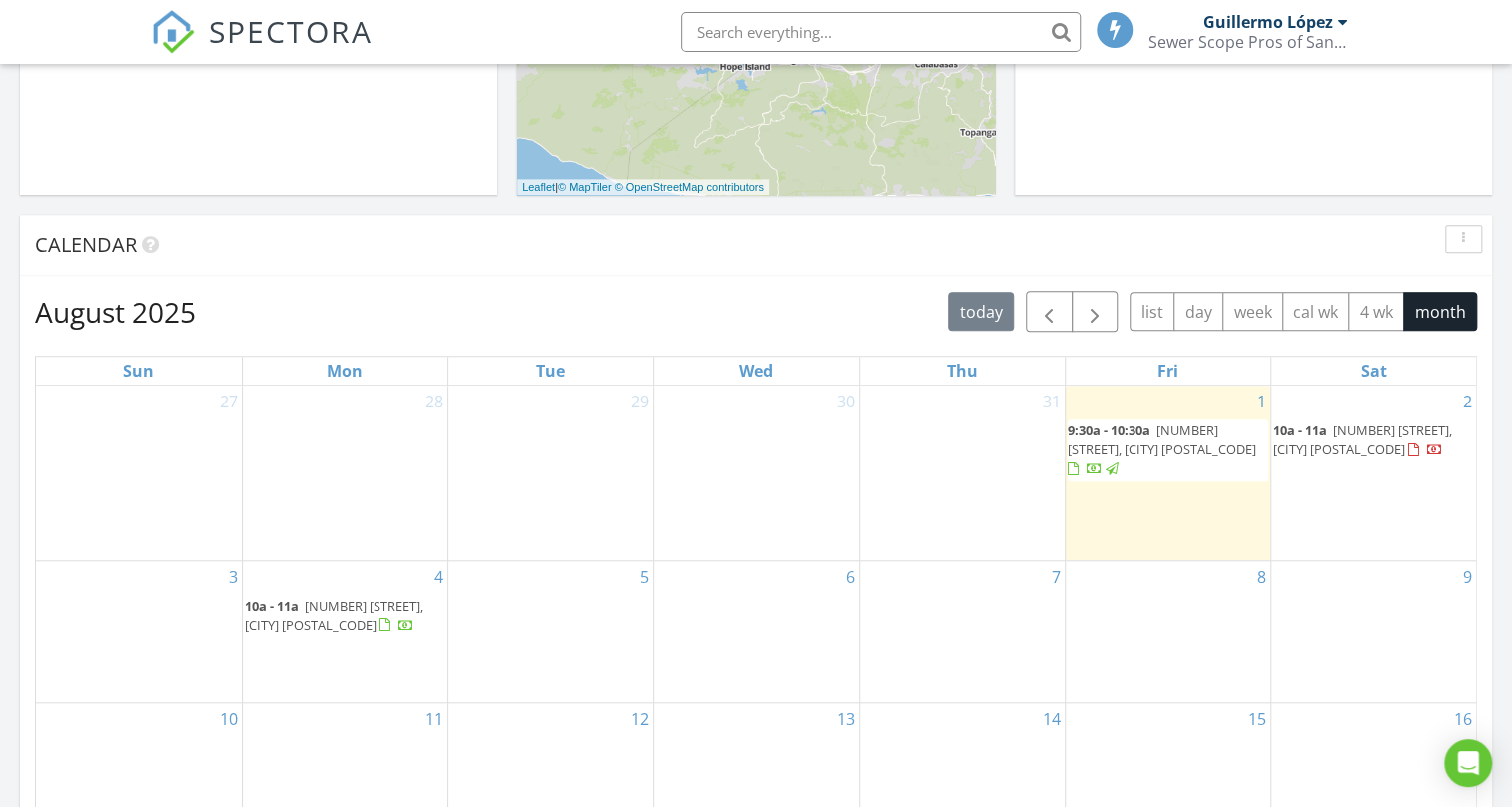 scroll, scrollTop: 665, scrollLeft: 0, axis: vertical 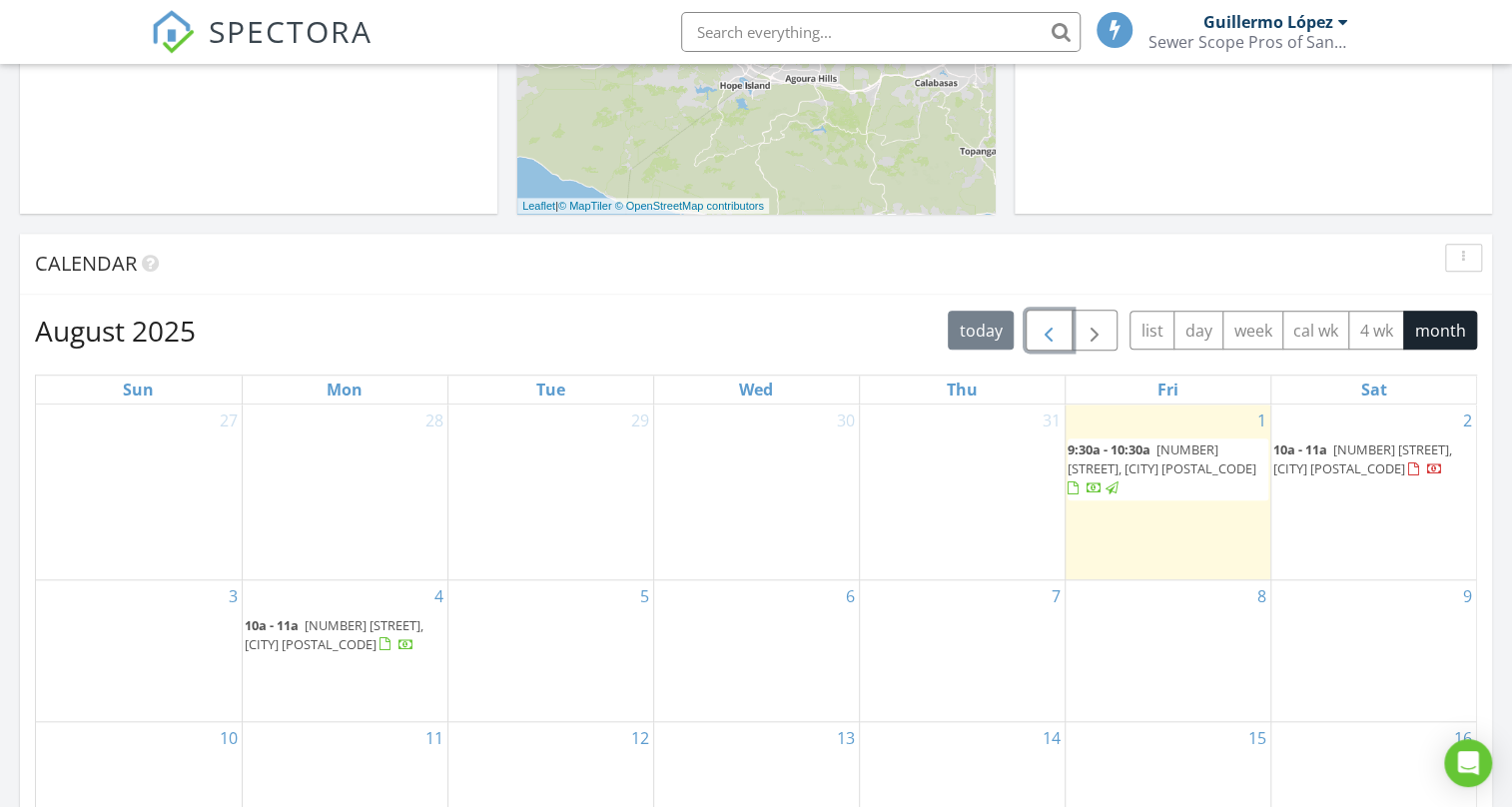 click at bounding box center (1049, 331) 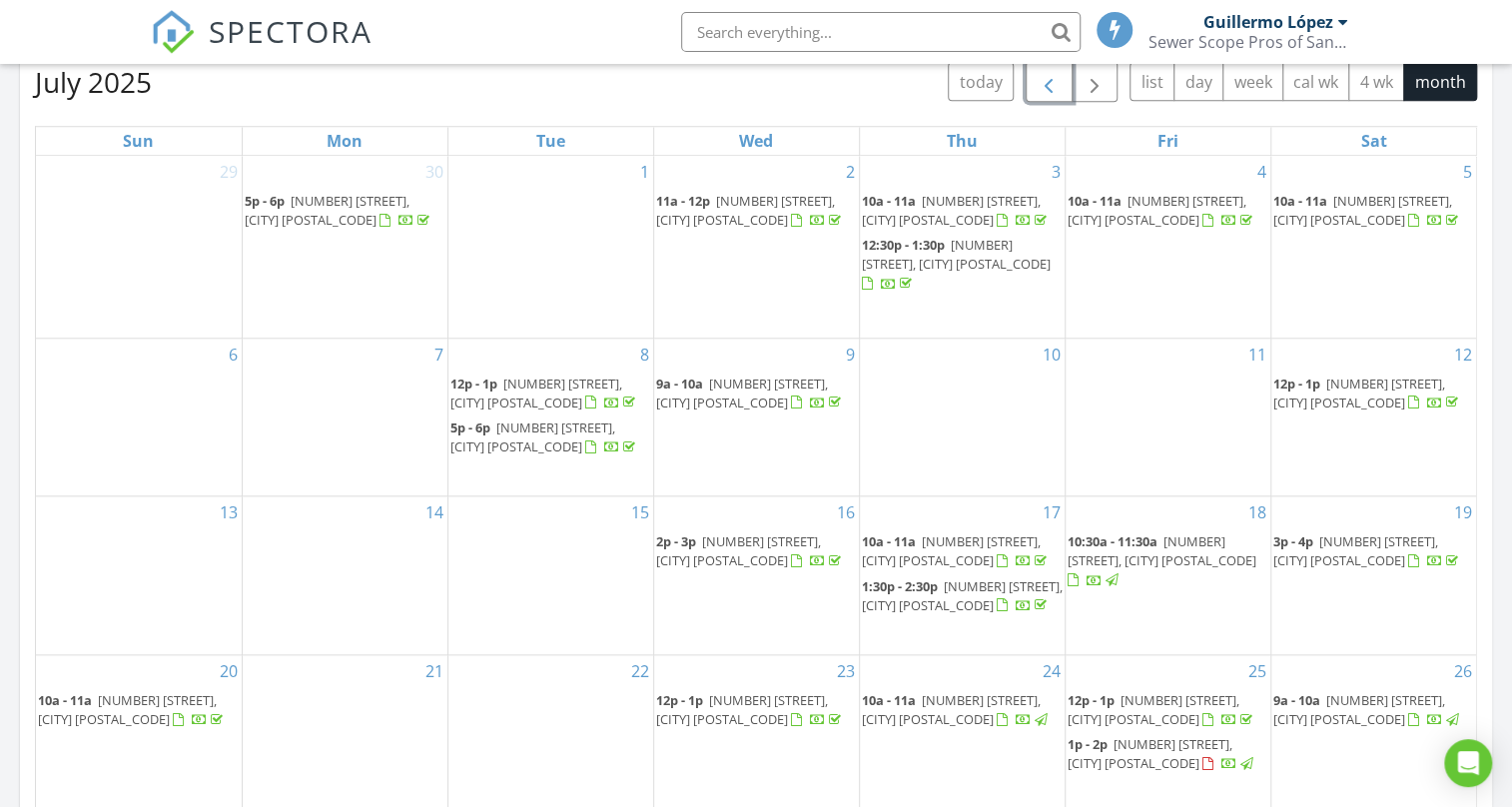 scroll, scrollTop: 908, scrollLeft: 0, axis: vertical 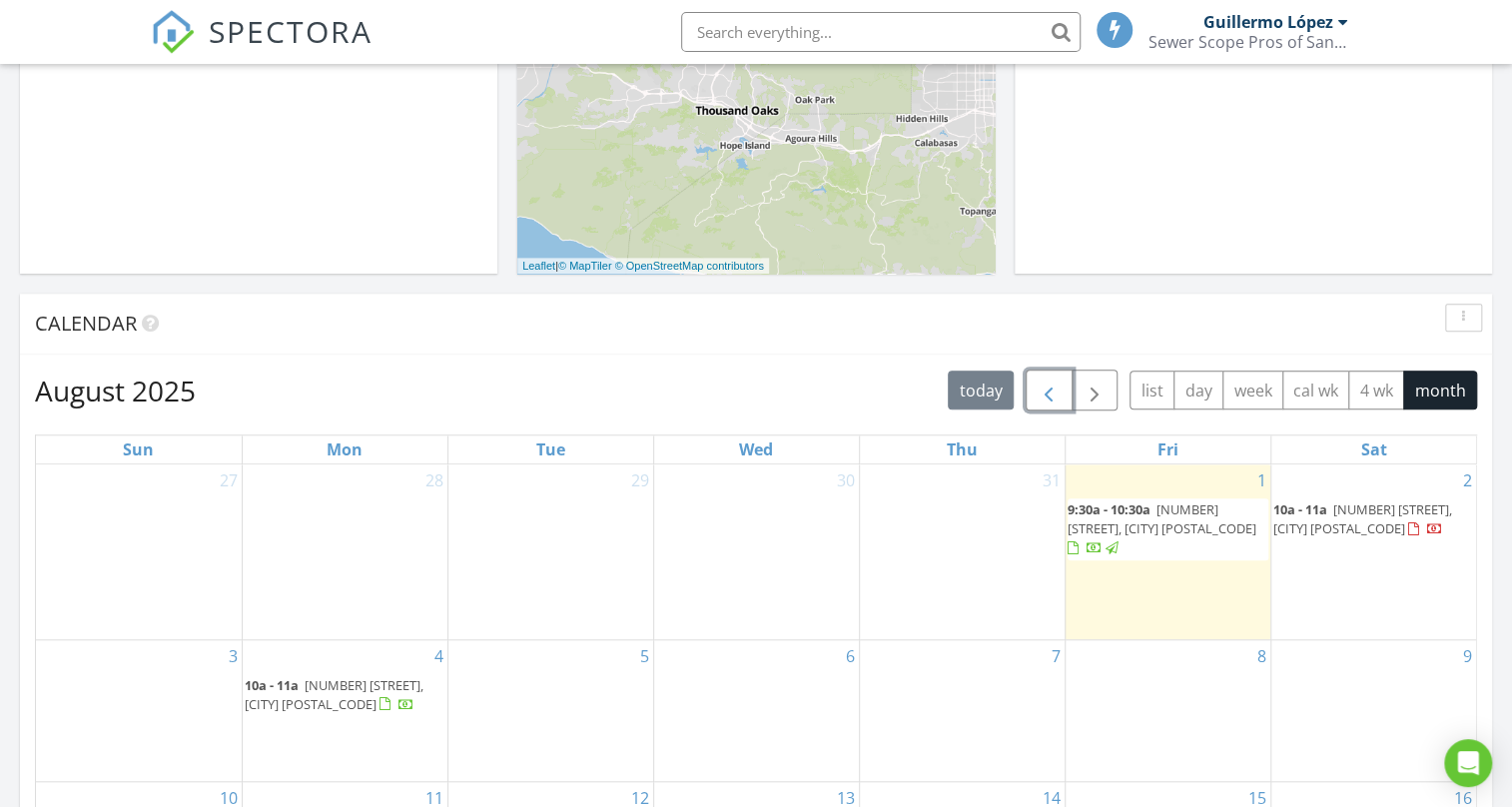 click at bounding box center [1049, 391] 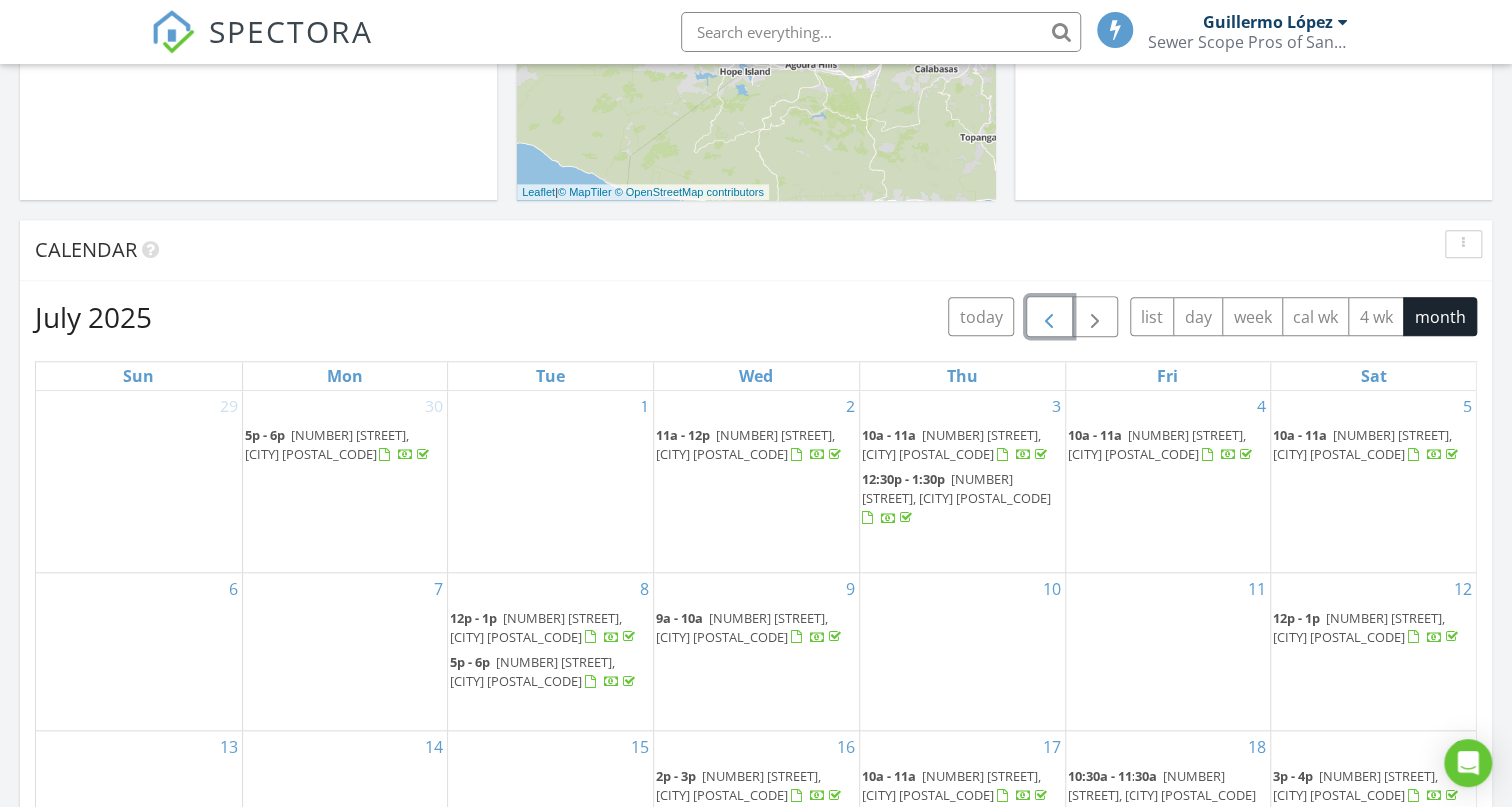 scroll, scrollTop: 787, scrollLeft: 0, axis: vertical 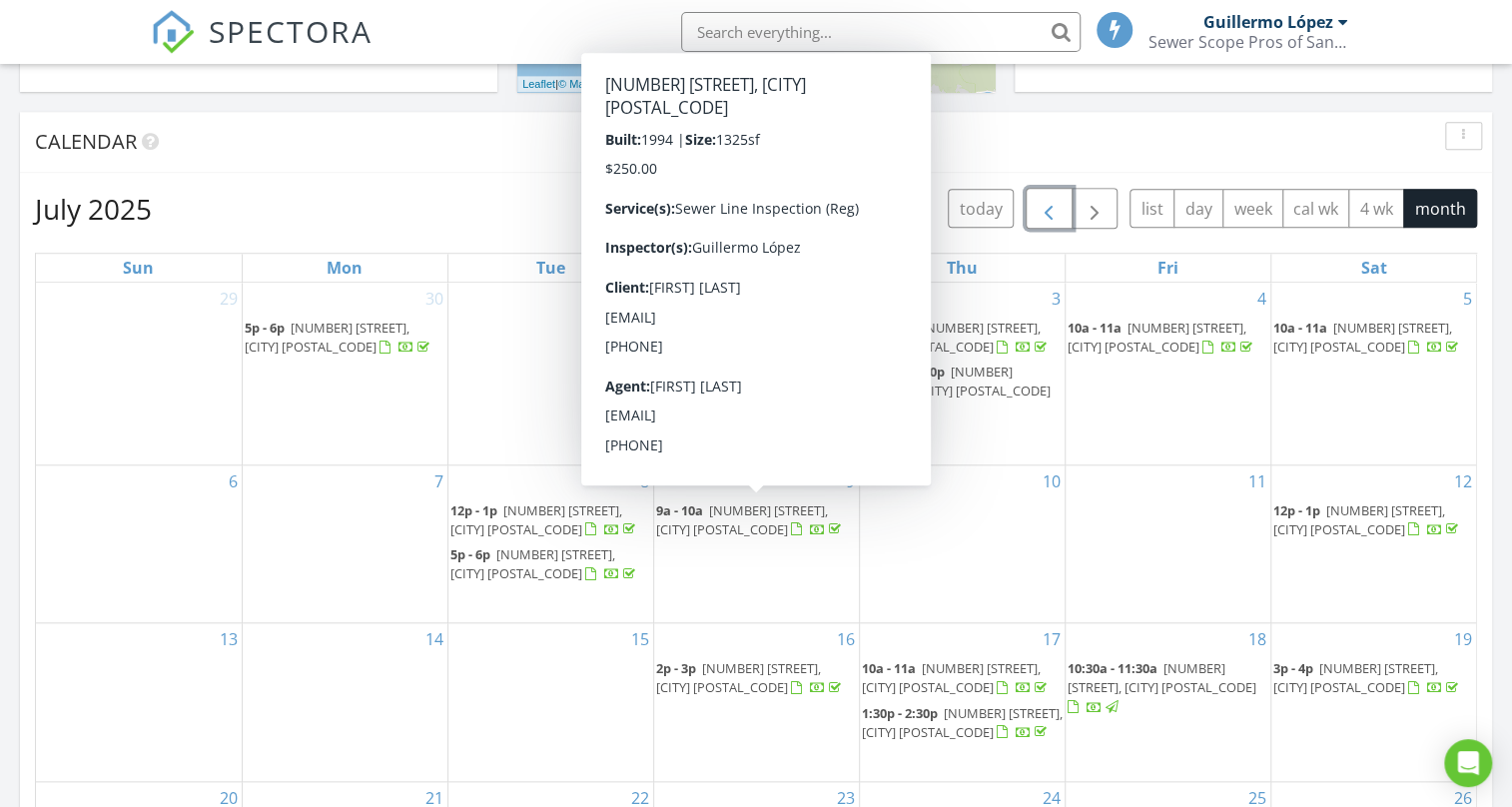 type 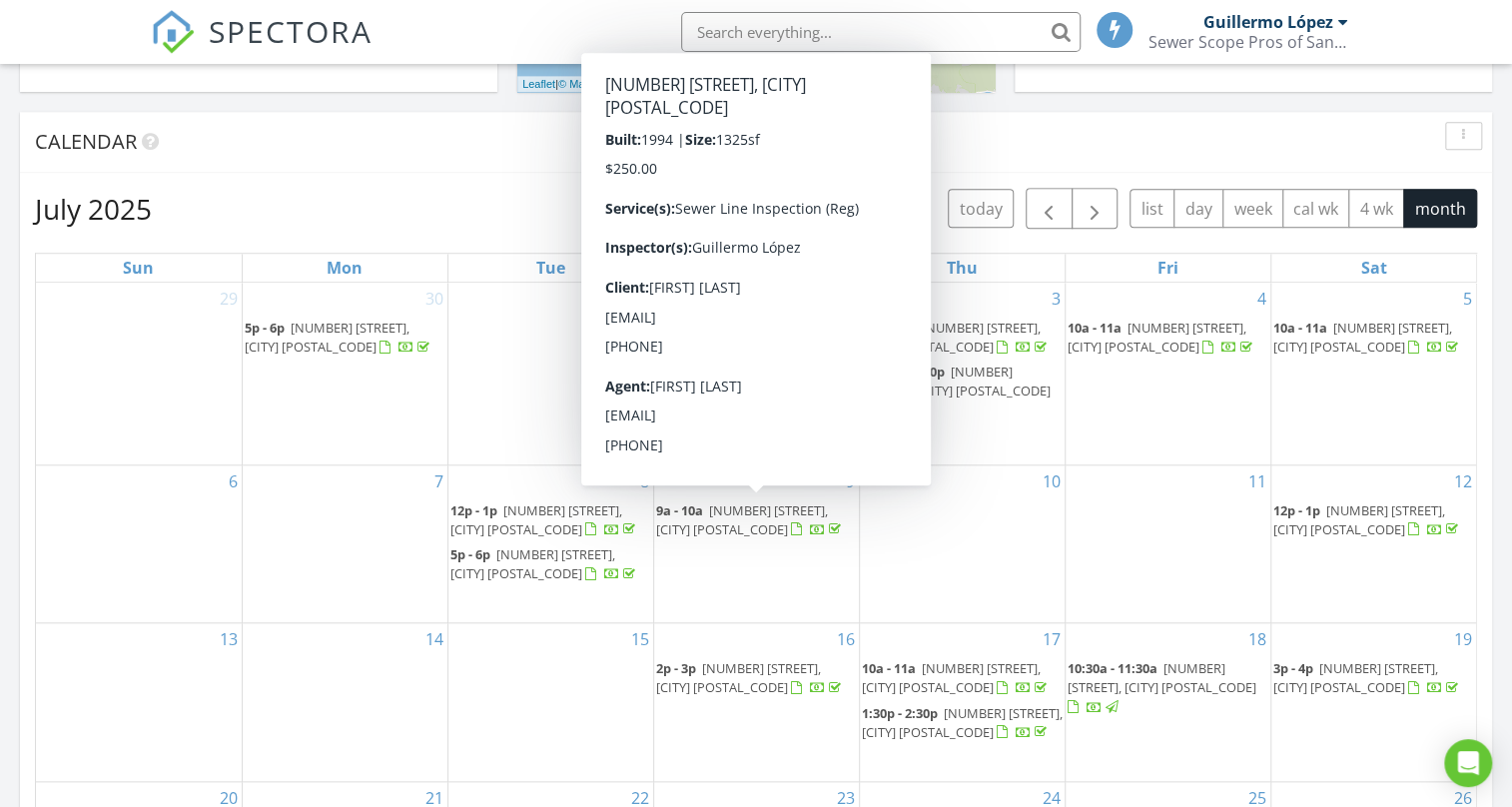 click on "5202 Paseo Ricoso, Camarillo 93012" at bounding box center [742, 519] 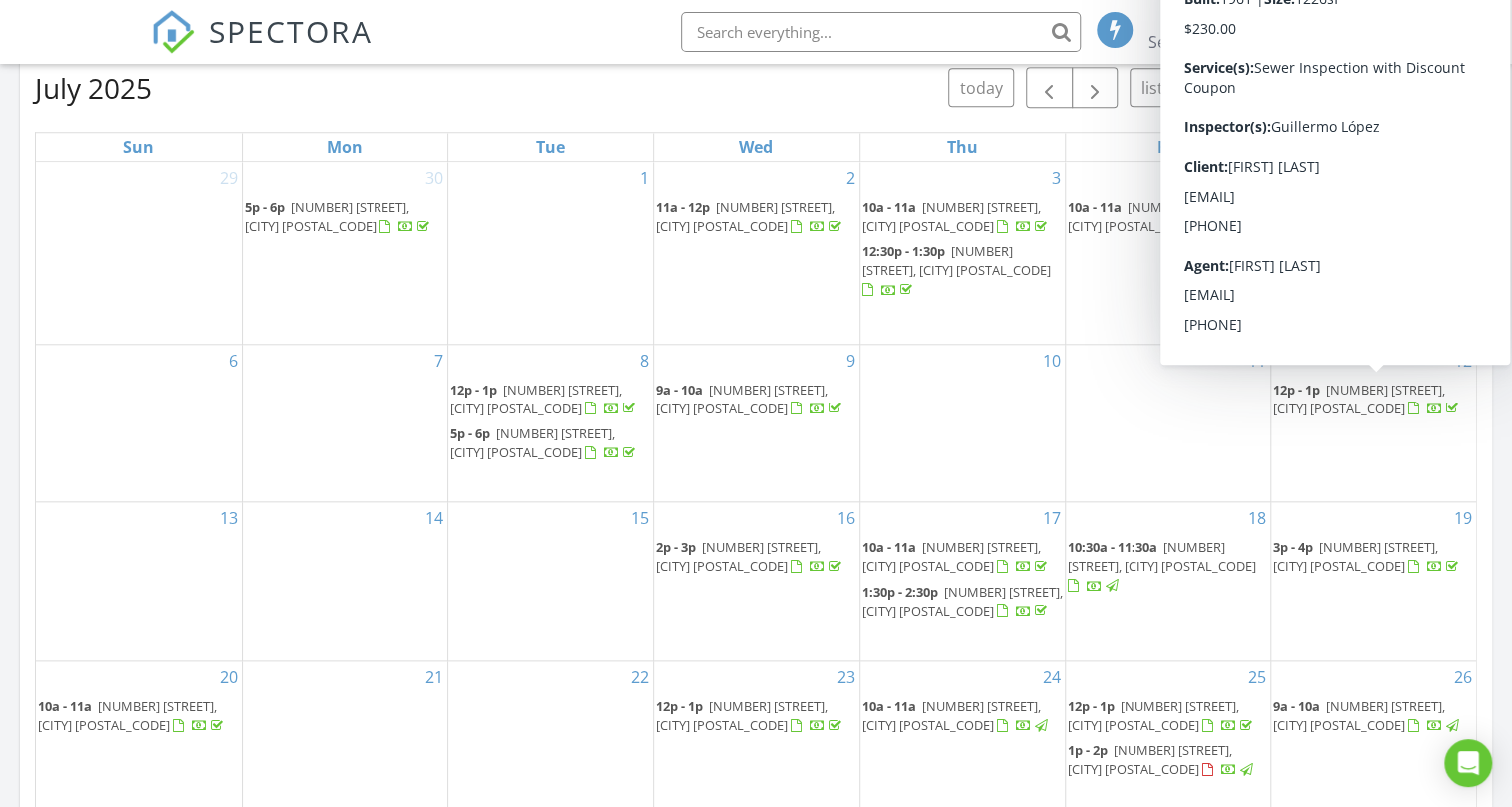scroll, scrollTop: 847, scrollLeft: 0, axis: vertical 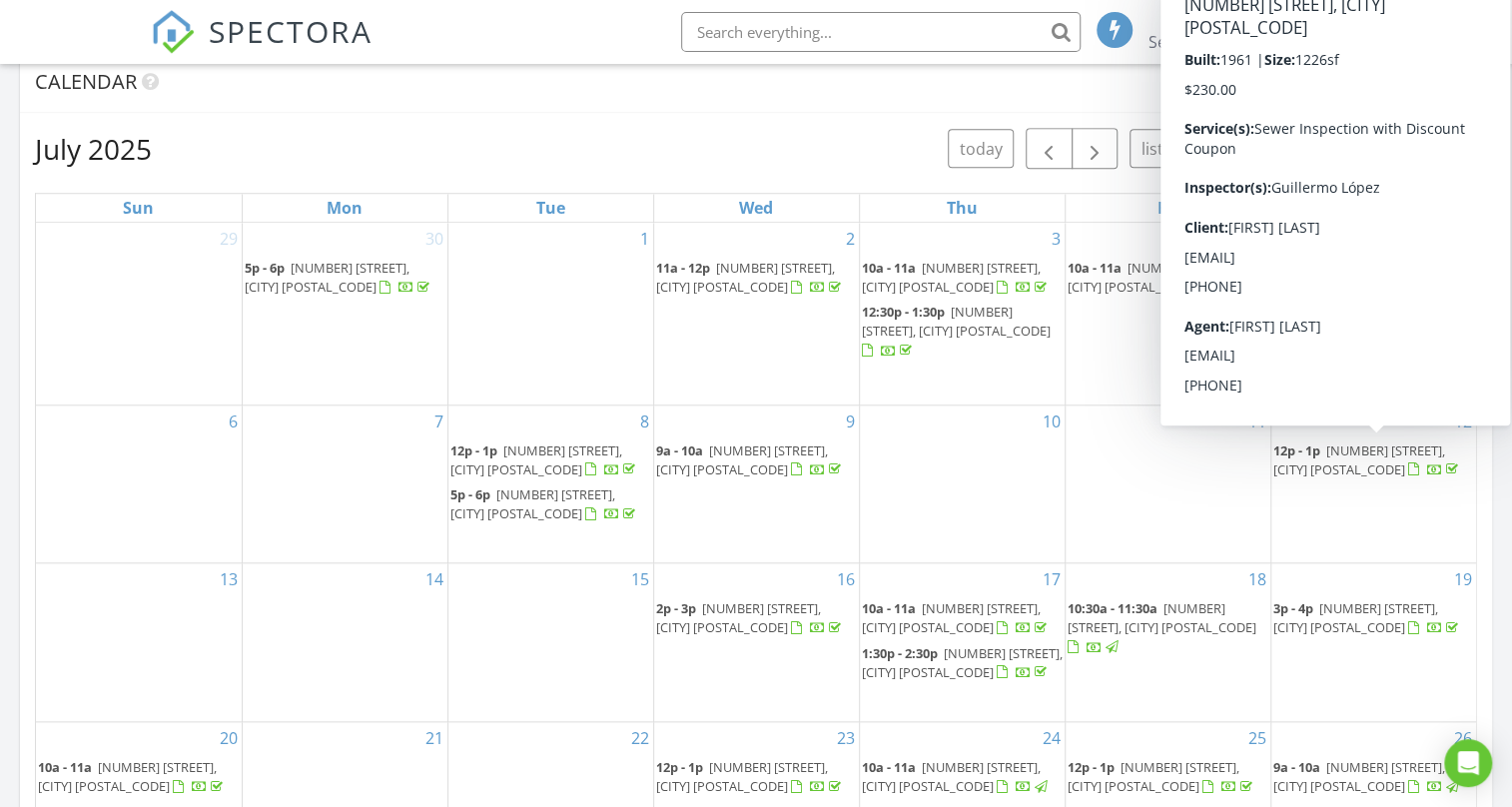 click on "2241 Cordero Ave, Simi Valley 93065" at bounding box center [1359, 459] 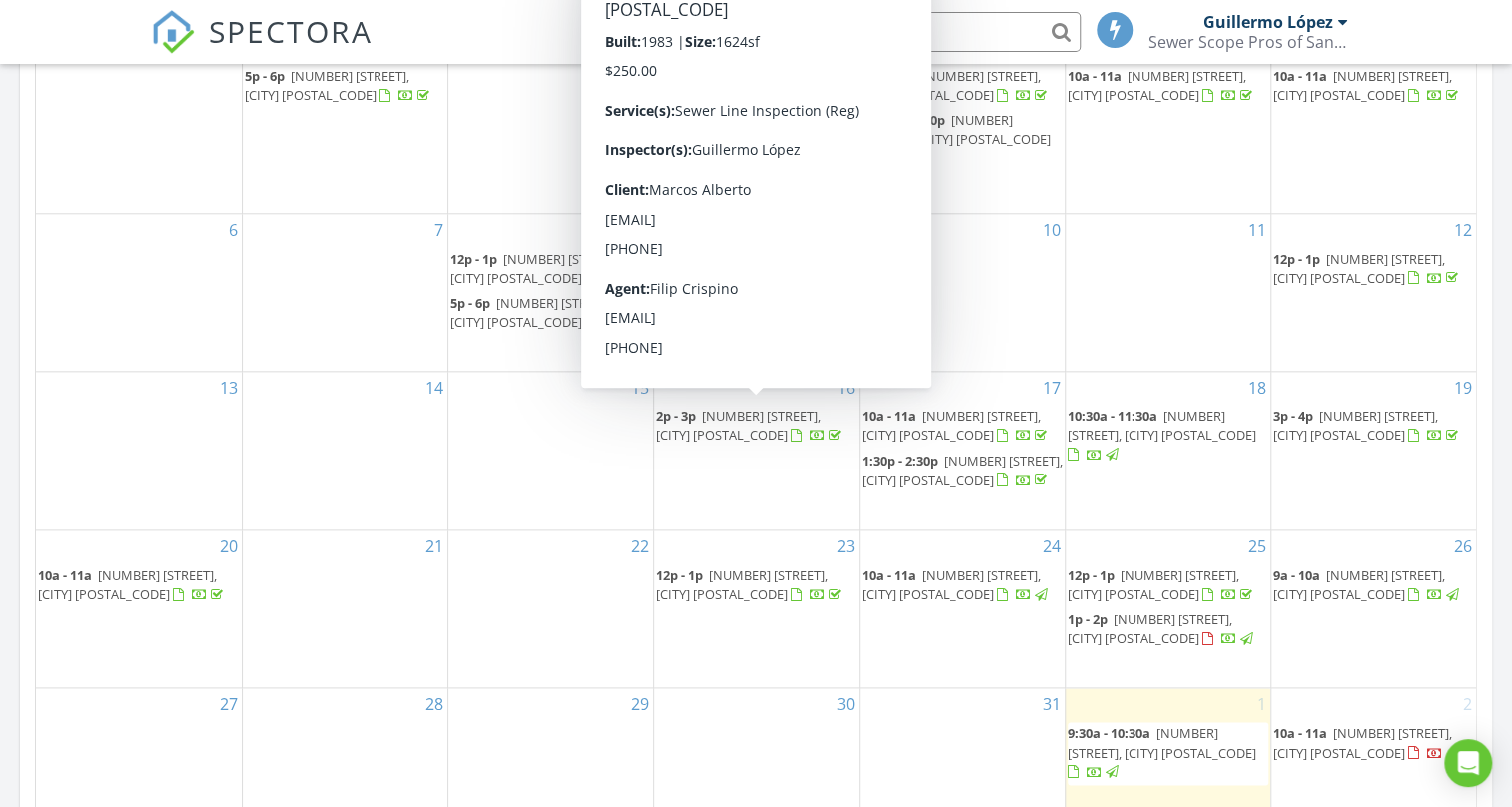scroll, scrollTop: 969, scrollLeft: 0, axis: vertical 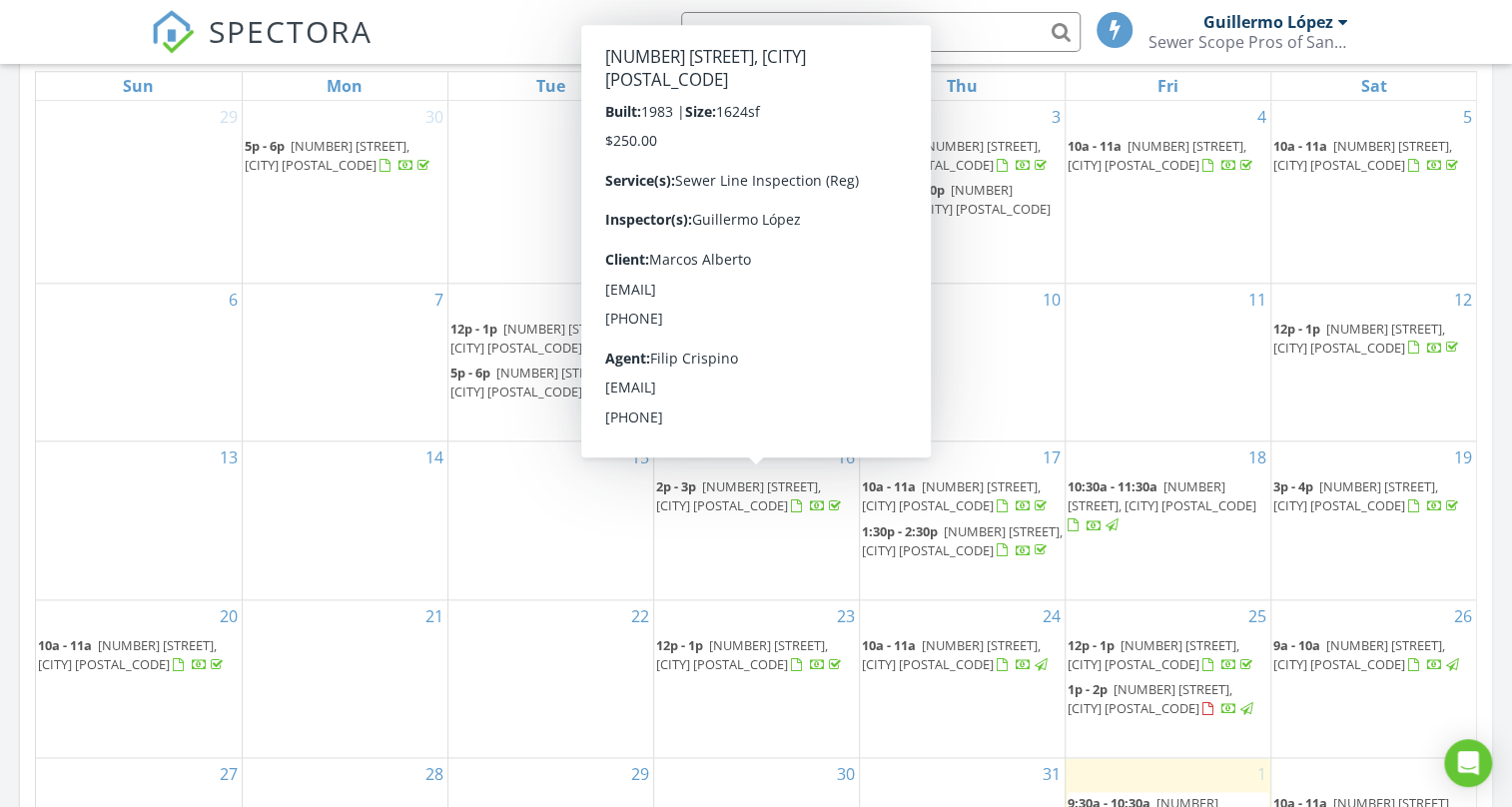 click on "27945 Sycamore Creek Dr, Santa Clarita 91354" at bounding box center (738, 495) 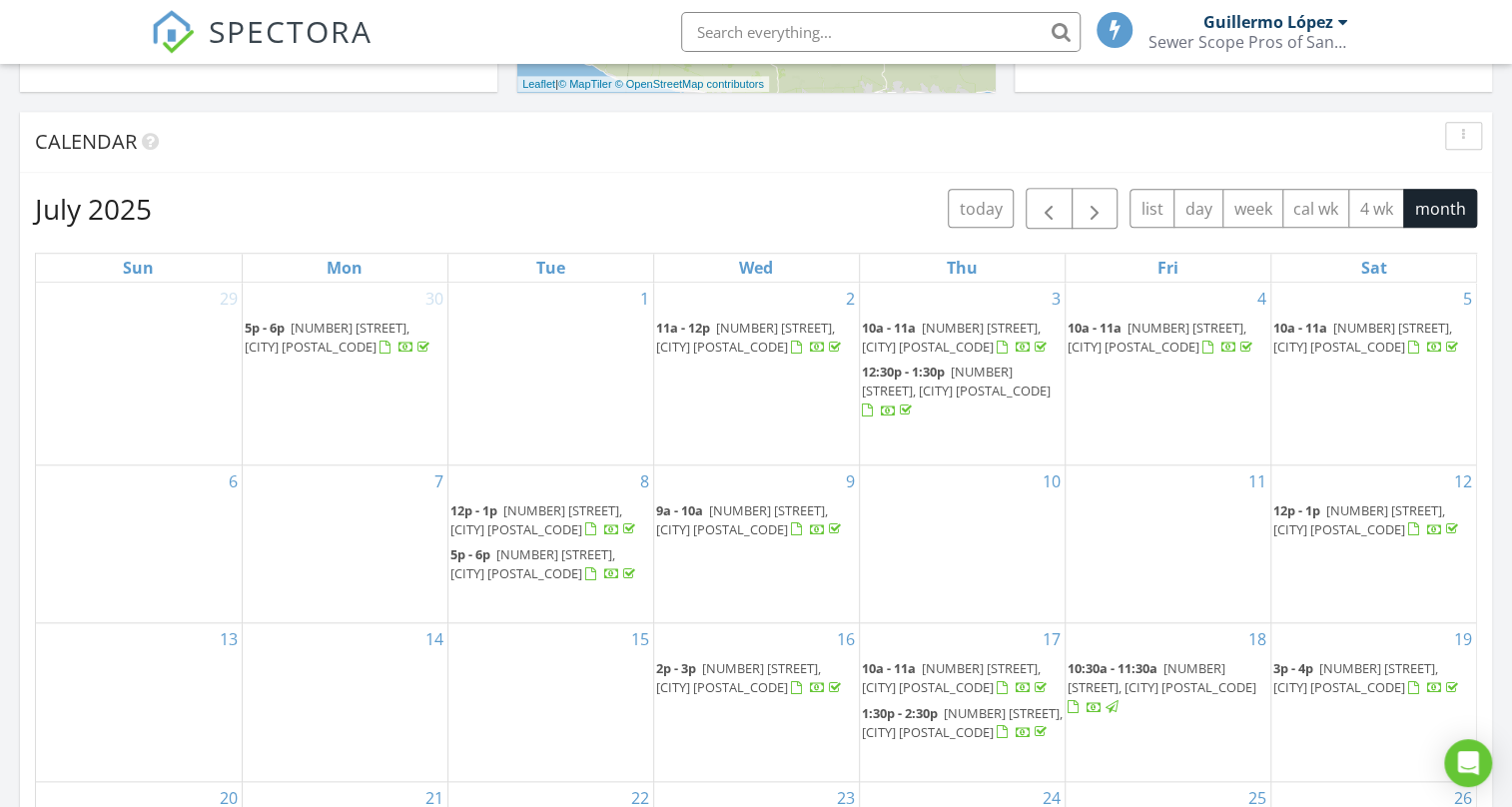 scroll, scrollTop: 605, scrollLeft: 0, axis: vertical 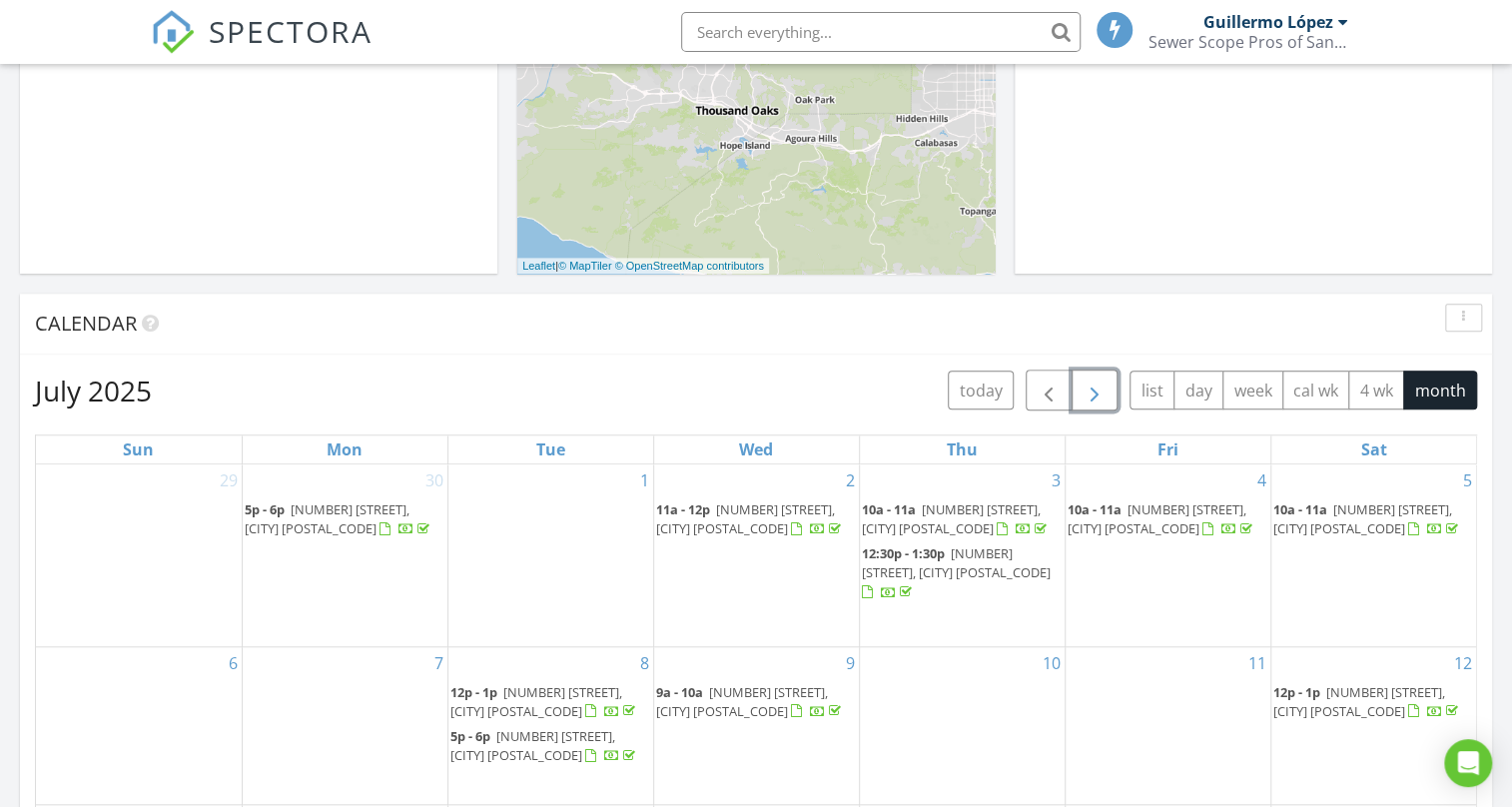 click at bounding box center (1095, 391) 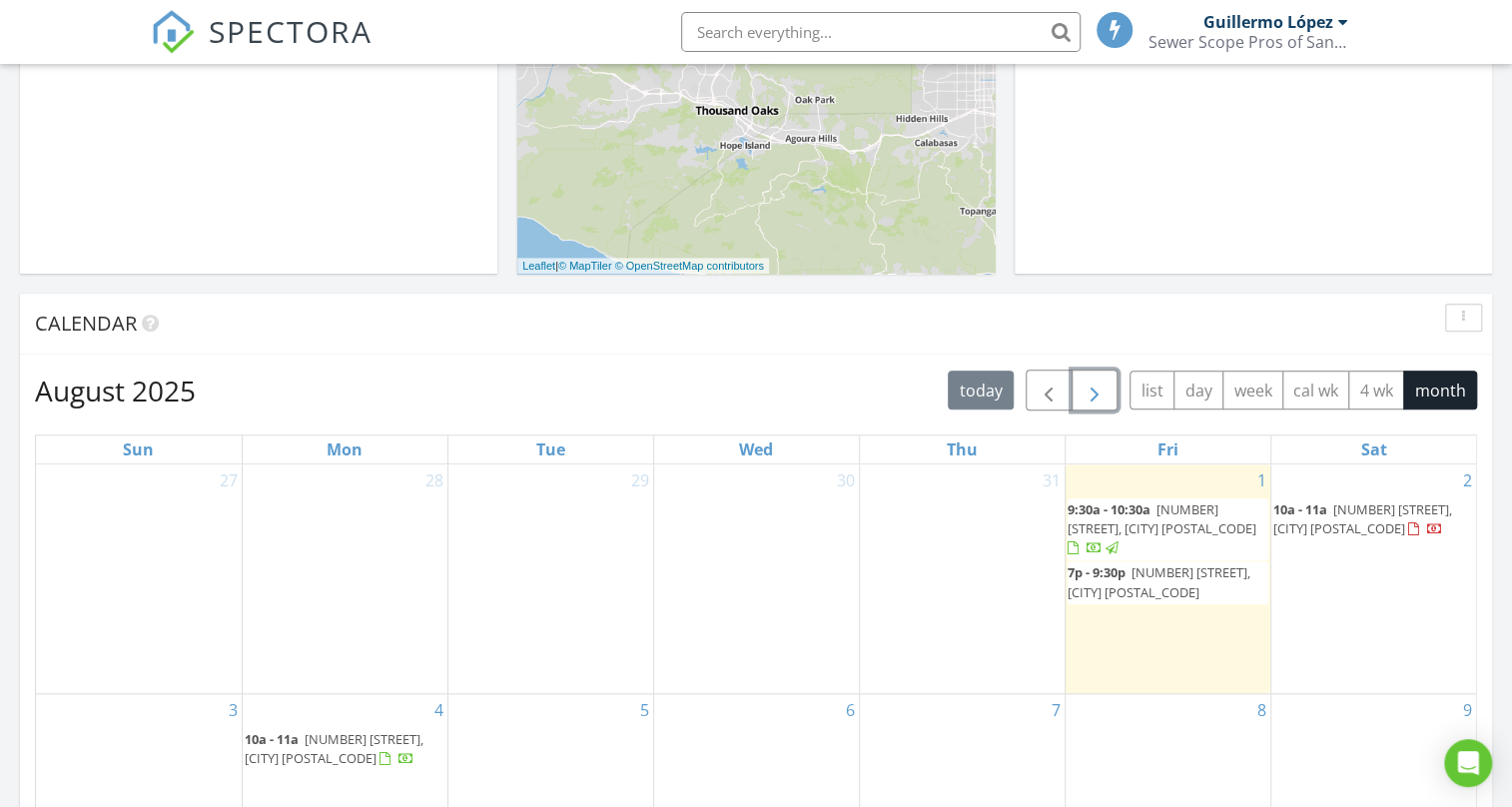 scroll, scrollTop: 787, scrollLeft: 0, axis: vertical 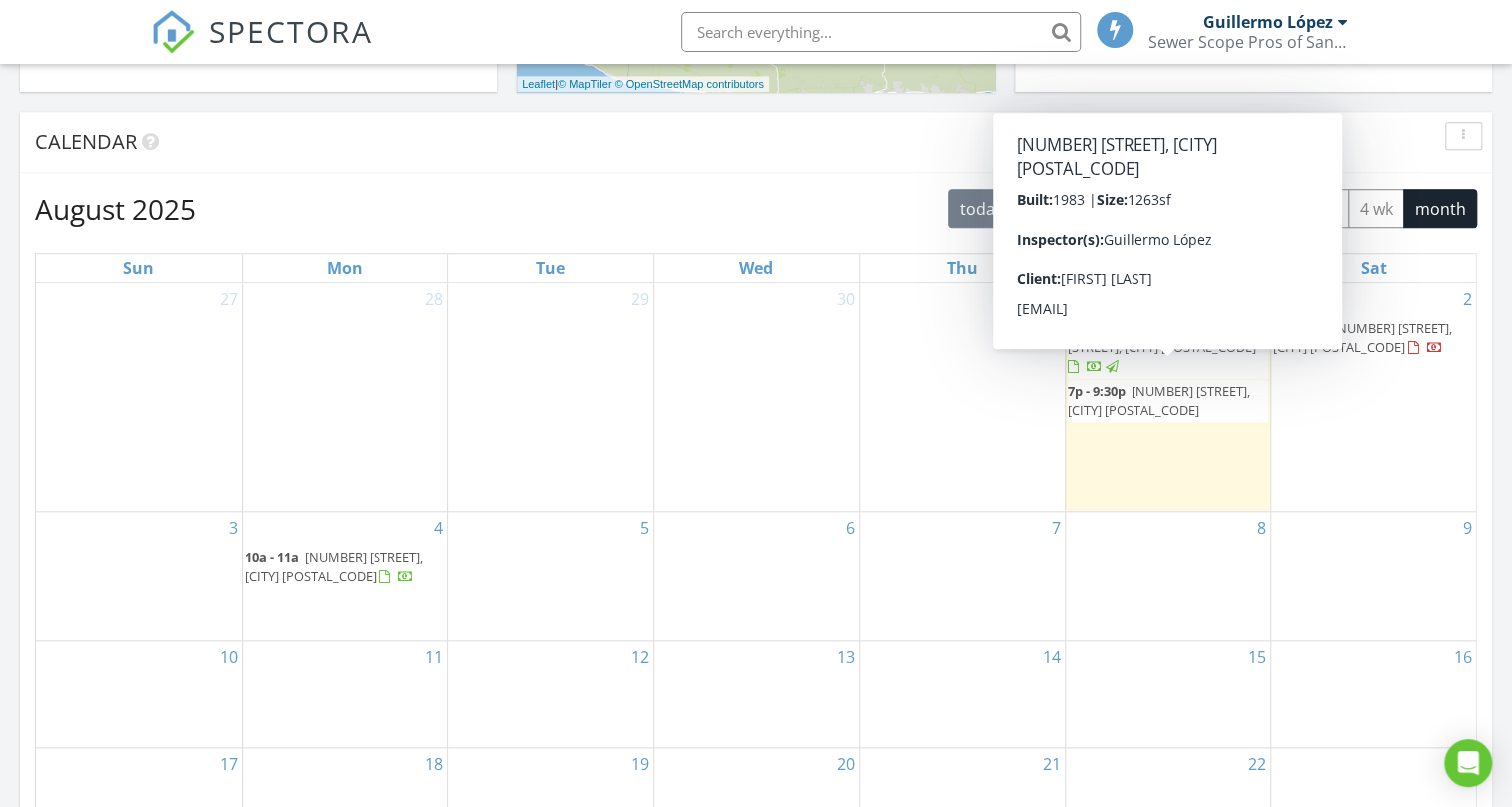 click on "27951 Sycamore Creek Dr, Santa Clarita 91354" at bounding box center (1158, 400) 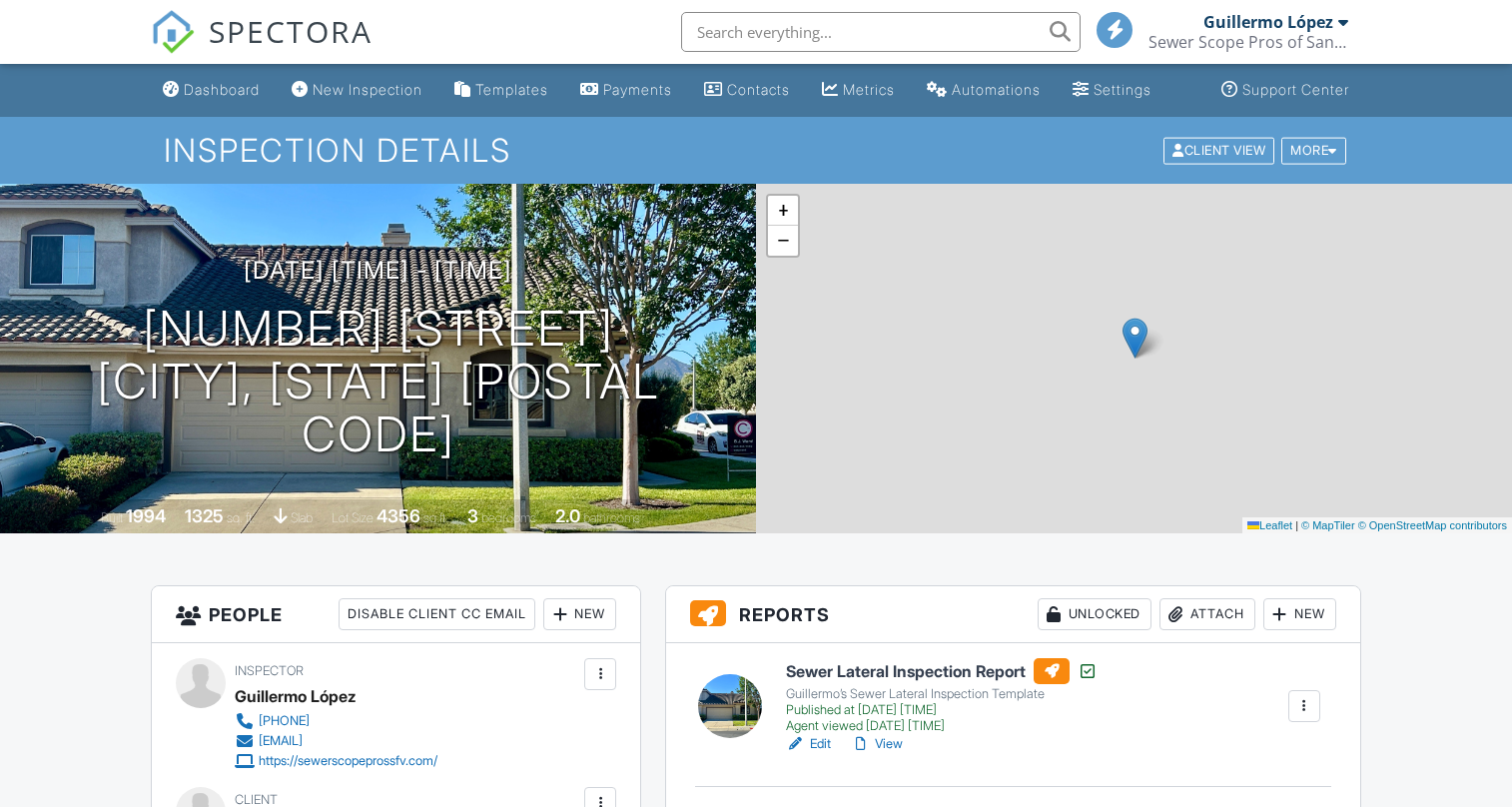 scroll, scrollTop: 0, scrollLeft: 0, axis: both 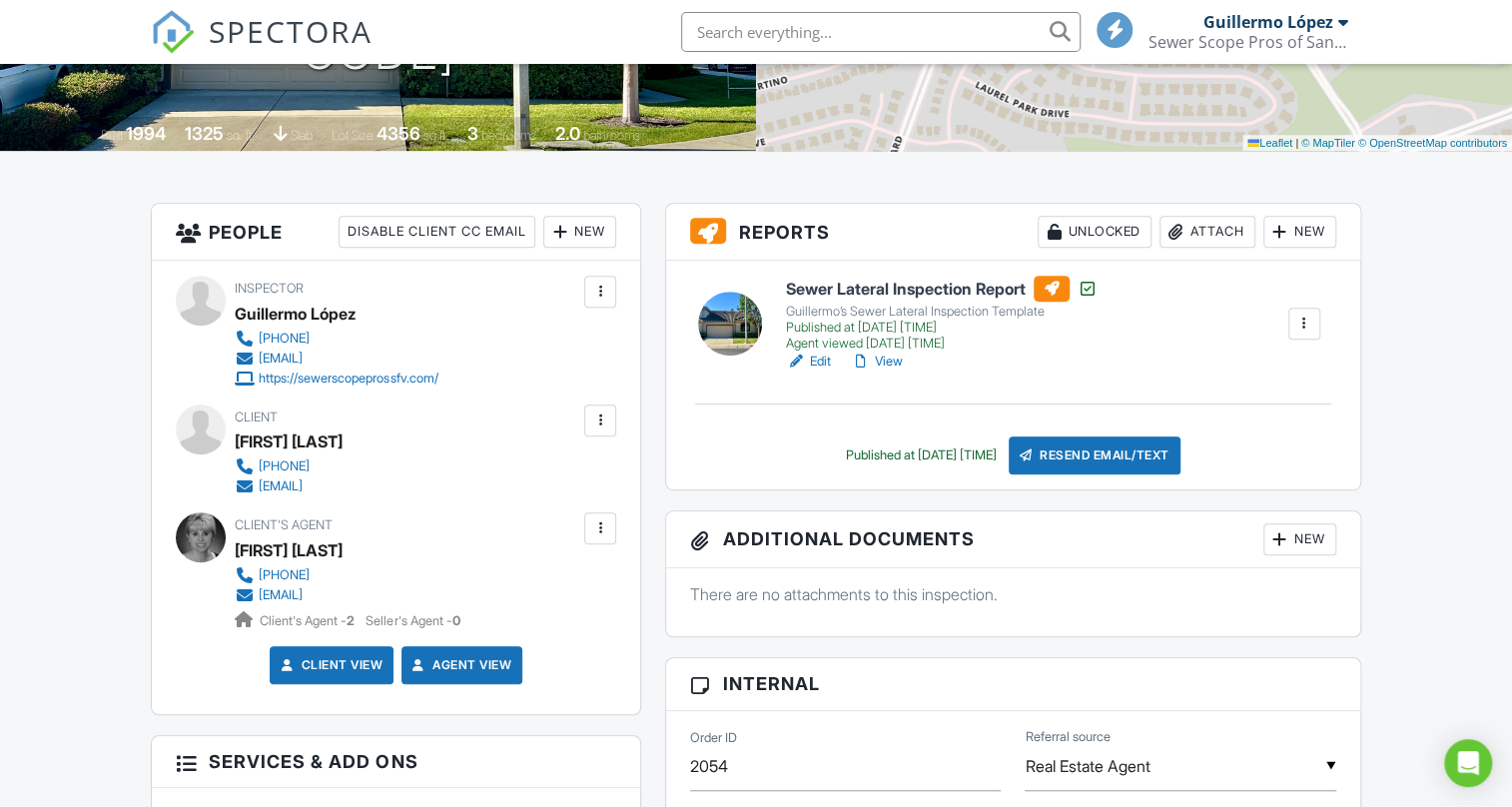 click on "View" at bounding box center [877, 362] 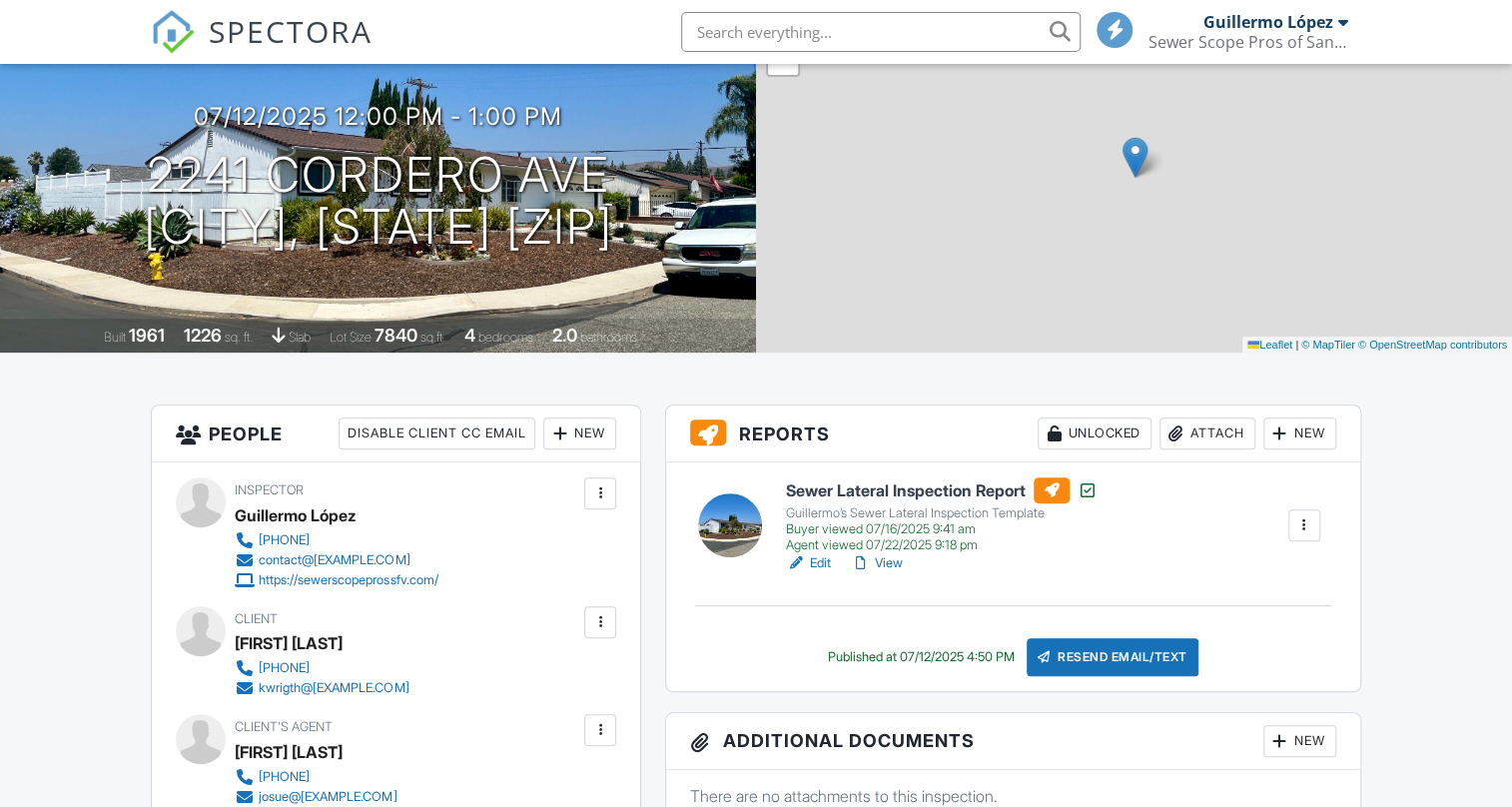 scroll, scrollTop: 181, scrollLeft: 0, axis: vertical 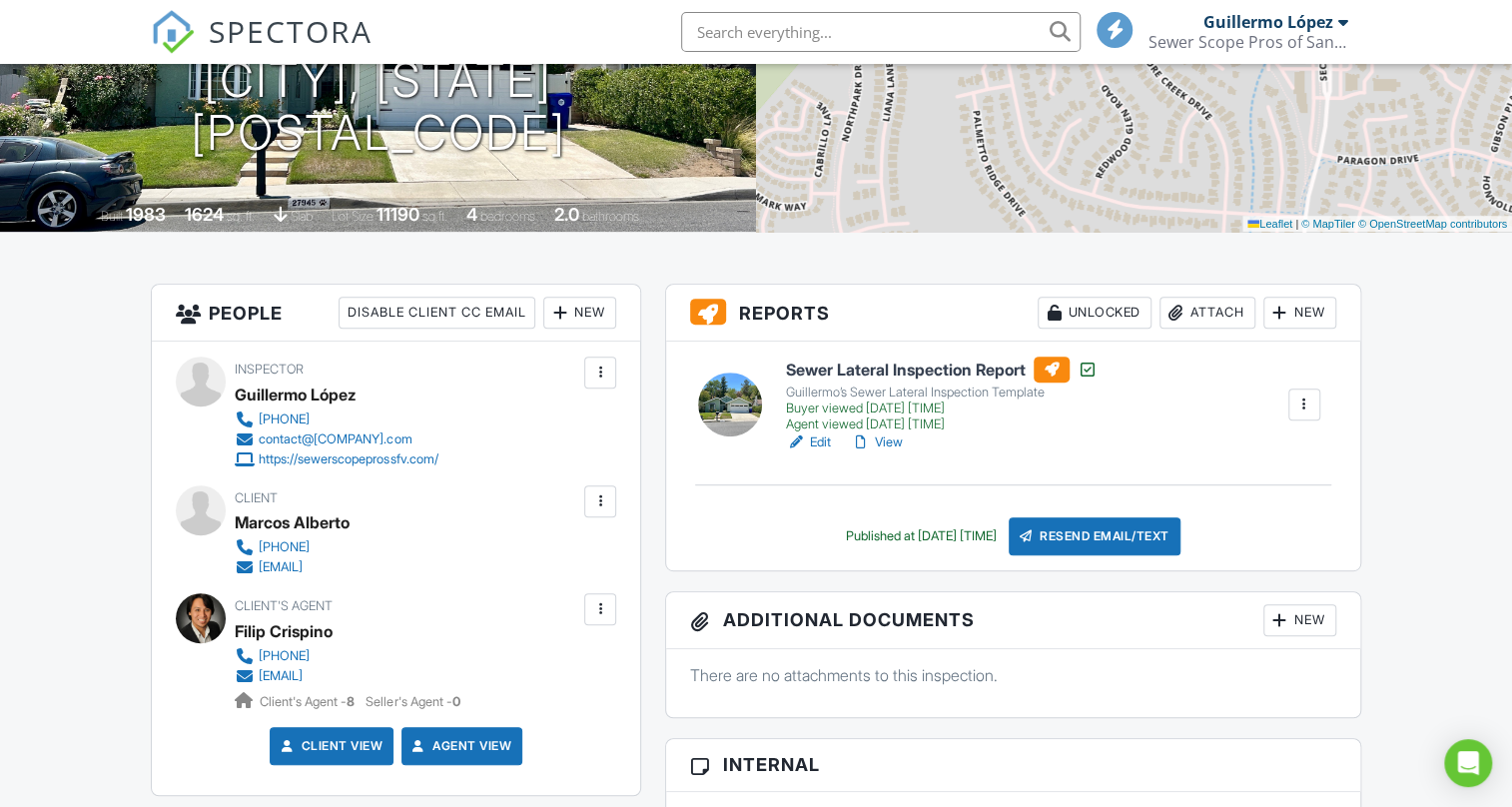 click on "View" at bounding box center (877, 442) 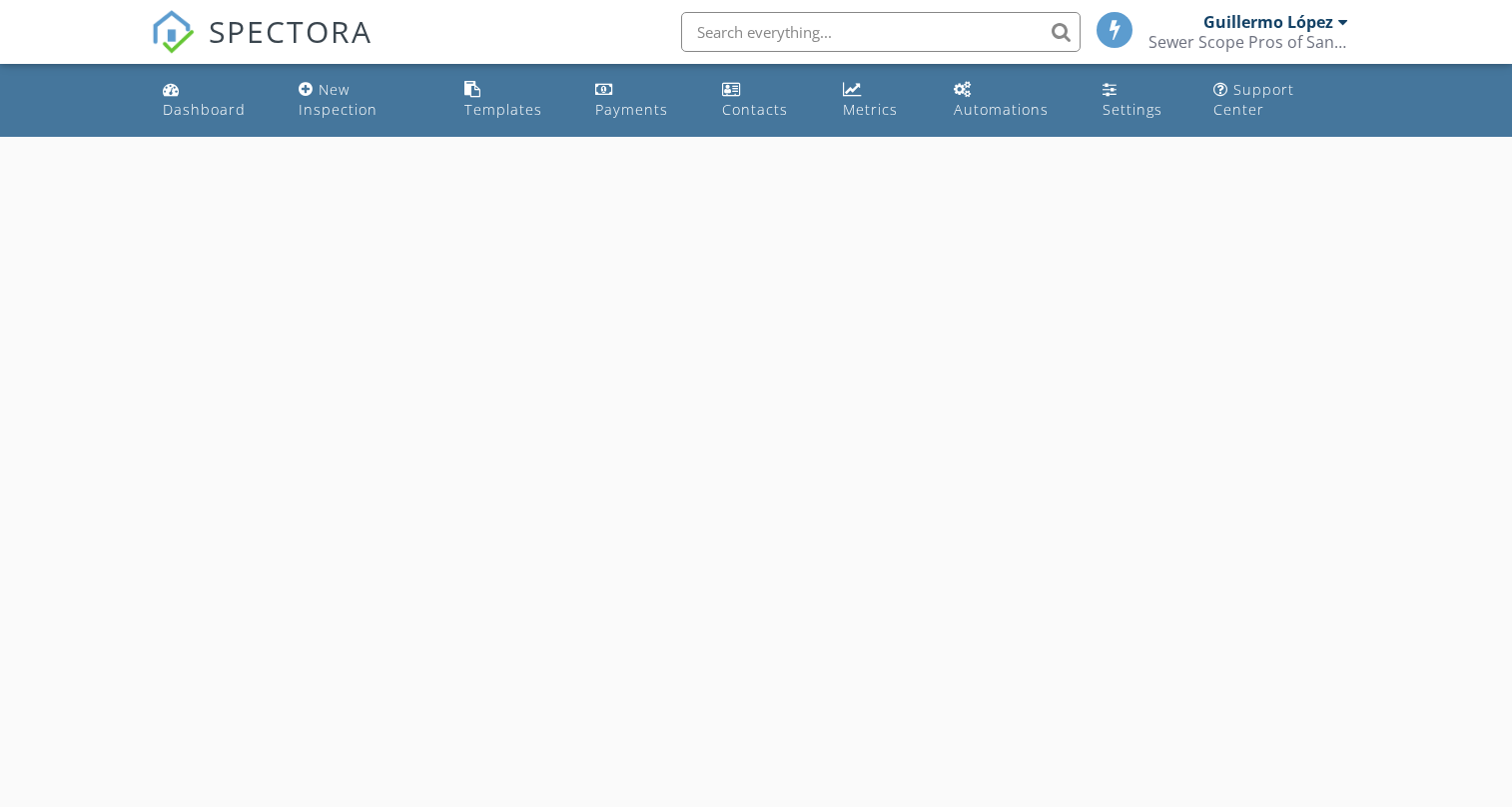 scroll, scrollTop: 0, scrollLeft: 0, axis: both 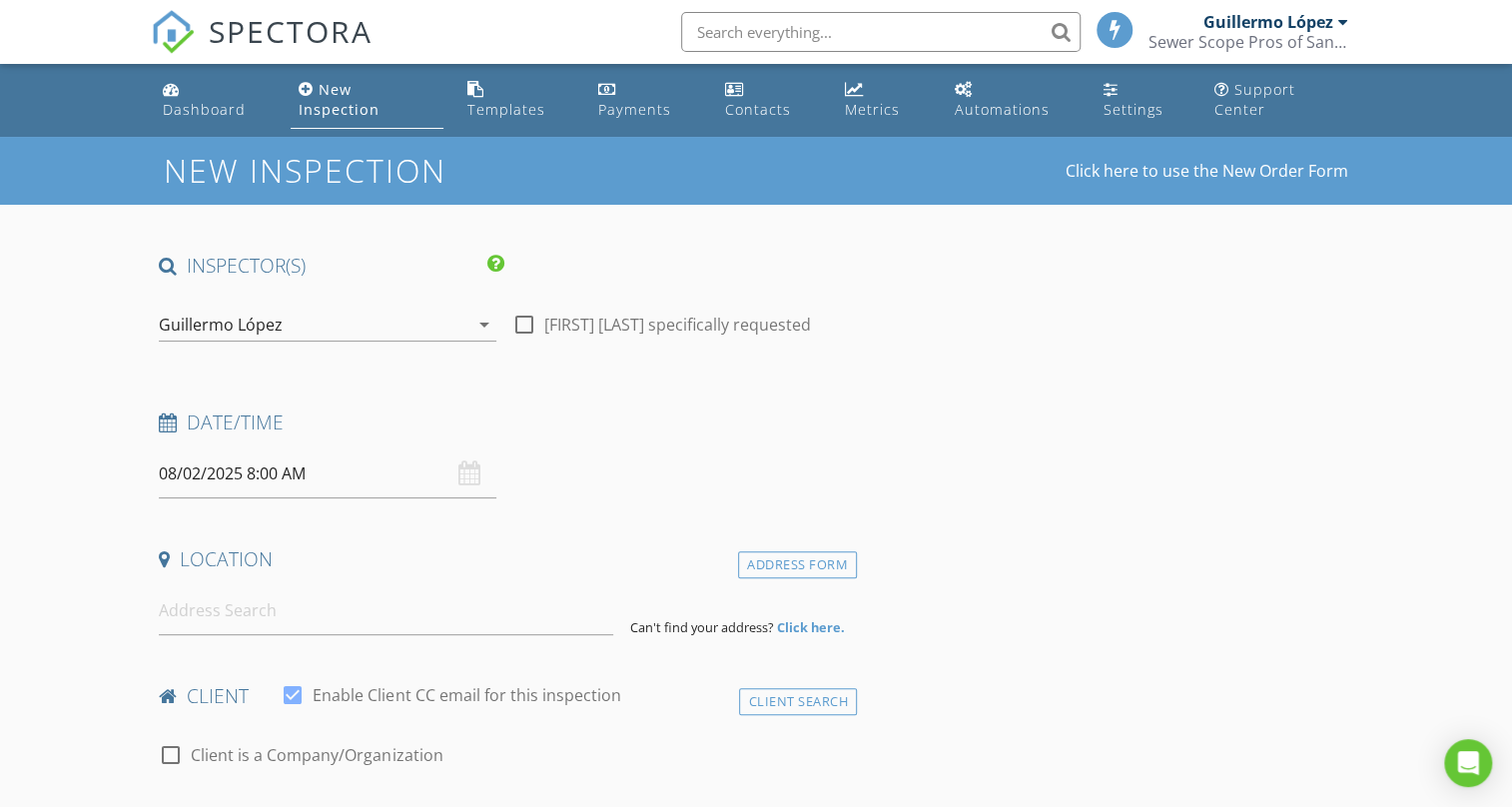 click on "08/02/2025 8:00 AM" at bounding box center (327, 473) 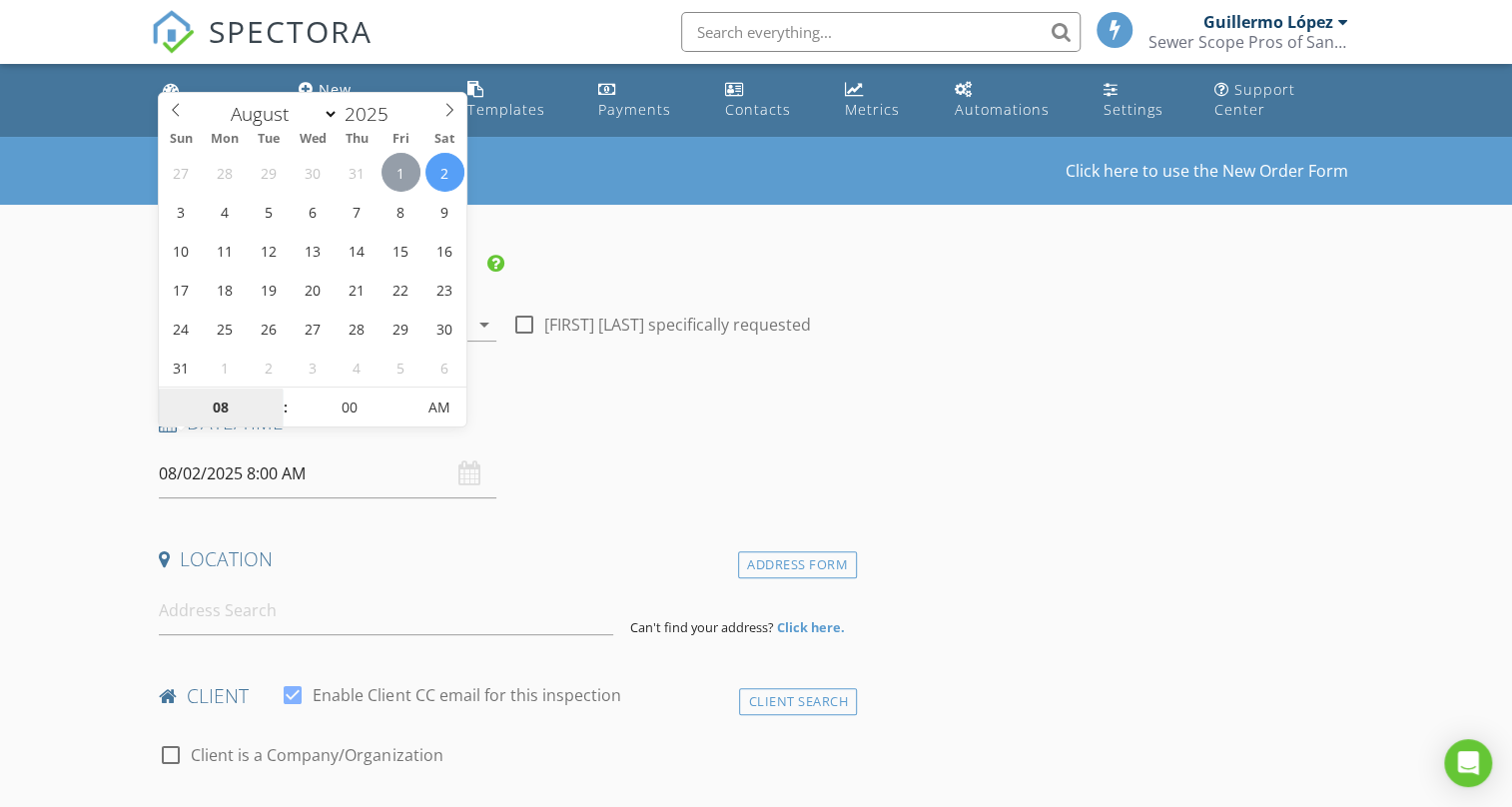 type on "08/01/2025 8:00 AM" 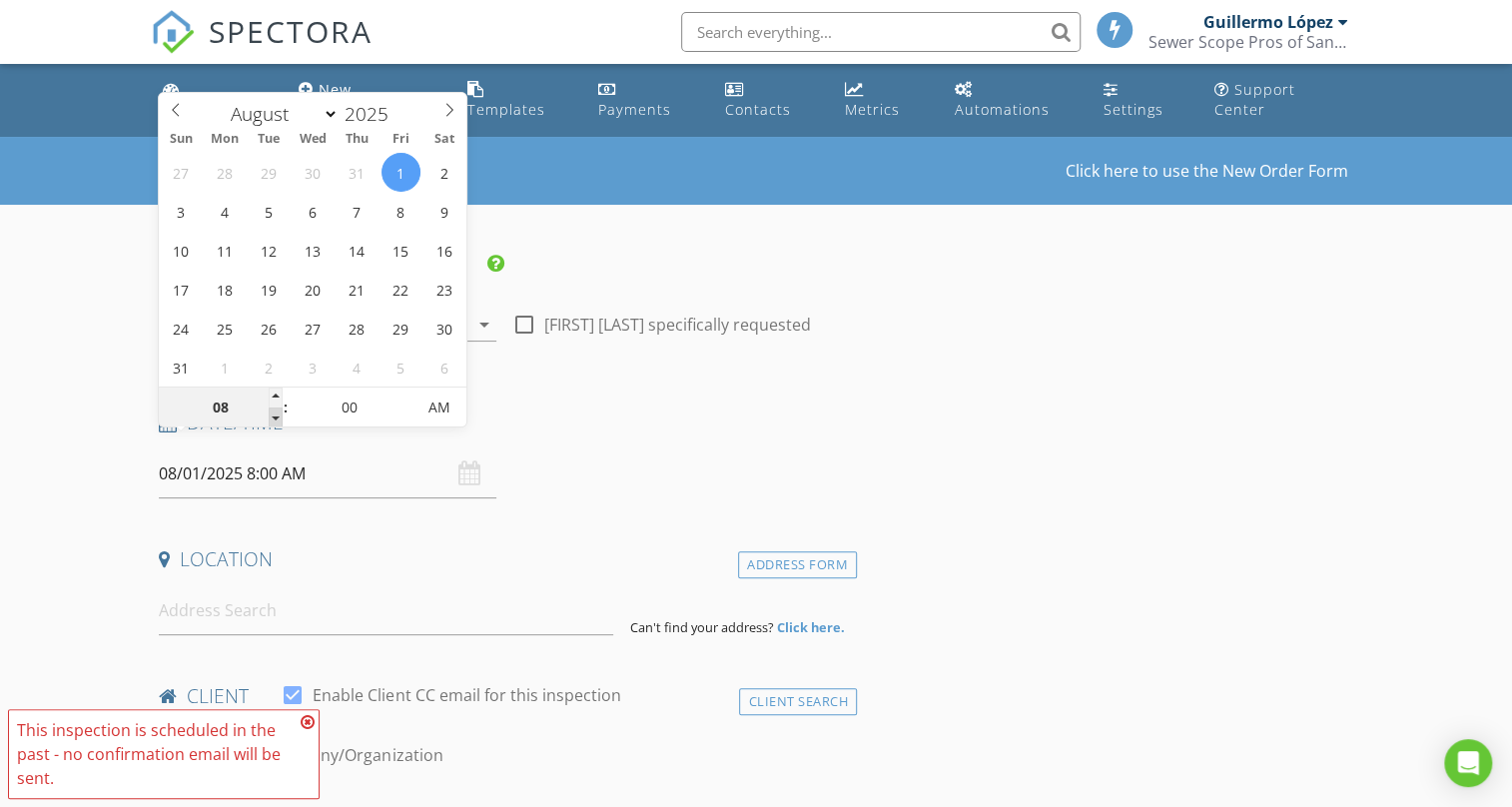 type on "07" 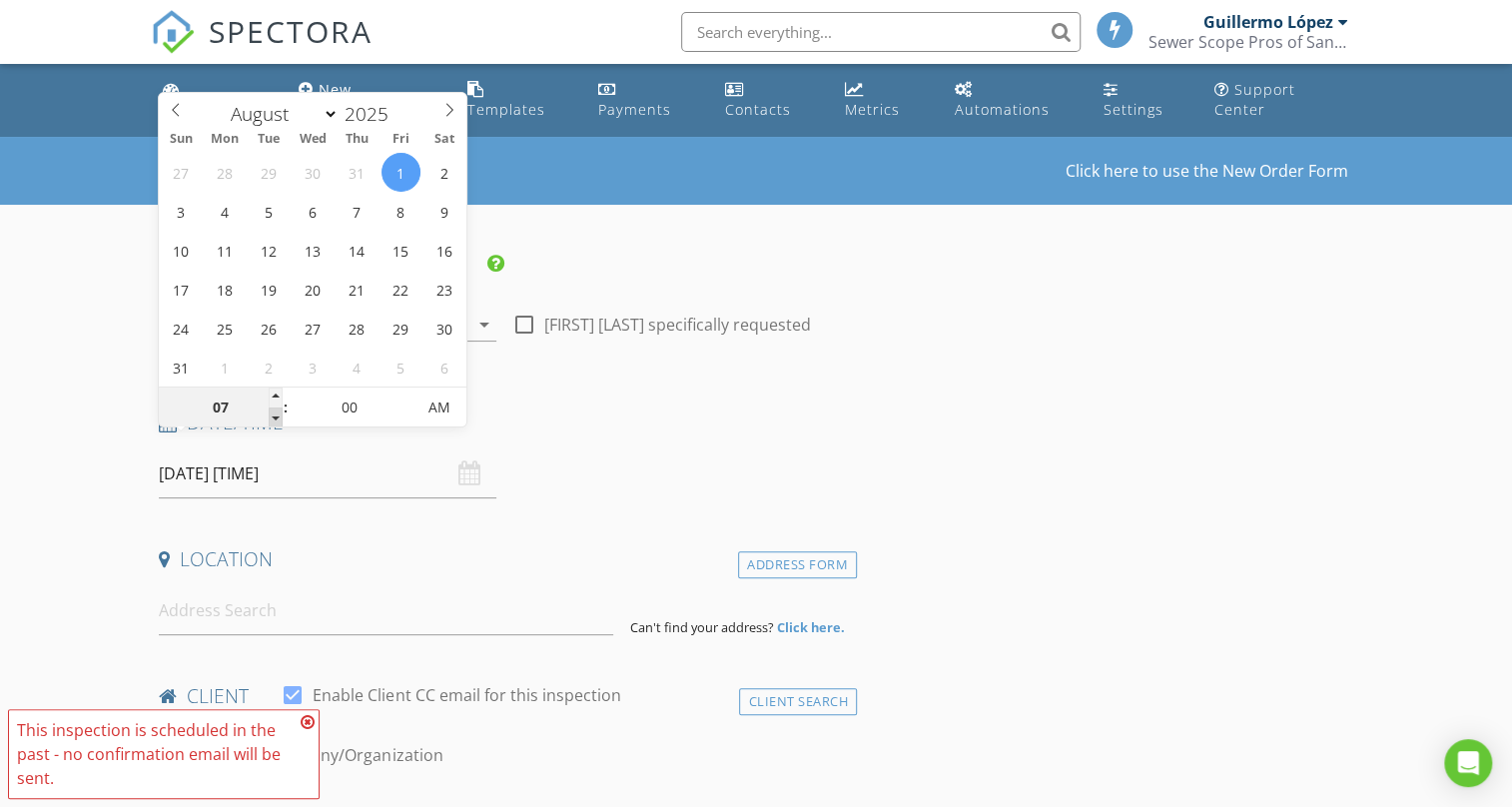 click at bounding box center [276, 417] 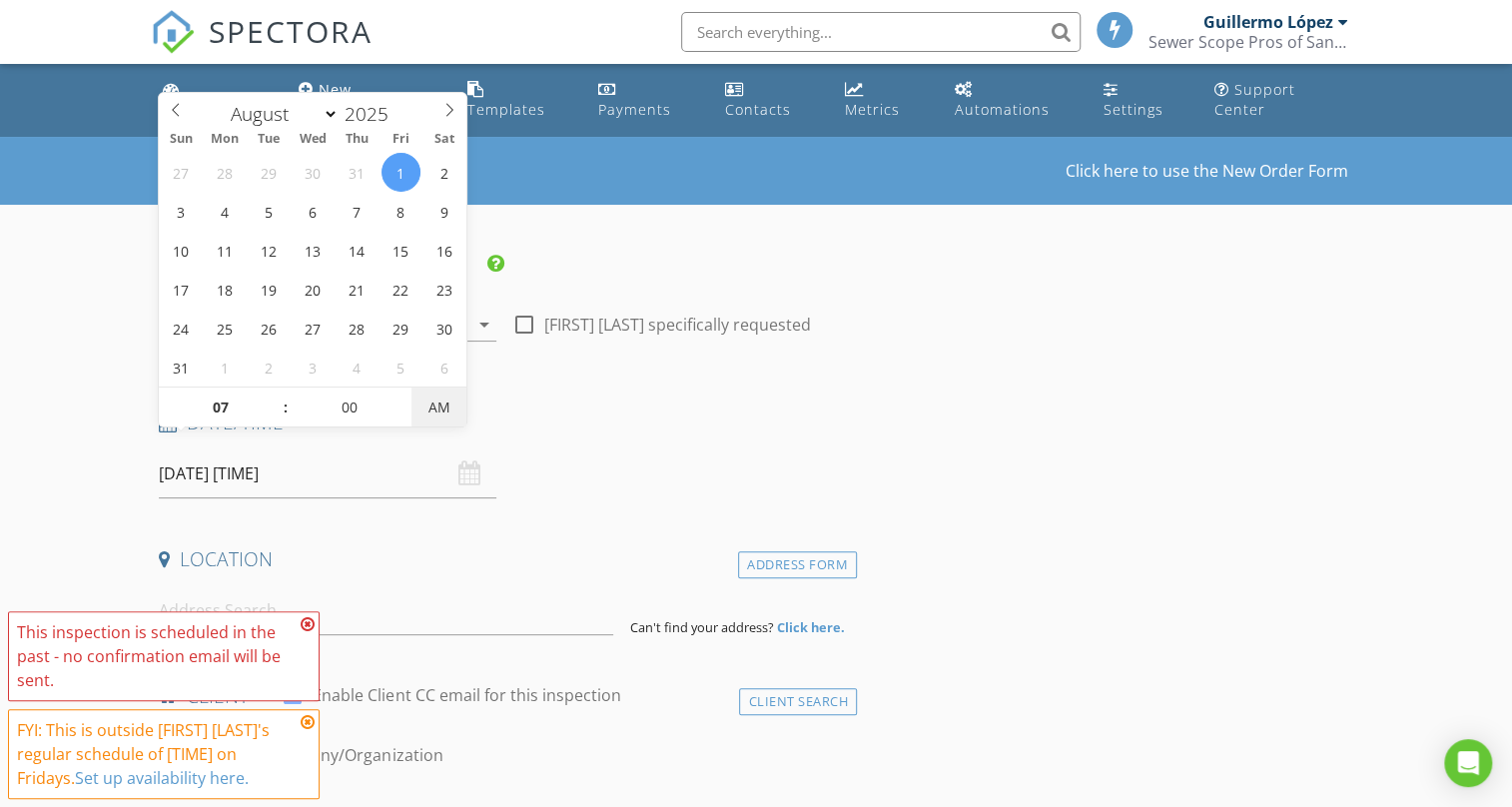 type on "08/01/2025 7:00 PM" 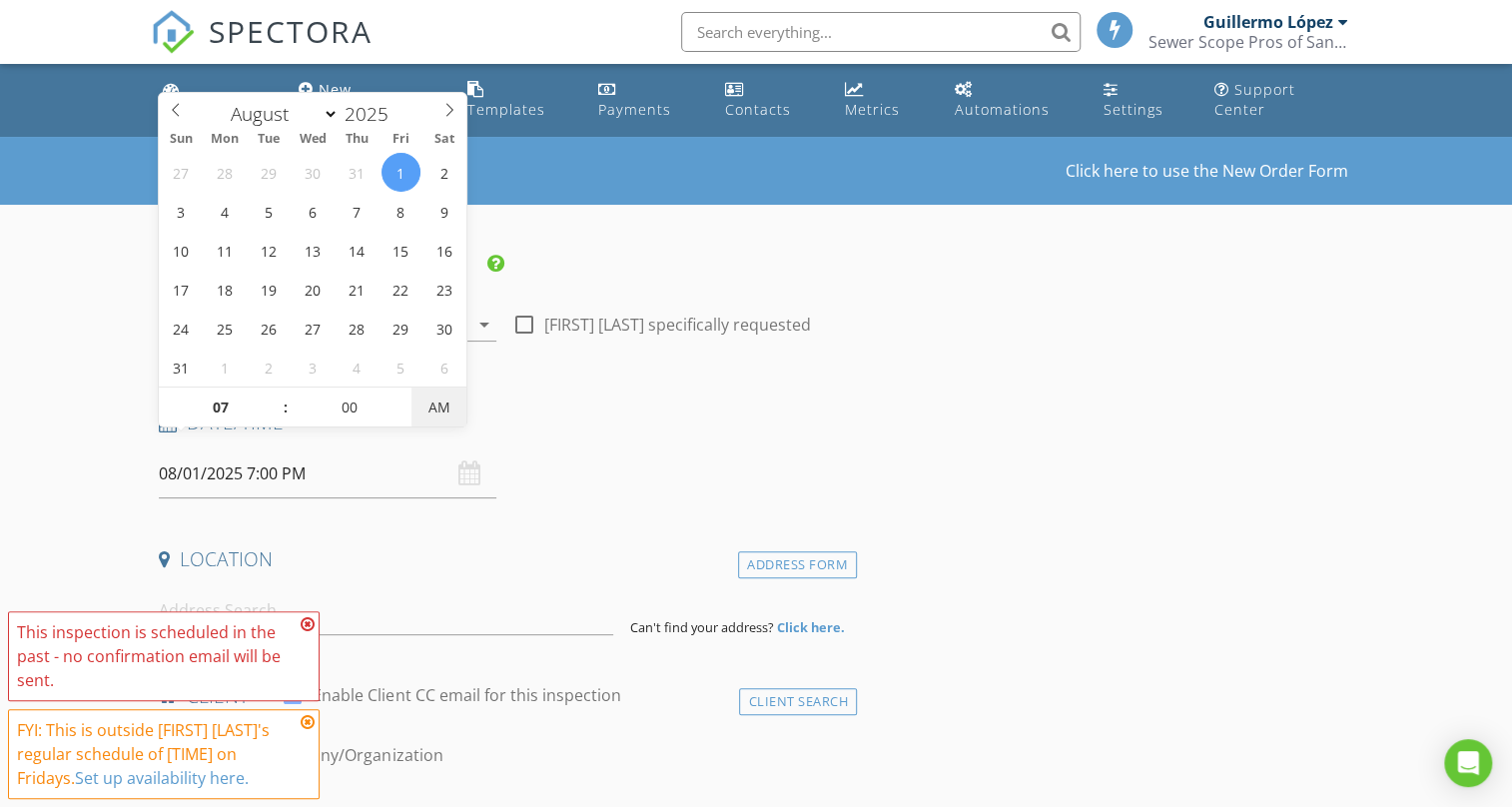 click on "AM" at bounding box center [438, 407] 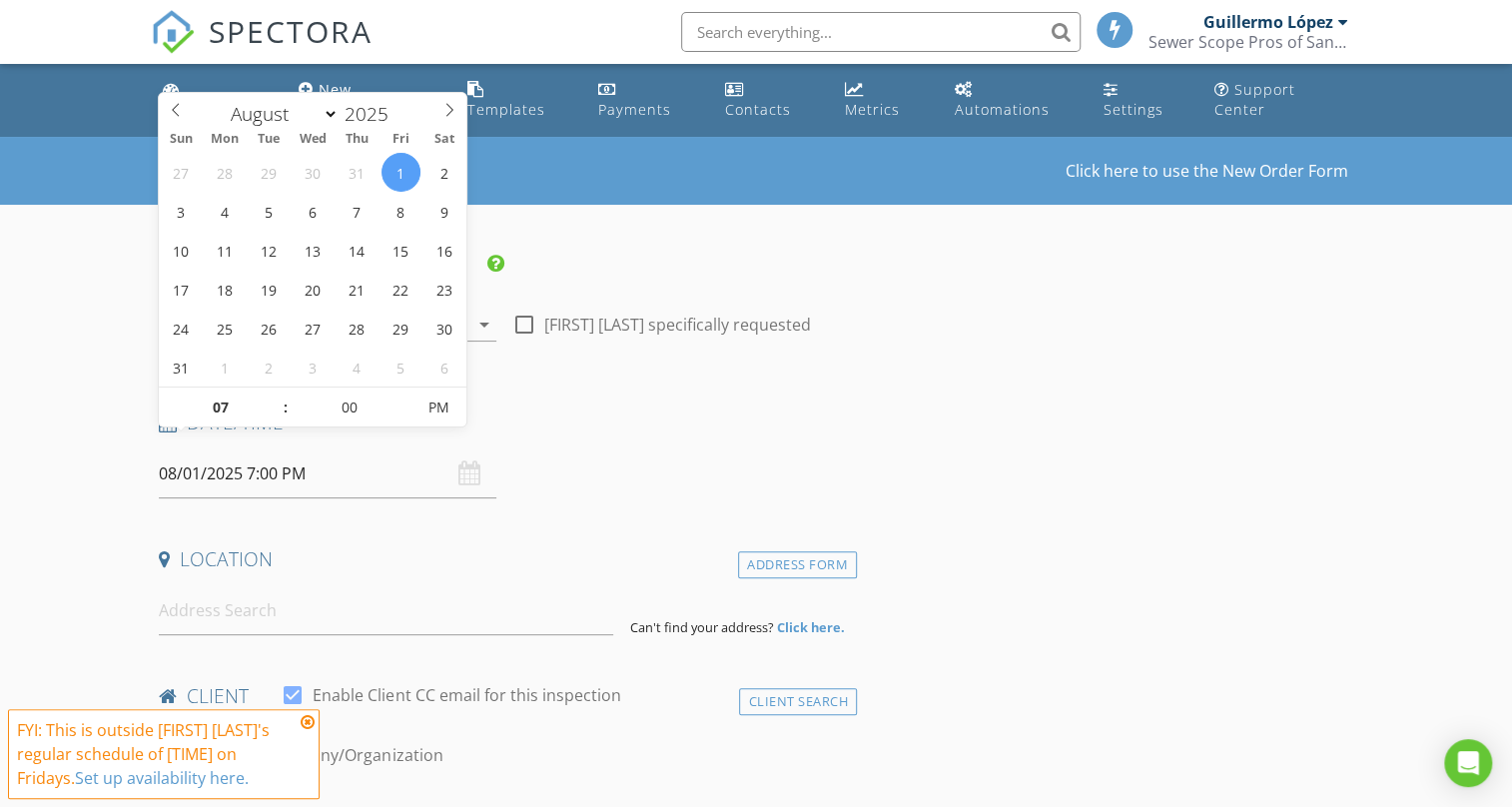 click on "Date/Time
08/01/2025 7:00 PM" at bounding box center [503, 453] 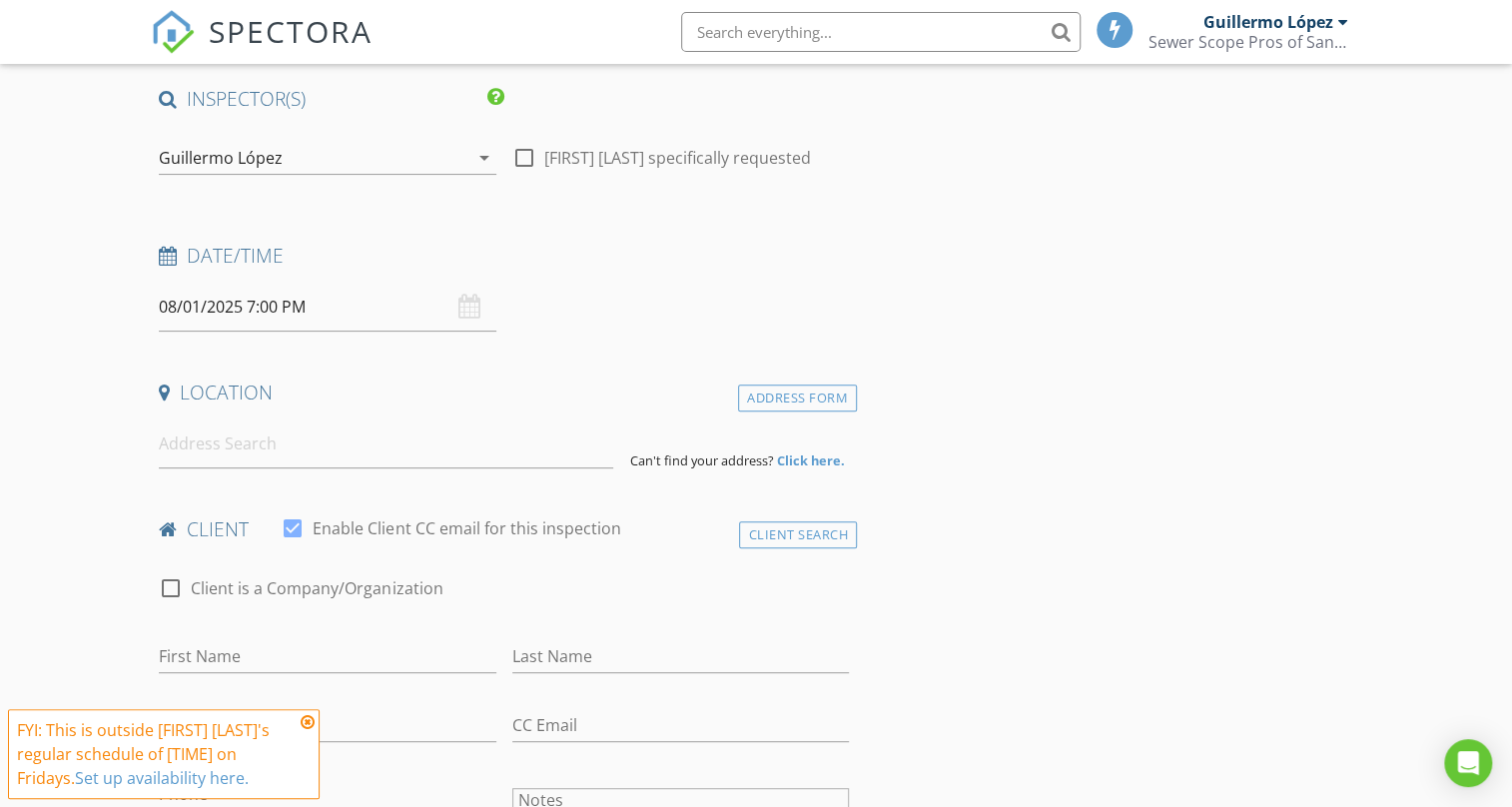scroll, scrollTop: 181, scrollLeft: 0, axis: vertical 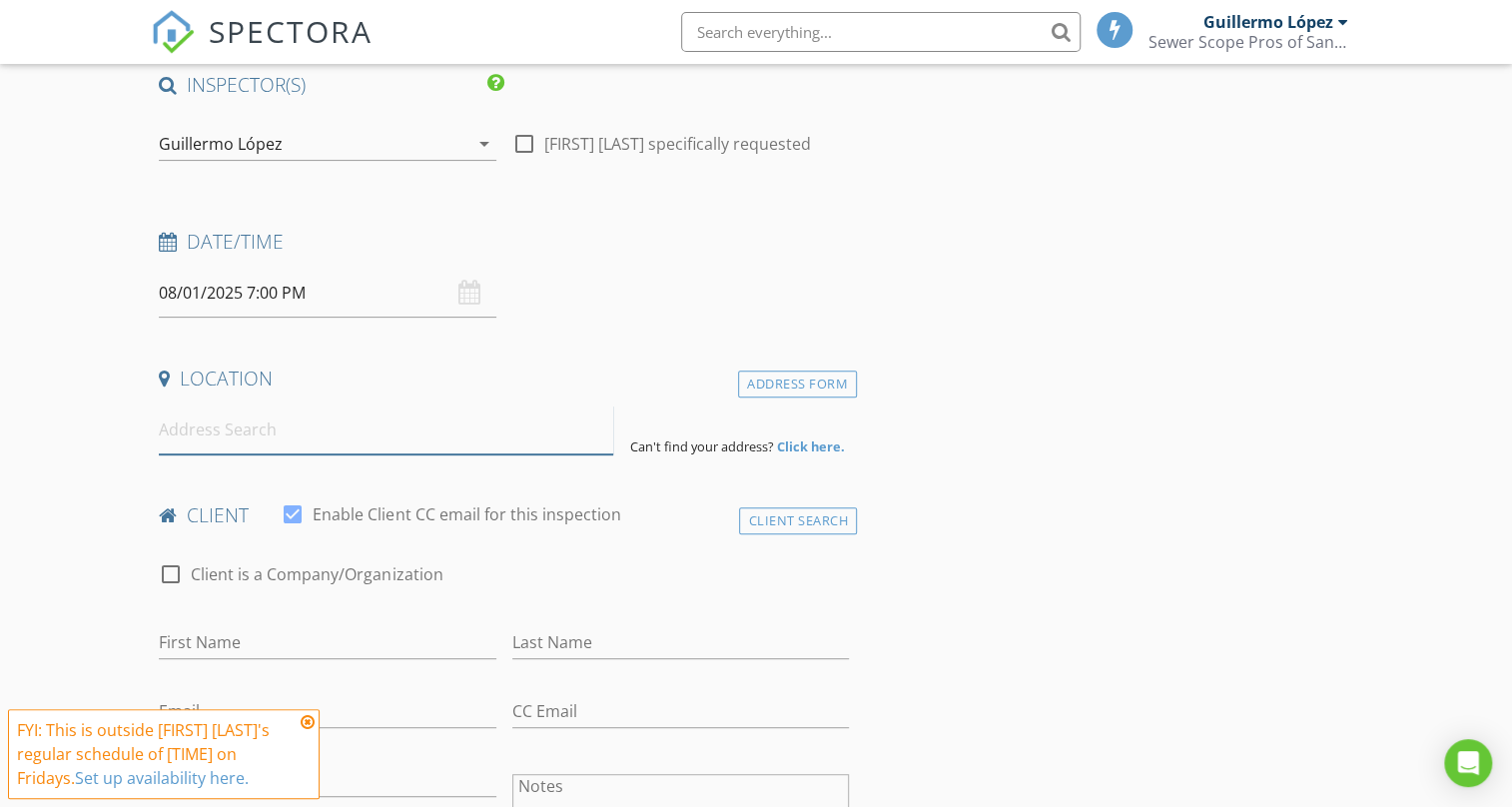 click at bounding box center [385, 429] 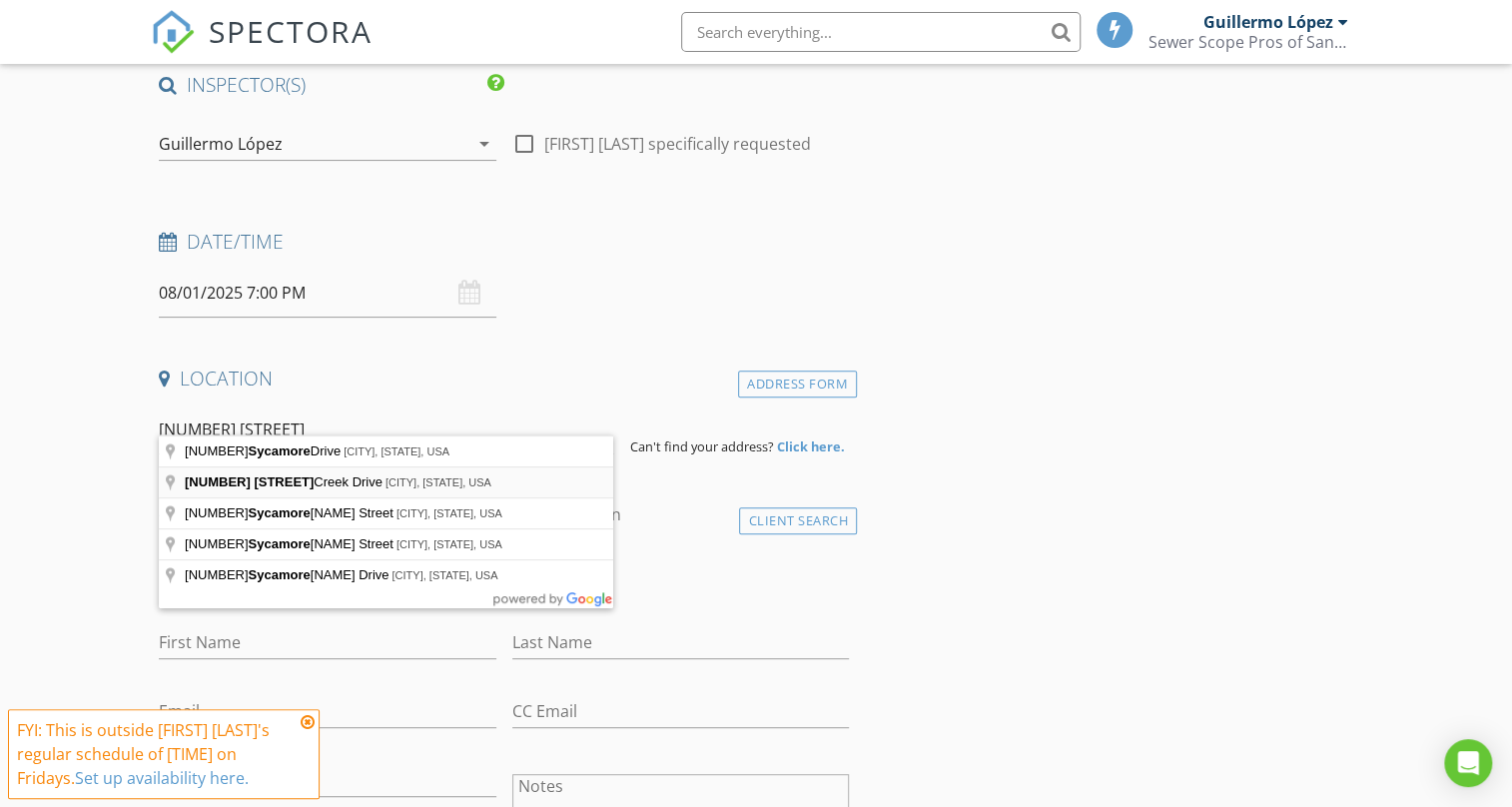 type on "27947 Sycamore Creek Drive, Santa Clarita, CA, USA" 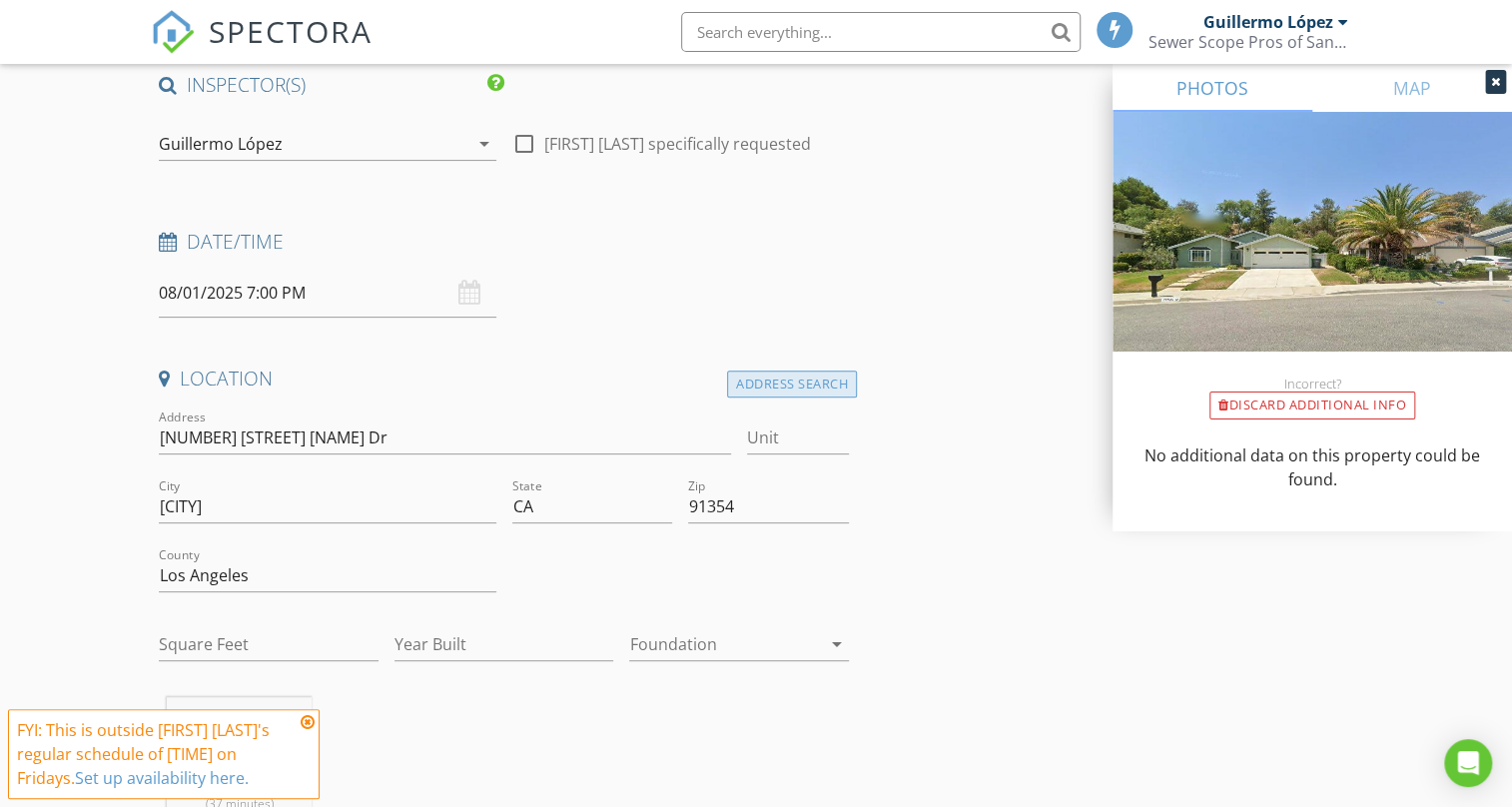 click on "Address Search" at bounding box center [792, 384] 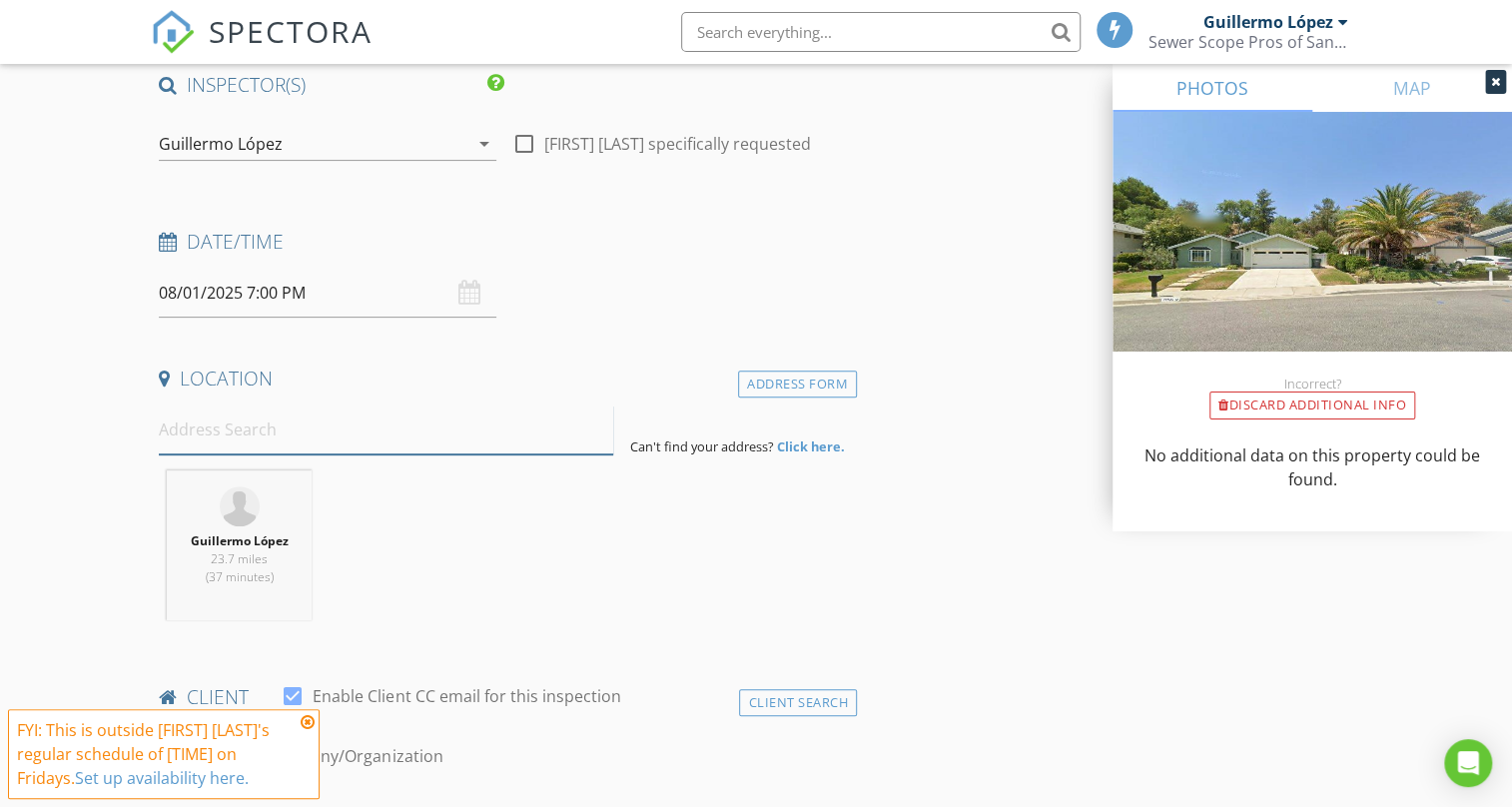click at bounding box center [385, 429] 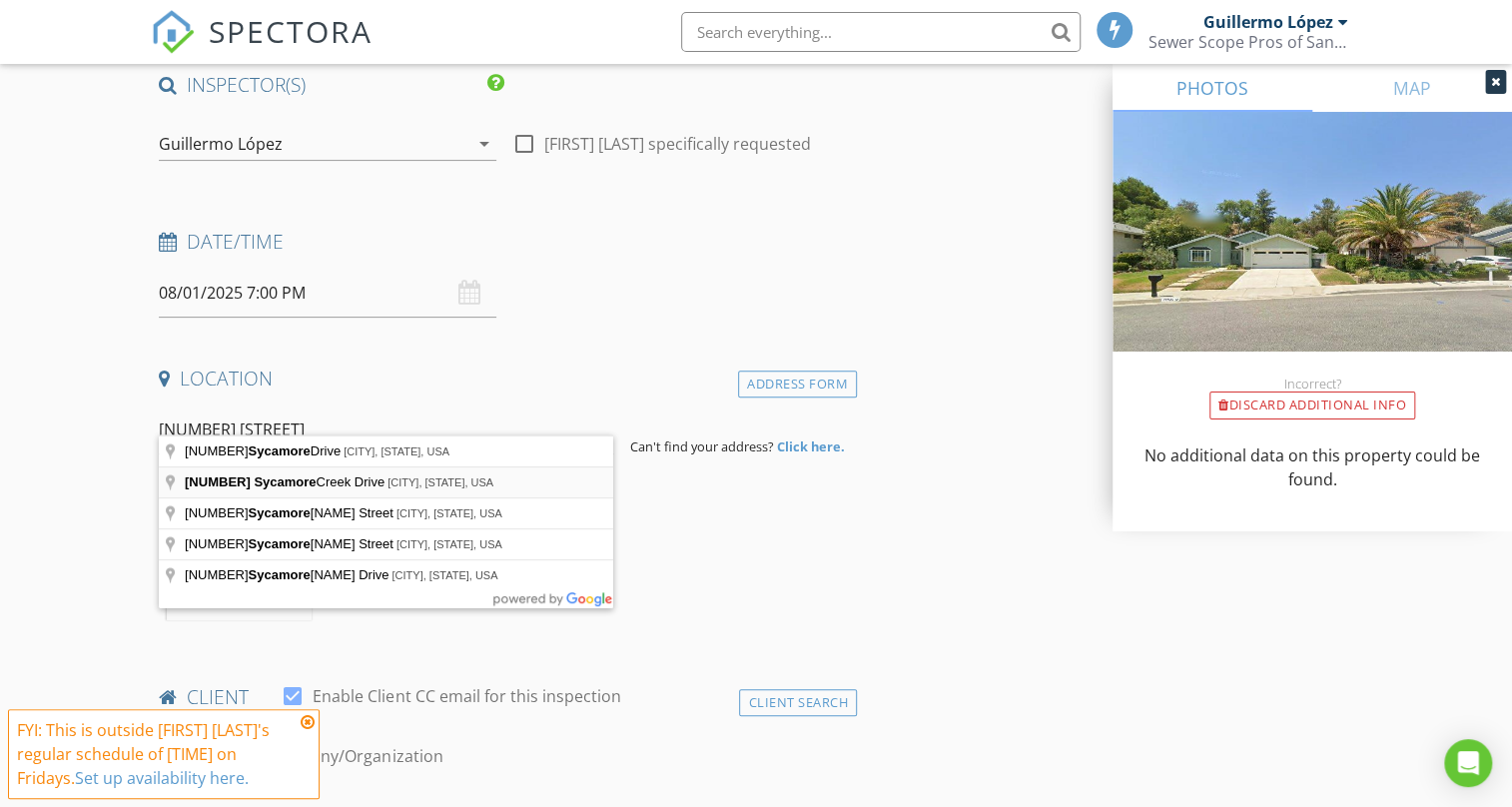 type on "27951 Sycamore Creek Drive, Santa Clarita, CA, USA" 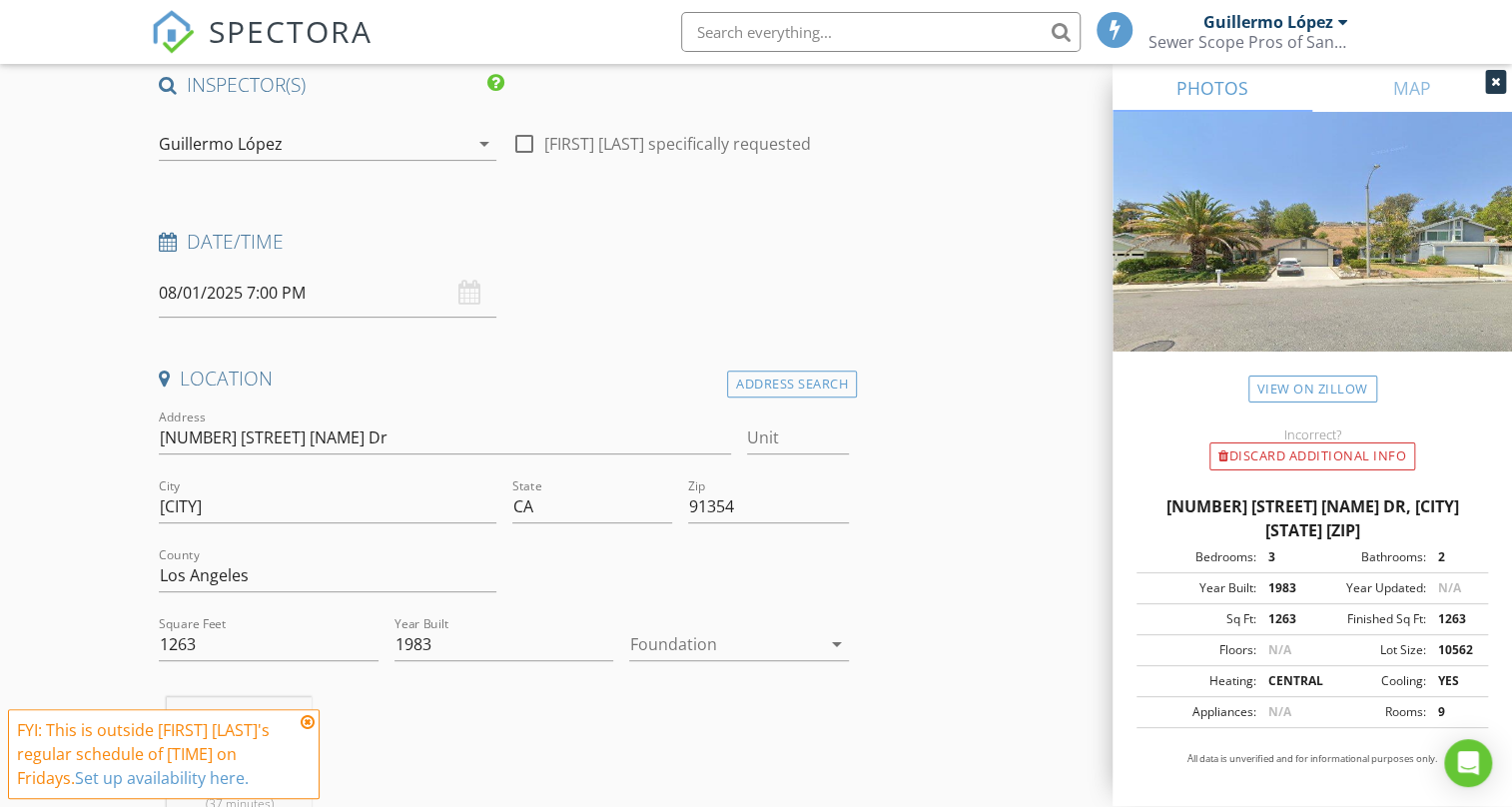 click on "arrow_drop_down" at bounding box center (837, 644) 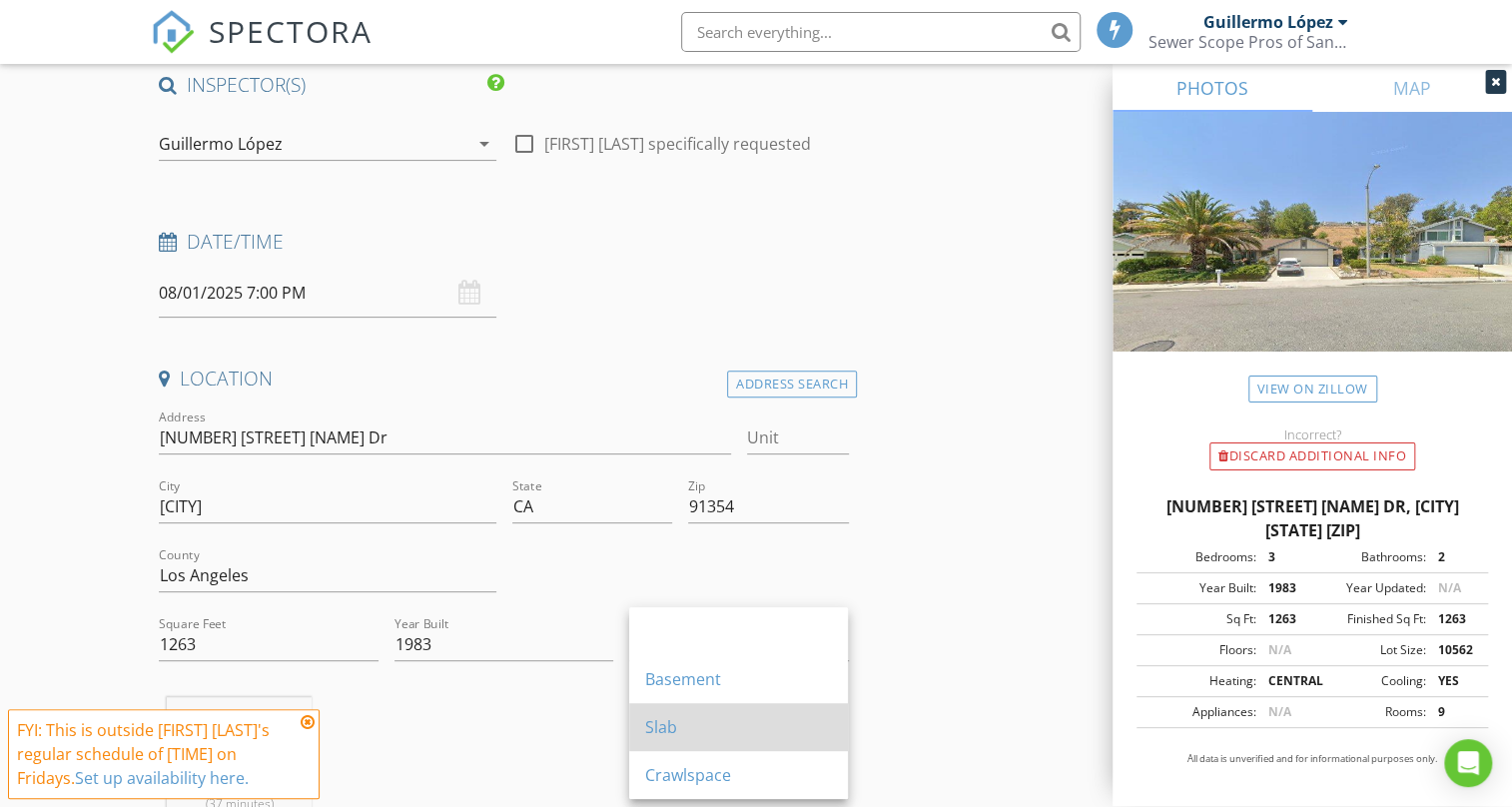click on "Slab" at bounding box center (738, 727) 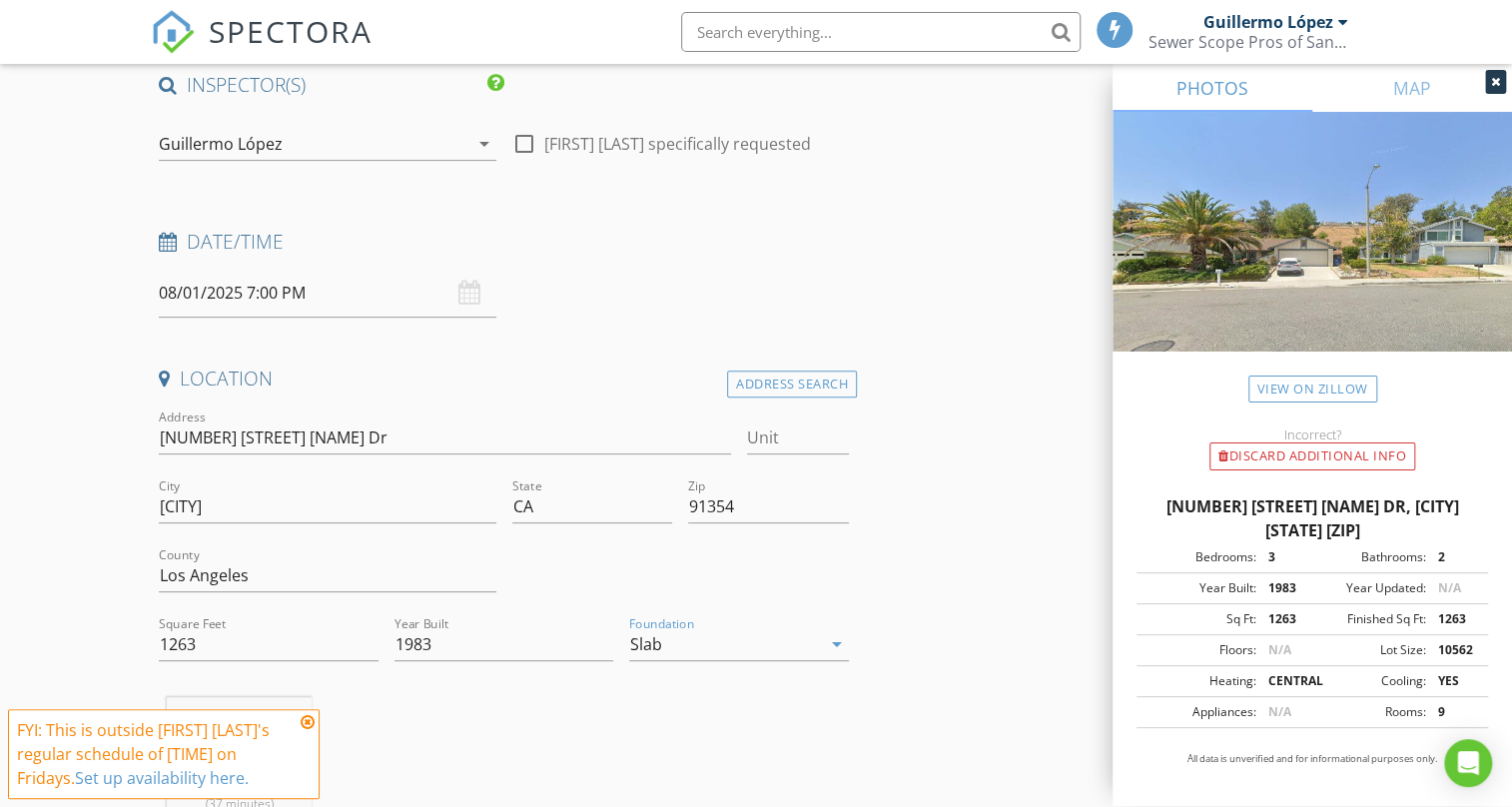 click at bounding box center (308, 722) 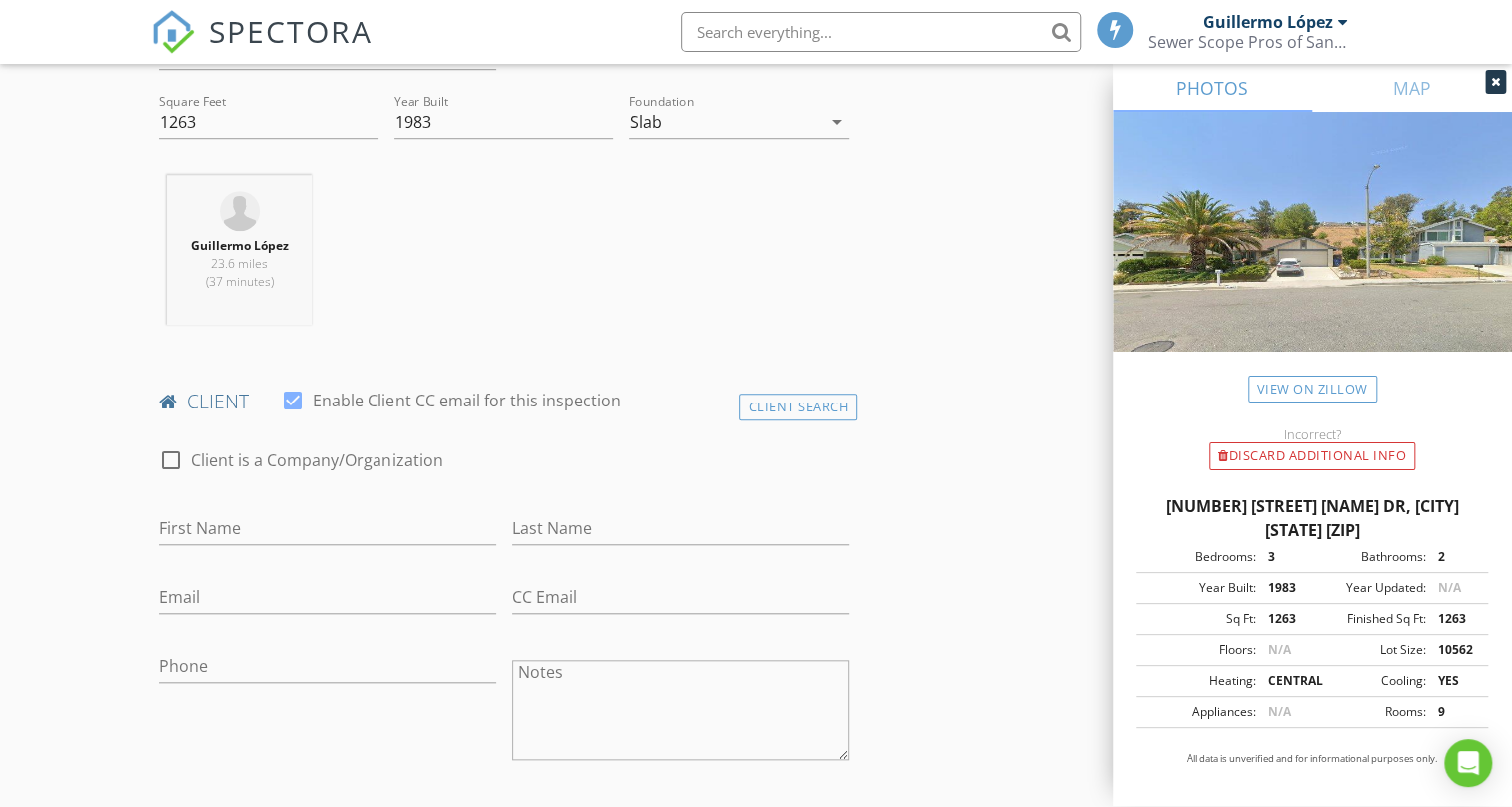 scroll, scrollTop: 787, scrollLeft: 0, axis: vertical 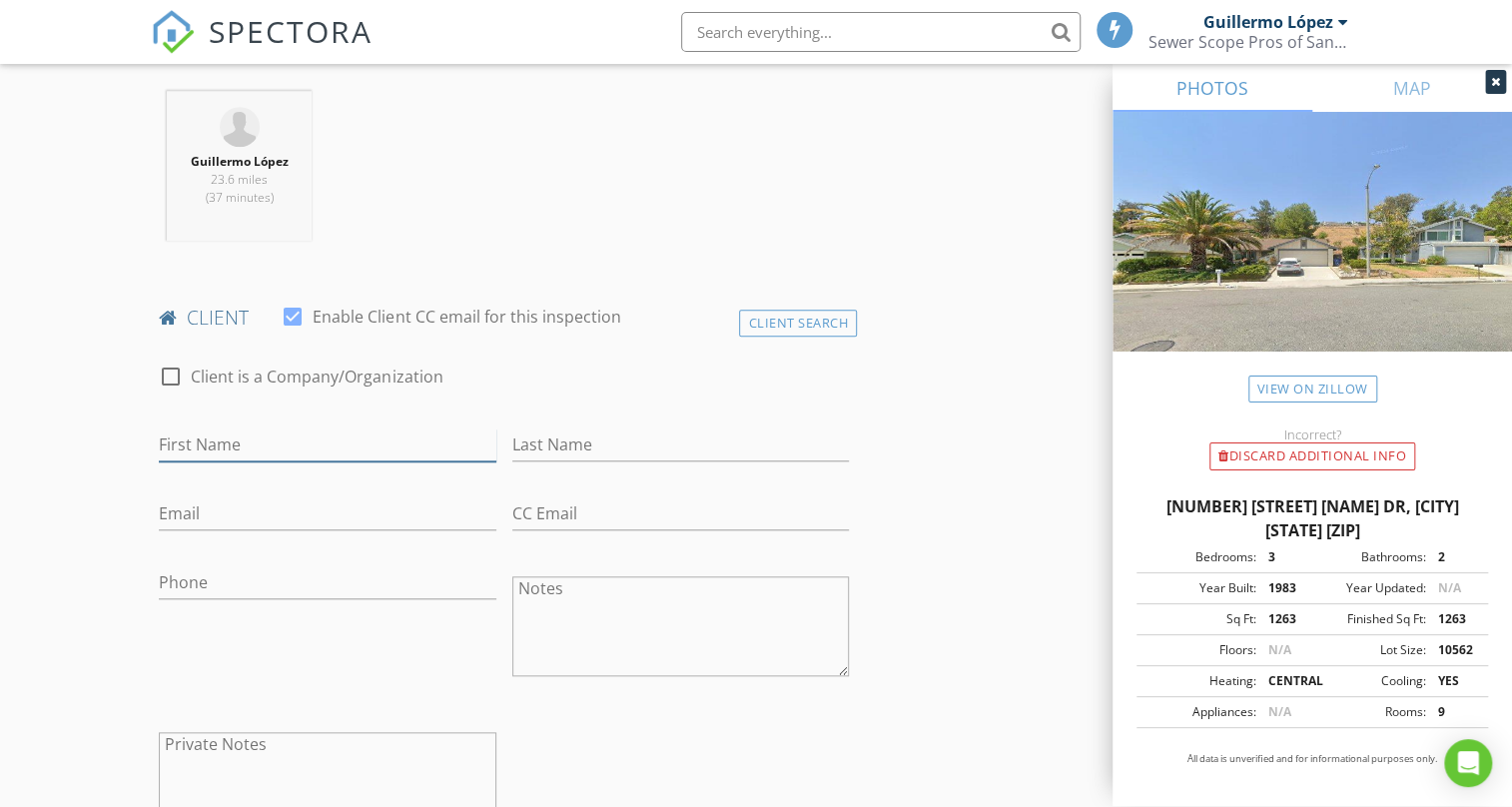 click on "First Name" at bounding box center (327, 444) 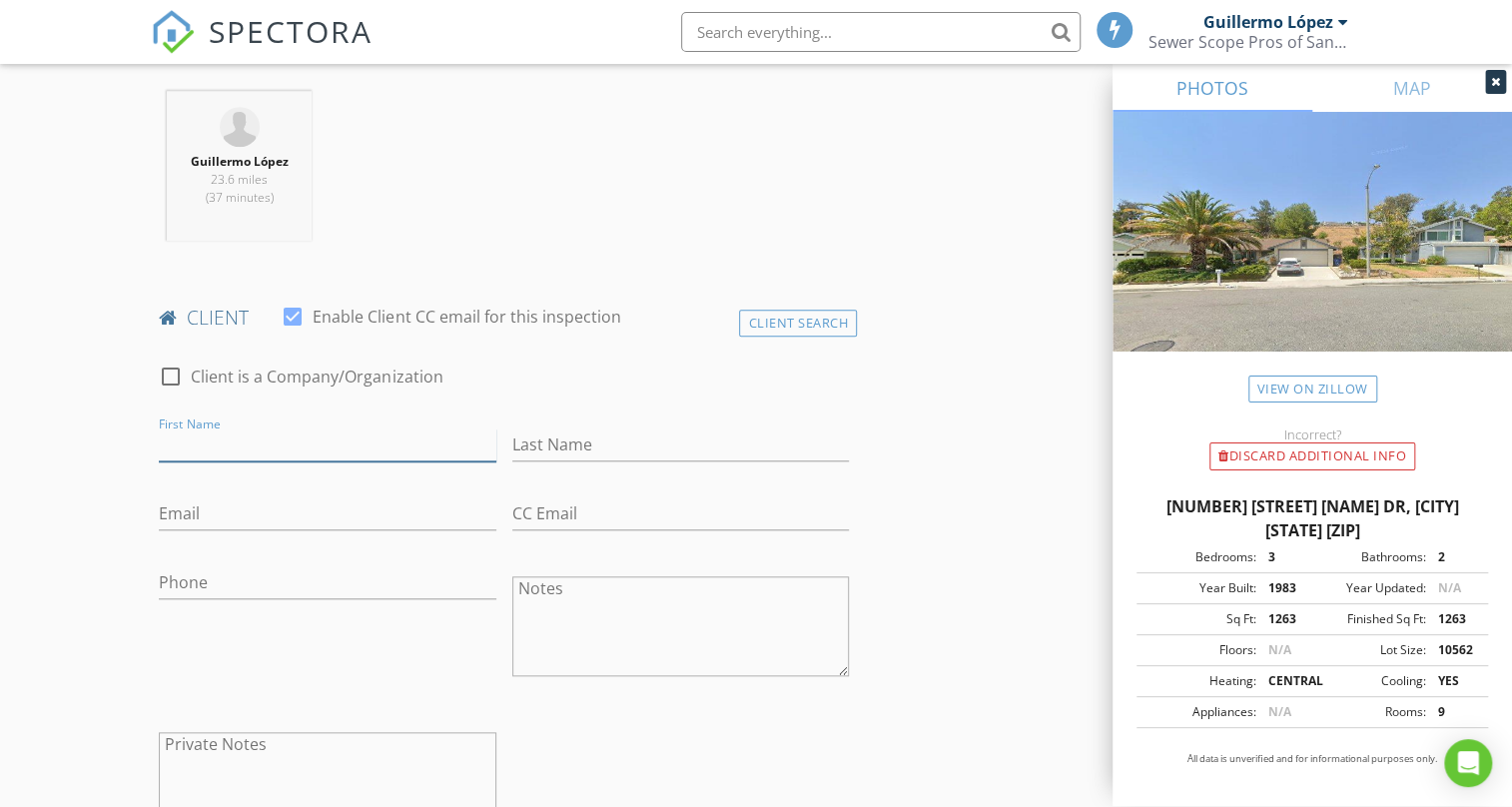 type on "T" 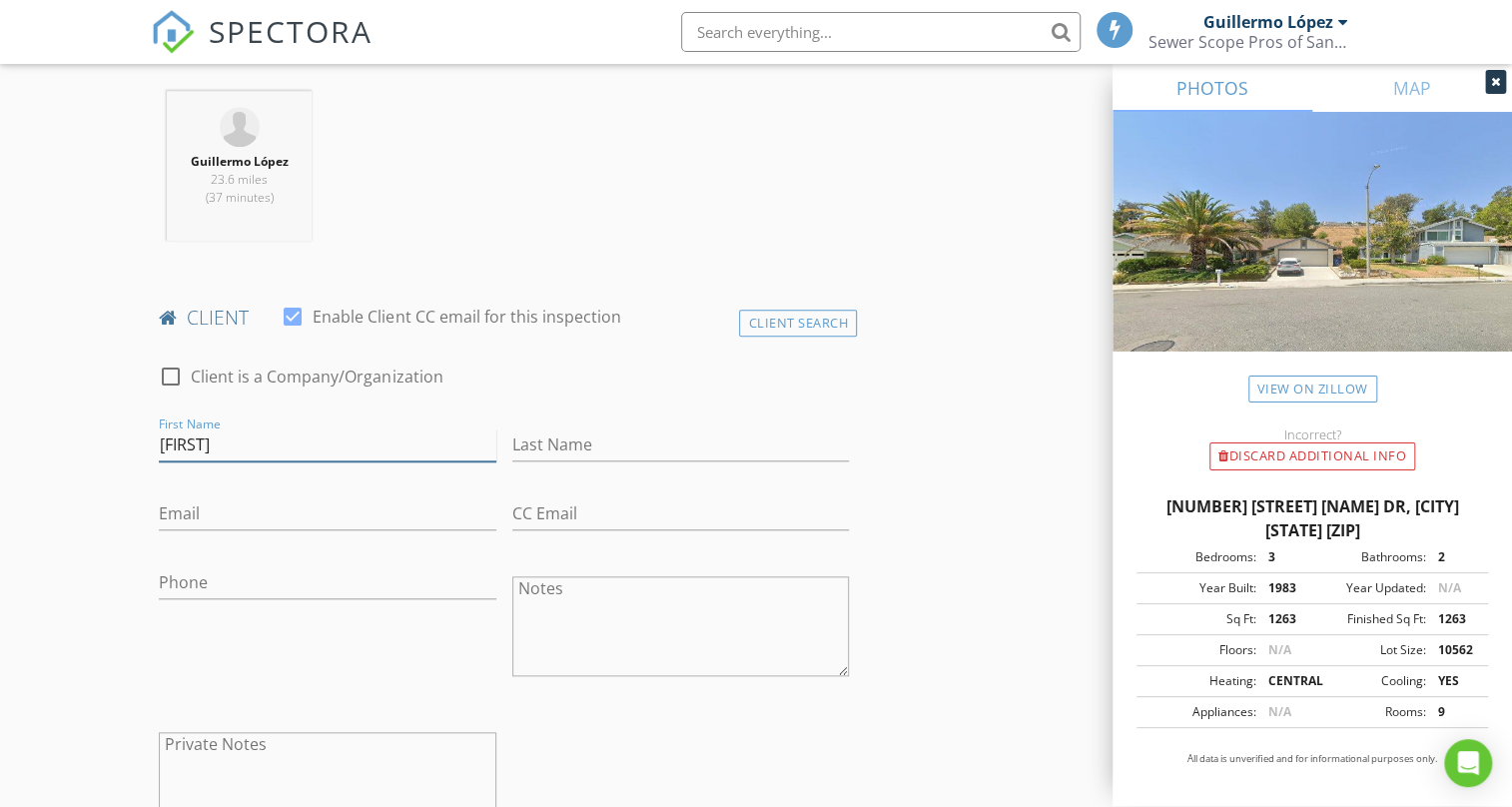 type on "[NAME]" 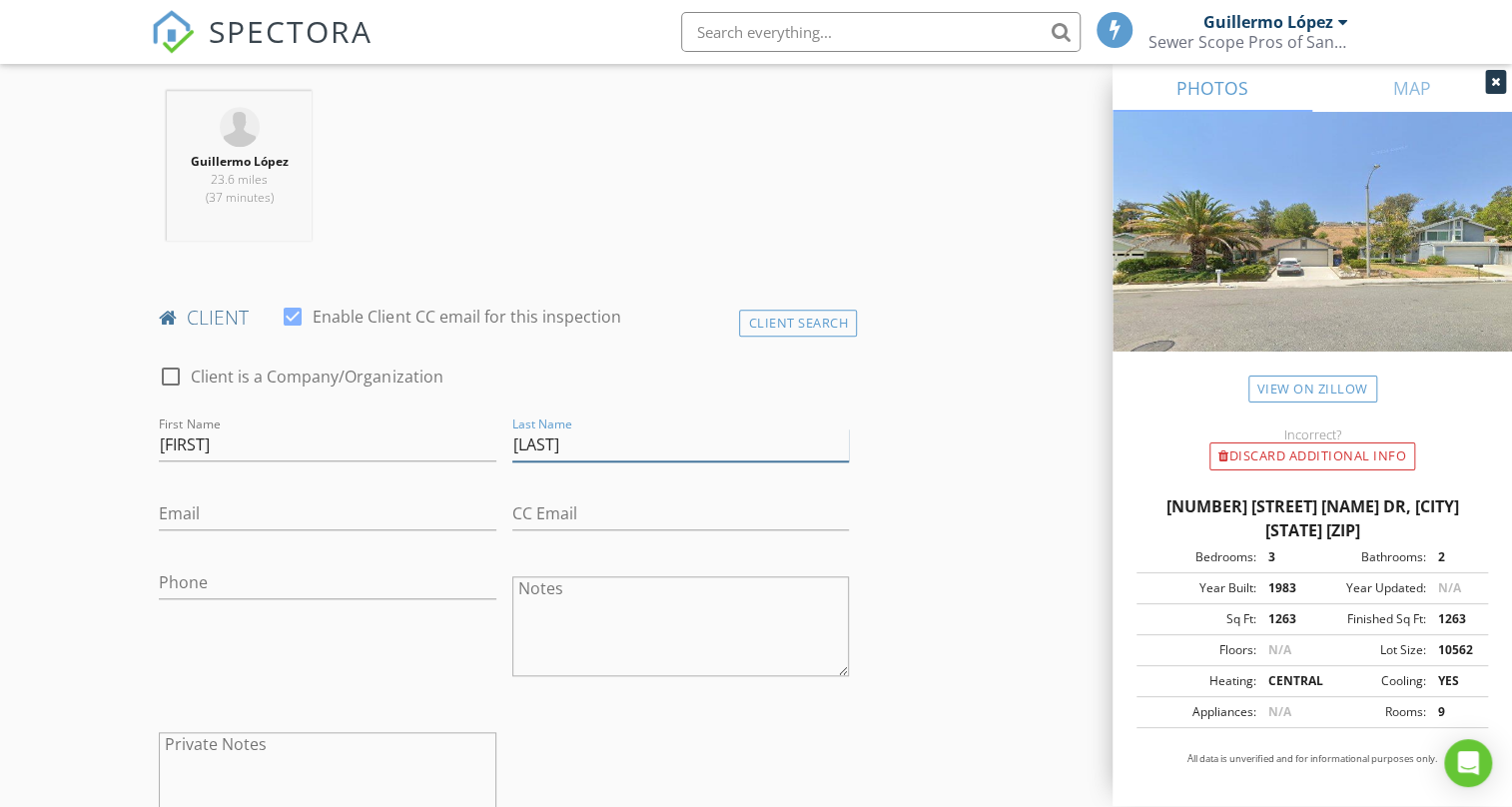 type on "[LAST]" 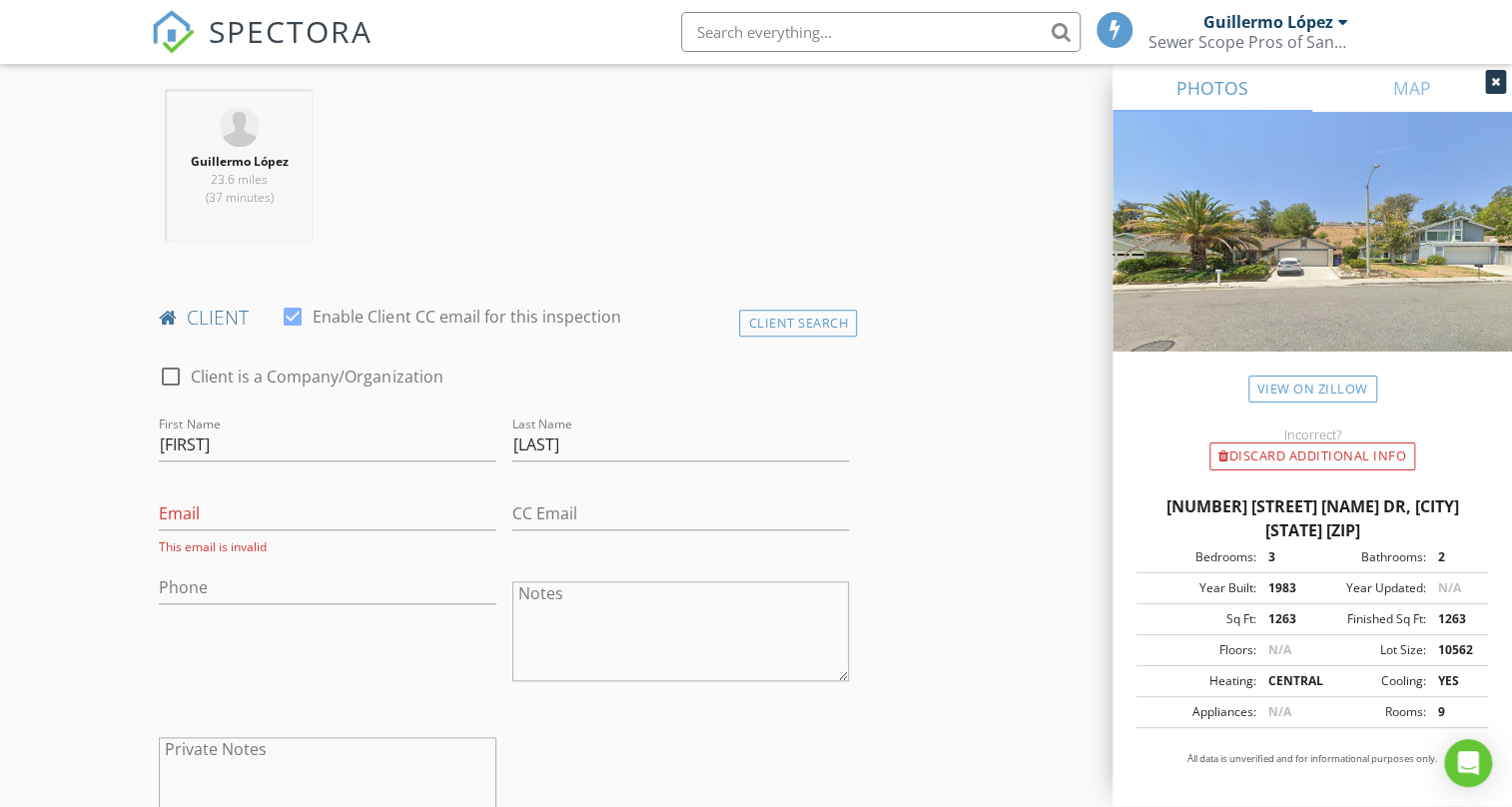 click on "INSPECTOR(S)
check_box   Guillermo López   PRIMARY   Guillermo López arrow_drop_down   check_box_outline_blank Guillermo López specifically requested
Date/Time
08/01/2025 7:00 PM
Location
Address Search       Address 27951 Sycamore Creek Dr   Unit   City Santa Clarita   State CA   Zip 91354   County Los Angeles     Square Feet 1263   Year Built 1983   Foundation Slab arrow_drop_down     Guillermo López     23.6 miles     (37 minutes)
client
check_box Enable Client CC email for this inspection   Client Search     check_box_outline_blank Client is a Company/Organization     First Name JOHN   Last Name DOE   Email This email is invalid   CC Email   Phone           Notes   Private Notes
ADD ADDITIONAL client
SERVICES
check_box_outline_blank   Sewer Inspection" at bounding box center [755, 1105] 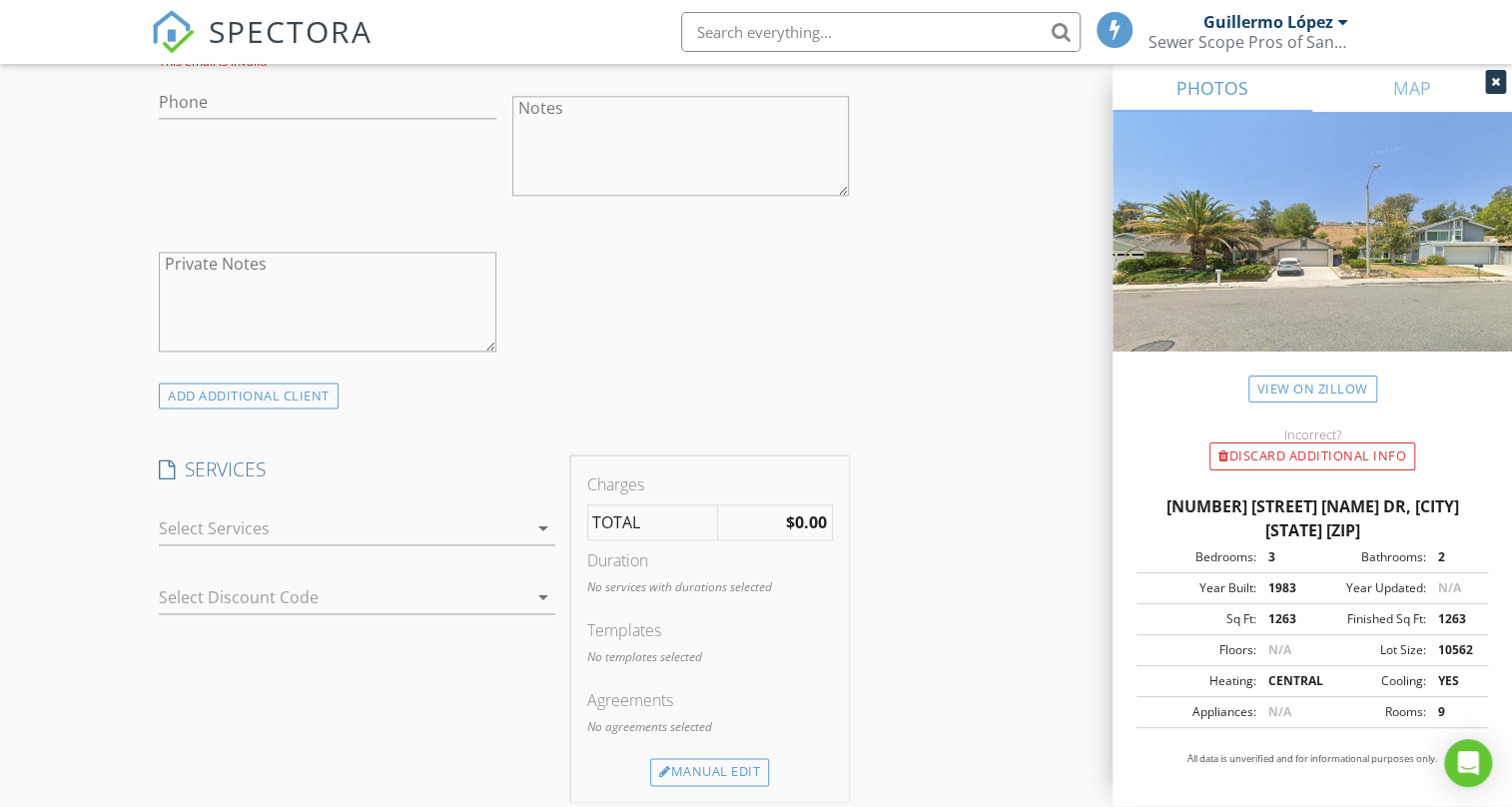 scroll, scrollTop: 1573, scrollLeft: 0, axis: vertical 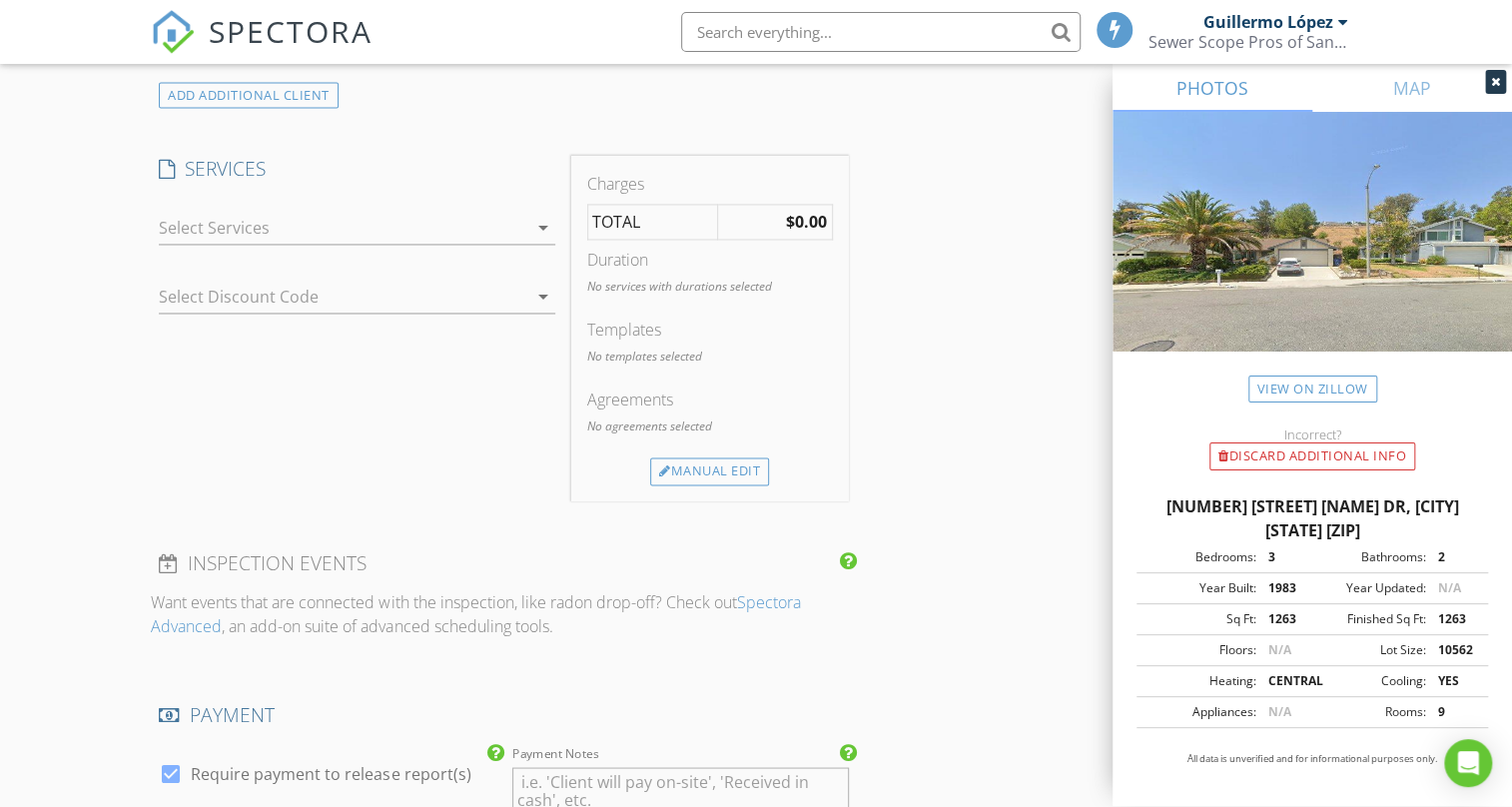click at bounding box center (343, 228) 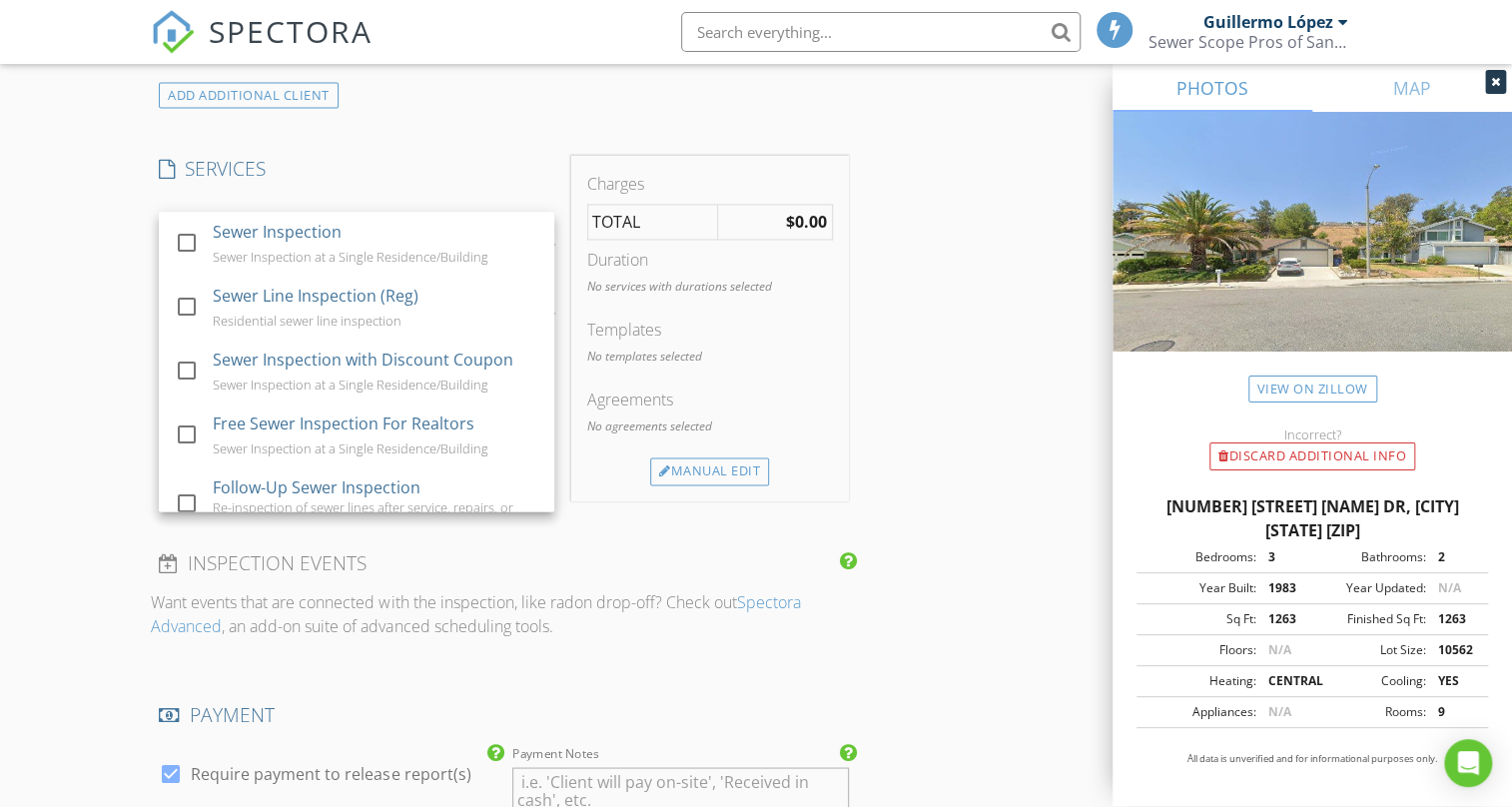 click on "INSPECTOR(S)
check_box   Guillermo López   PRIMARY   Guillermo López arrow_drop_down   check_box_outline_blank Guillermo López specifically requested
Date/Time
08/01/2025 7:00 PM
Location
Address Search       Address 27951 Sycamore Creek Dr   Unit   City Santa Clarita   State CA   Zip 91354   County Los Angeles     Square Feet 1263   Year Built 1983   Foundation Slab arrow_drop_down     Guillermo López     23.6 miles     (37 minutes)
client
check_box Enable Client CC email for this inspection   Client Search     check_box_outline_blank Client is a Company/Organization     First Name JOHN   Last Name DOE   Email This email is invalid   CC Email   Phone           Notes   Private Notes
ADD ADDITIONAL client
SERVICES
check_box_outline_blank   Sewer Inspection" at bounding box center (755, 319) 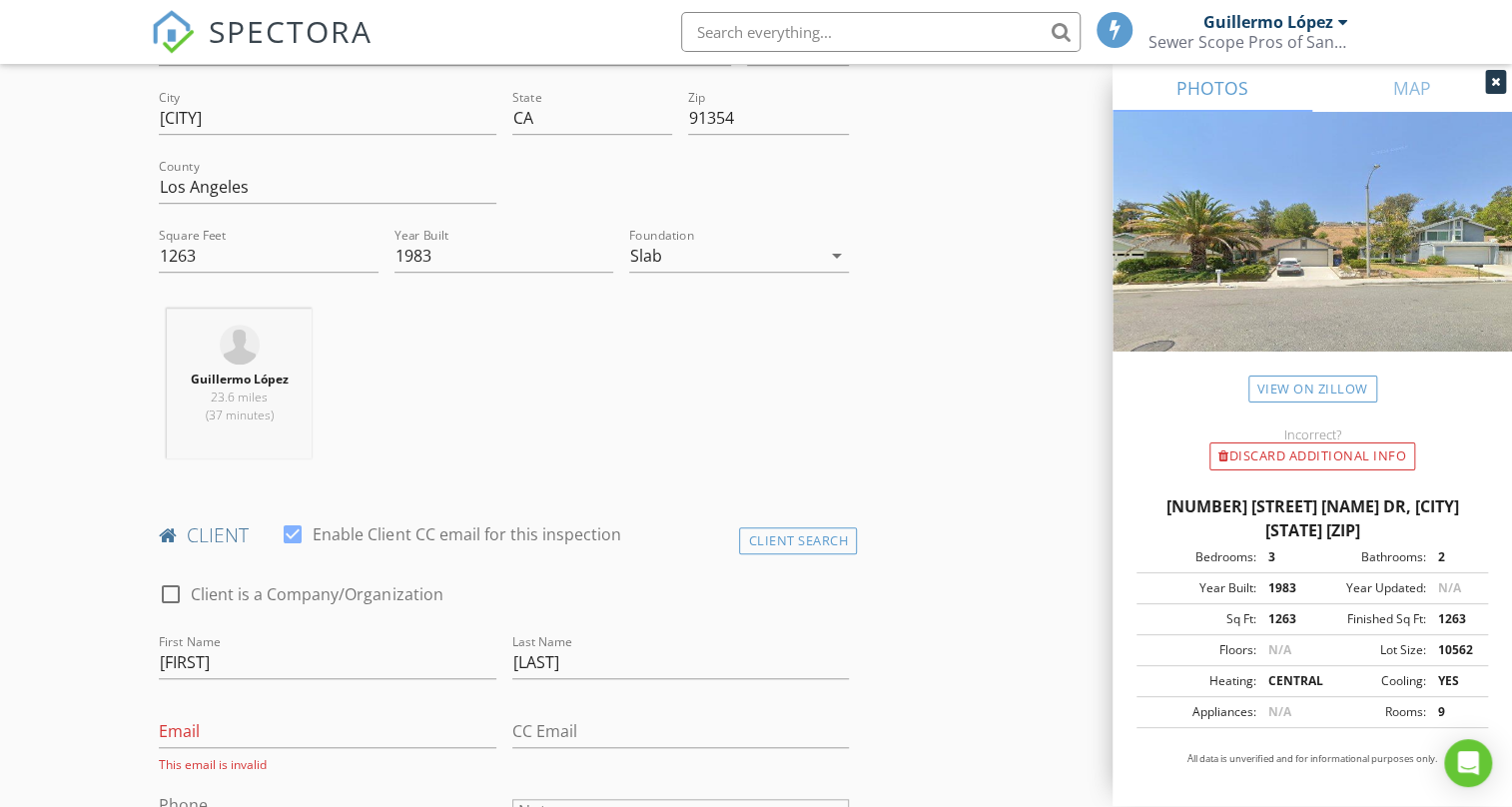 scroll, scrollTop: 751, scrollLeft: 0, axis: vertical 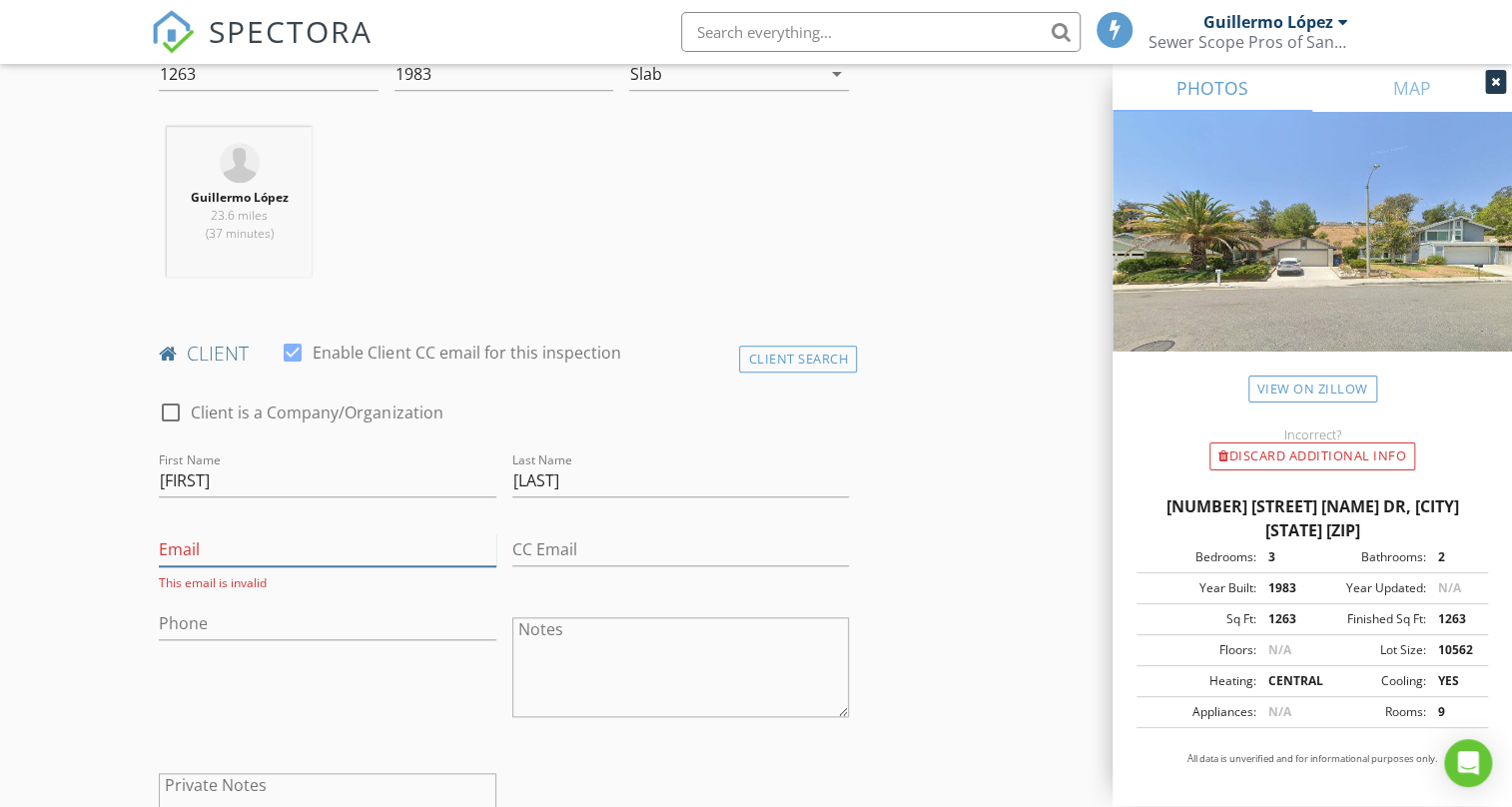 click on "Email" at bounding box center [327, 549] 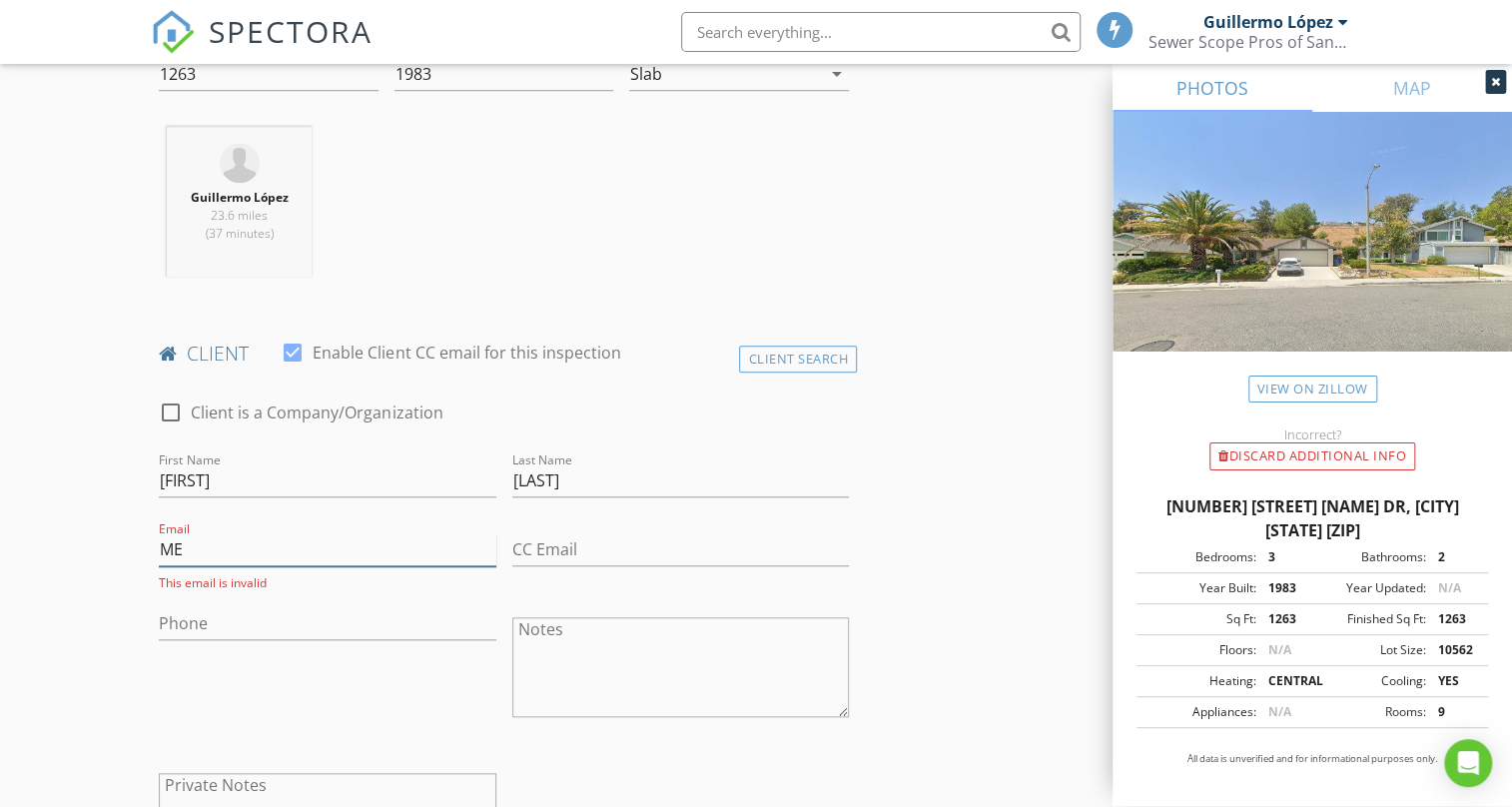 type on "M" 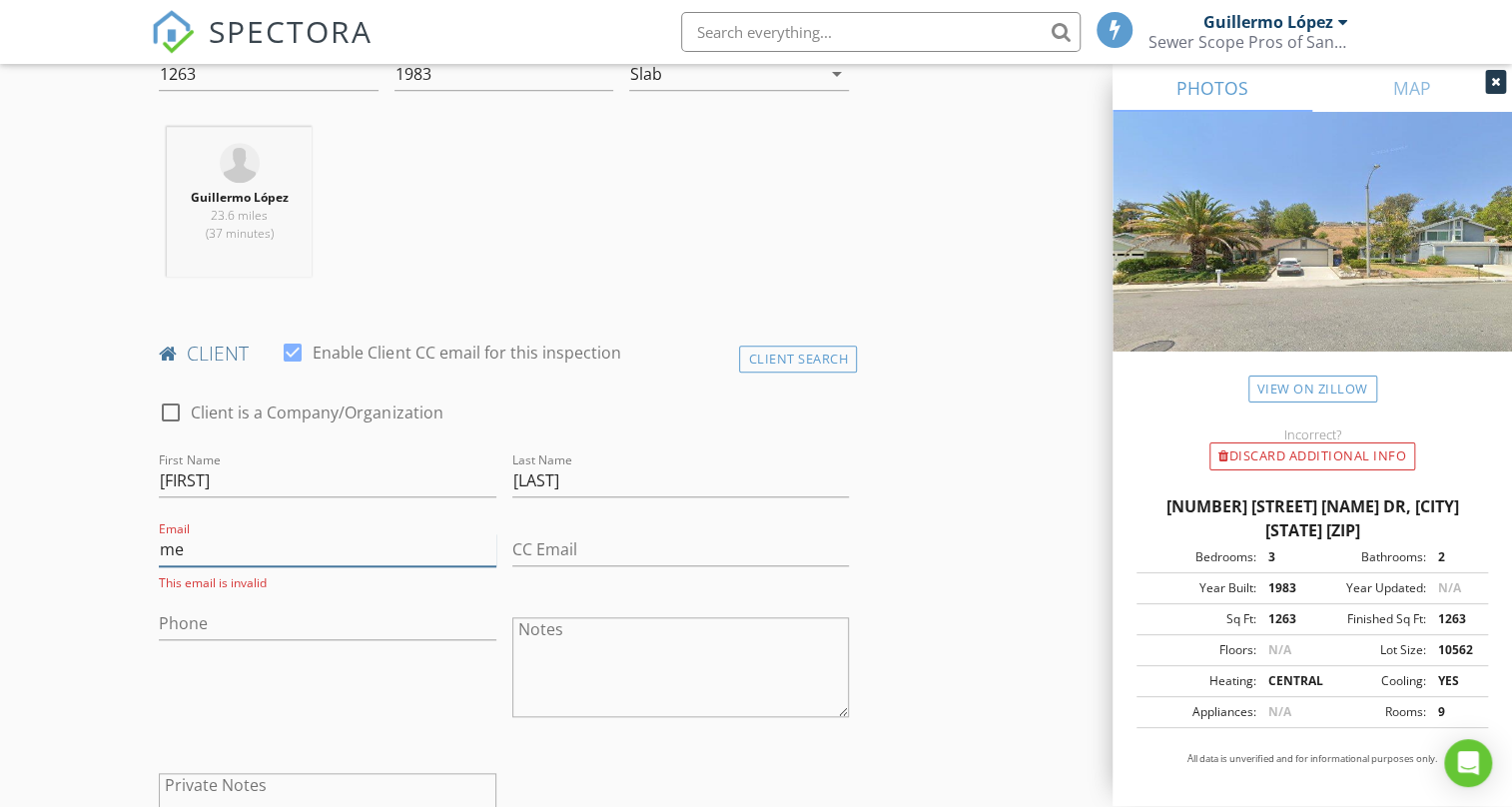 type on "m" 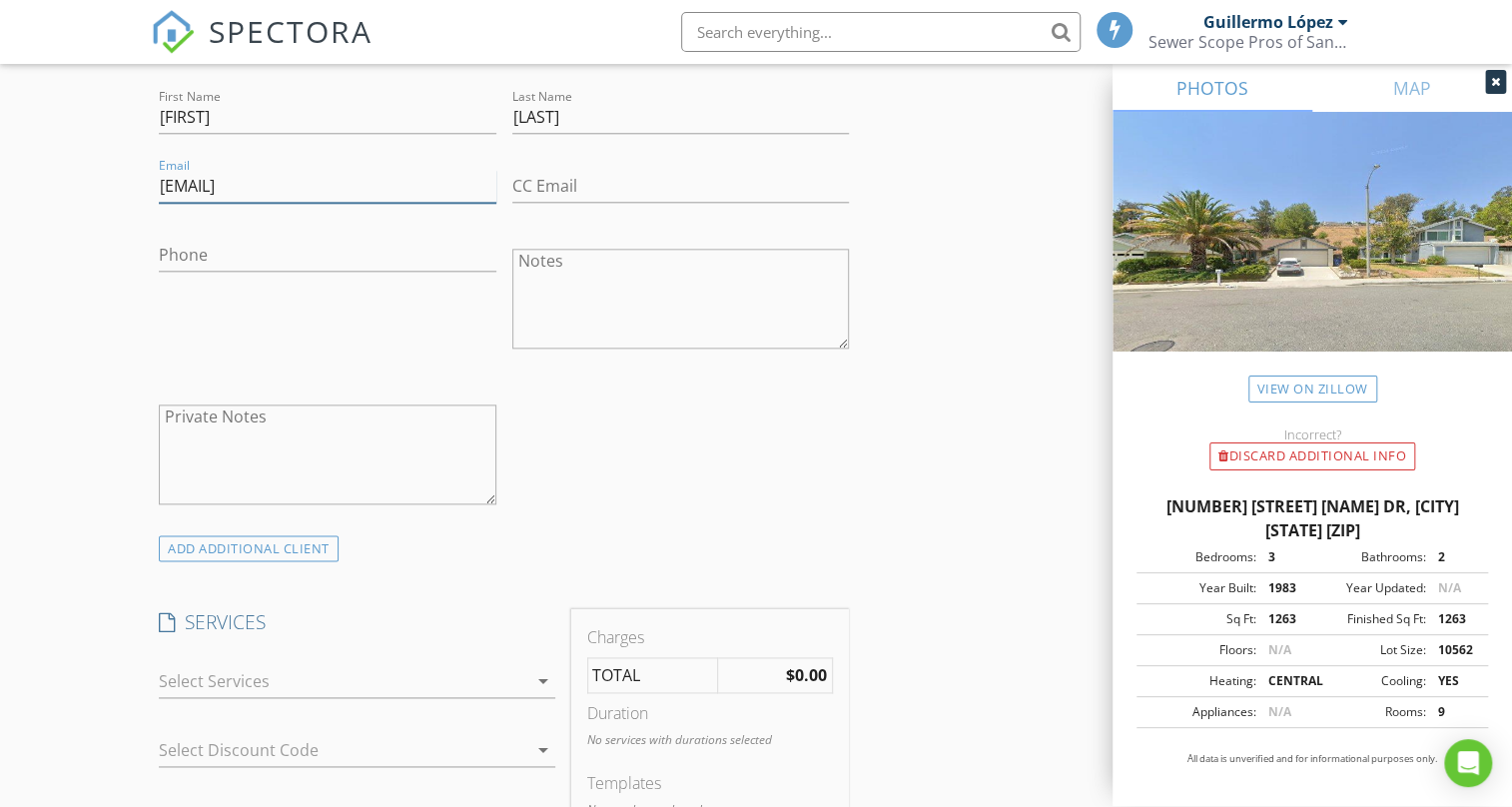scroll, scrollTop: 1054, scrollLeft: 0, axis: vertical 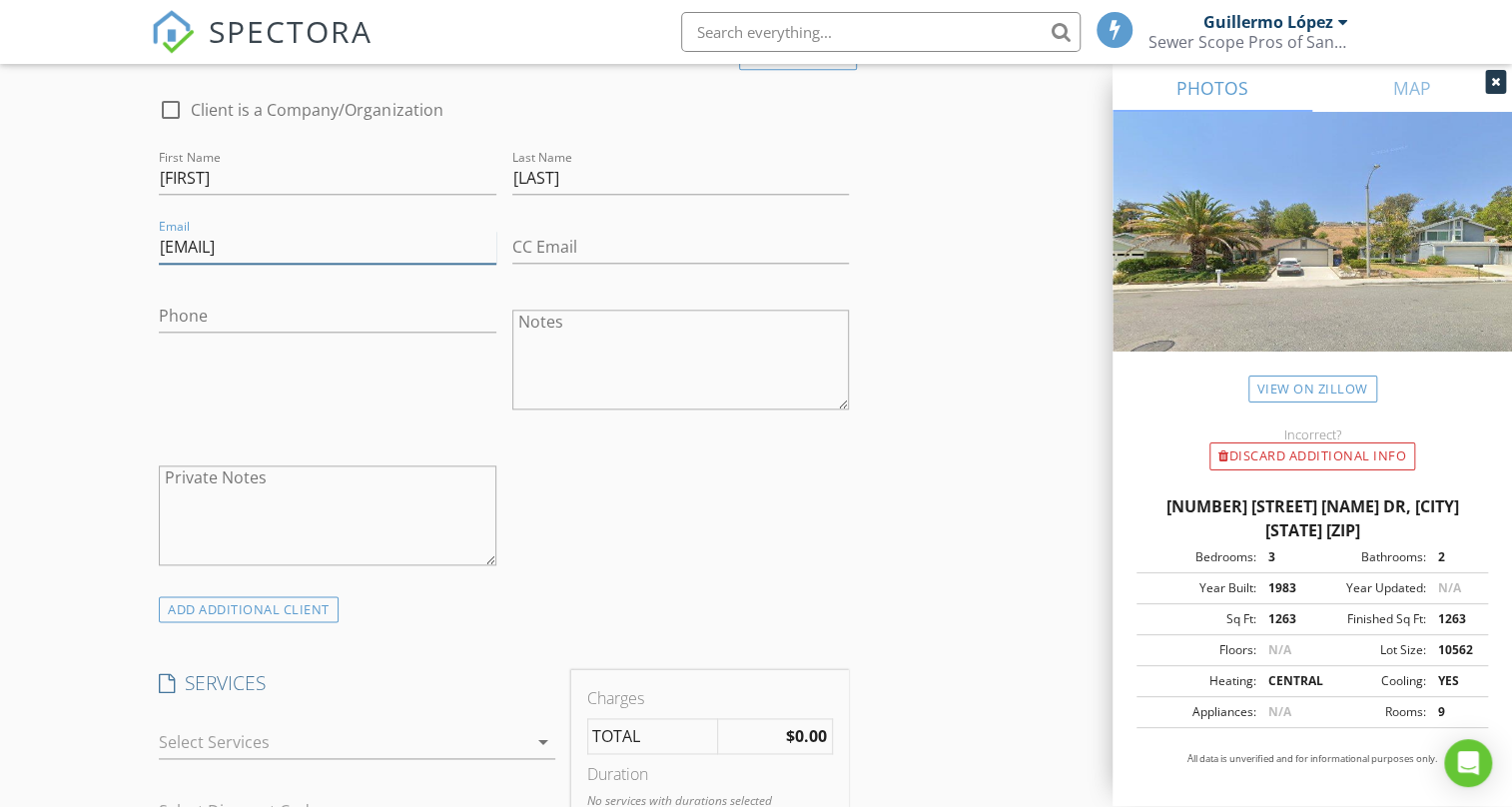 type on "radiofutura6@[EMAIL]" 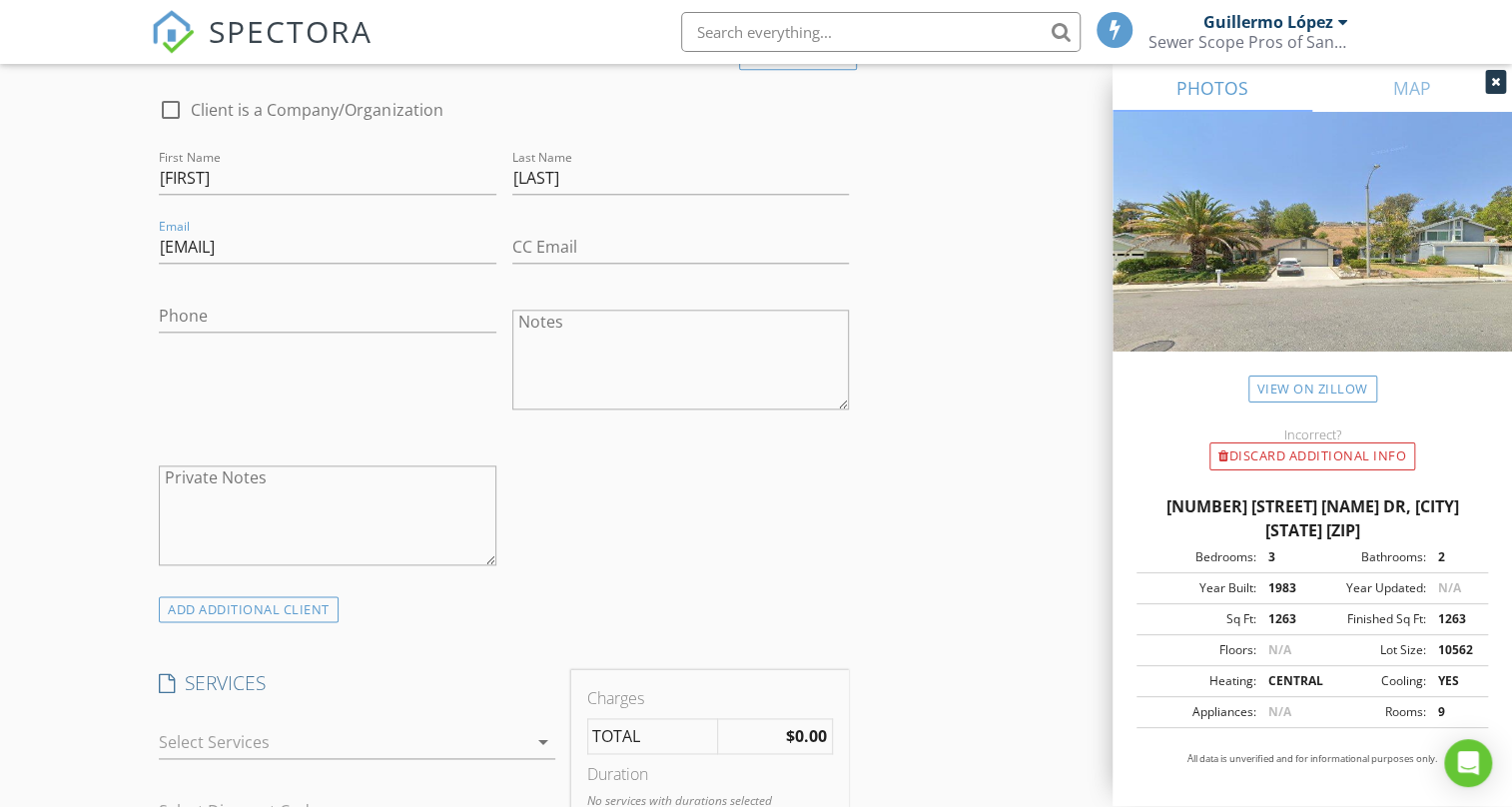 click on "Private Notes" at bounding box center [327, 515] 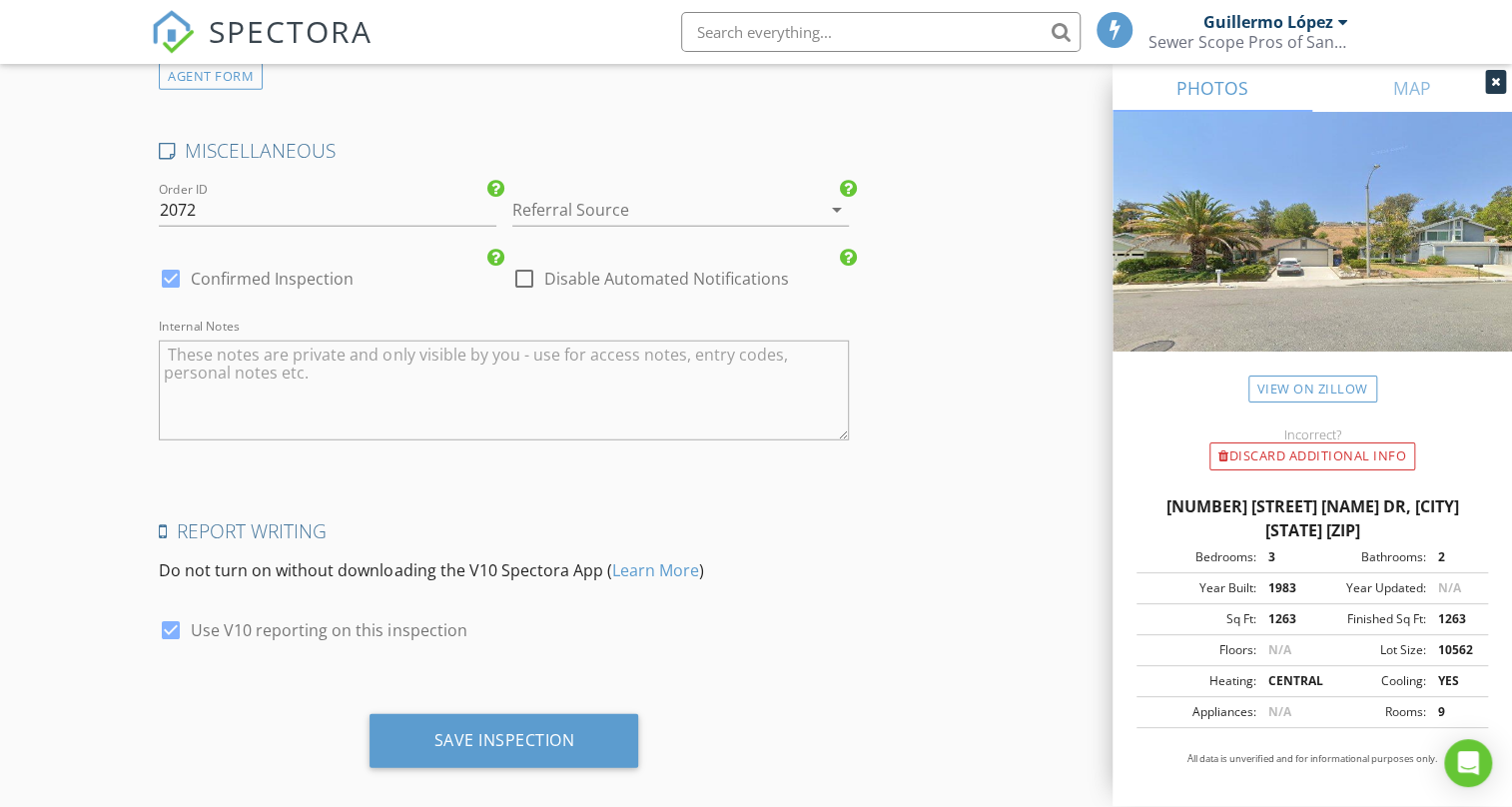 scroll, scrollTop: 2745, scrollLeft: 0, axis: vertical 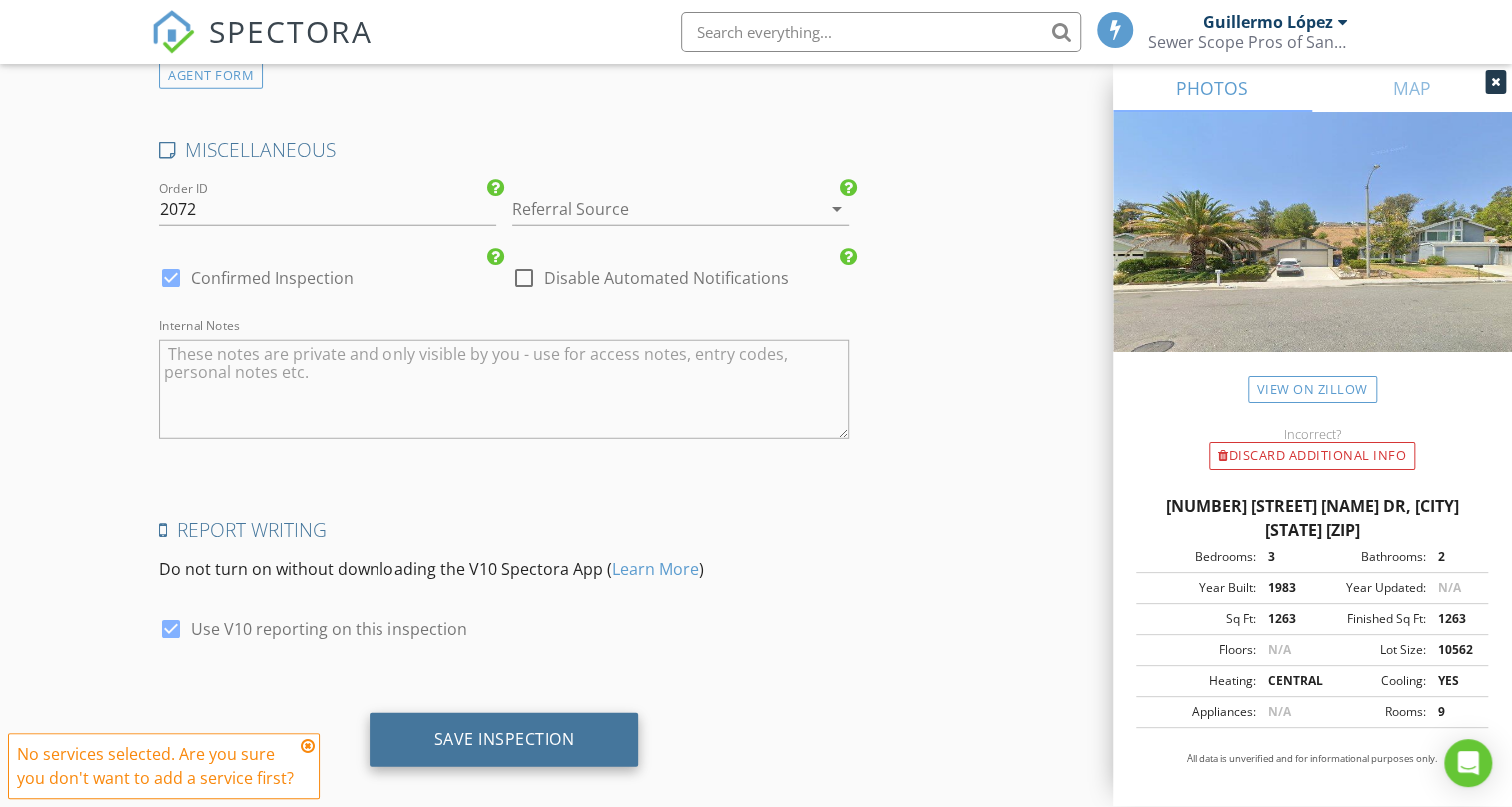 type on "This is a SAMPLE REPORT" 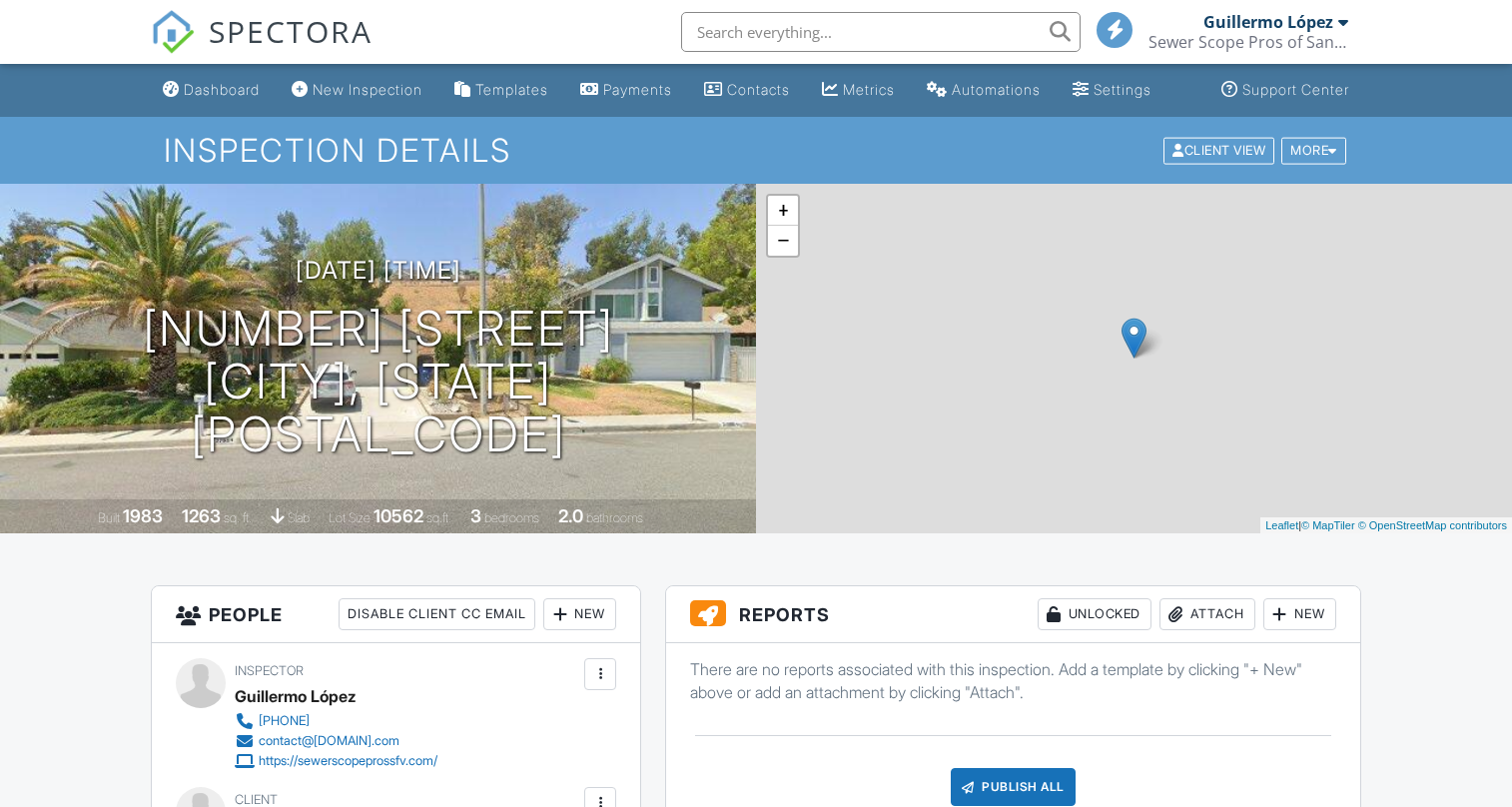 scroll, scrollTop: 0, scrollLeft: 0, axis: both 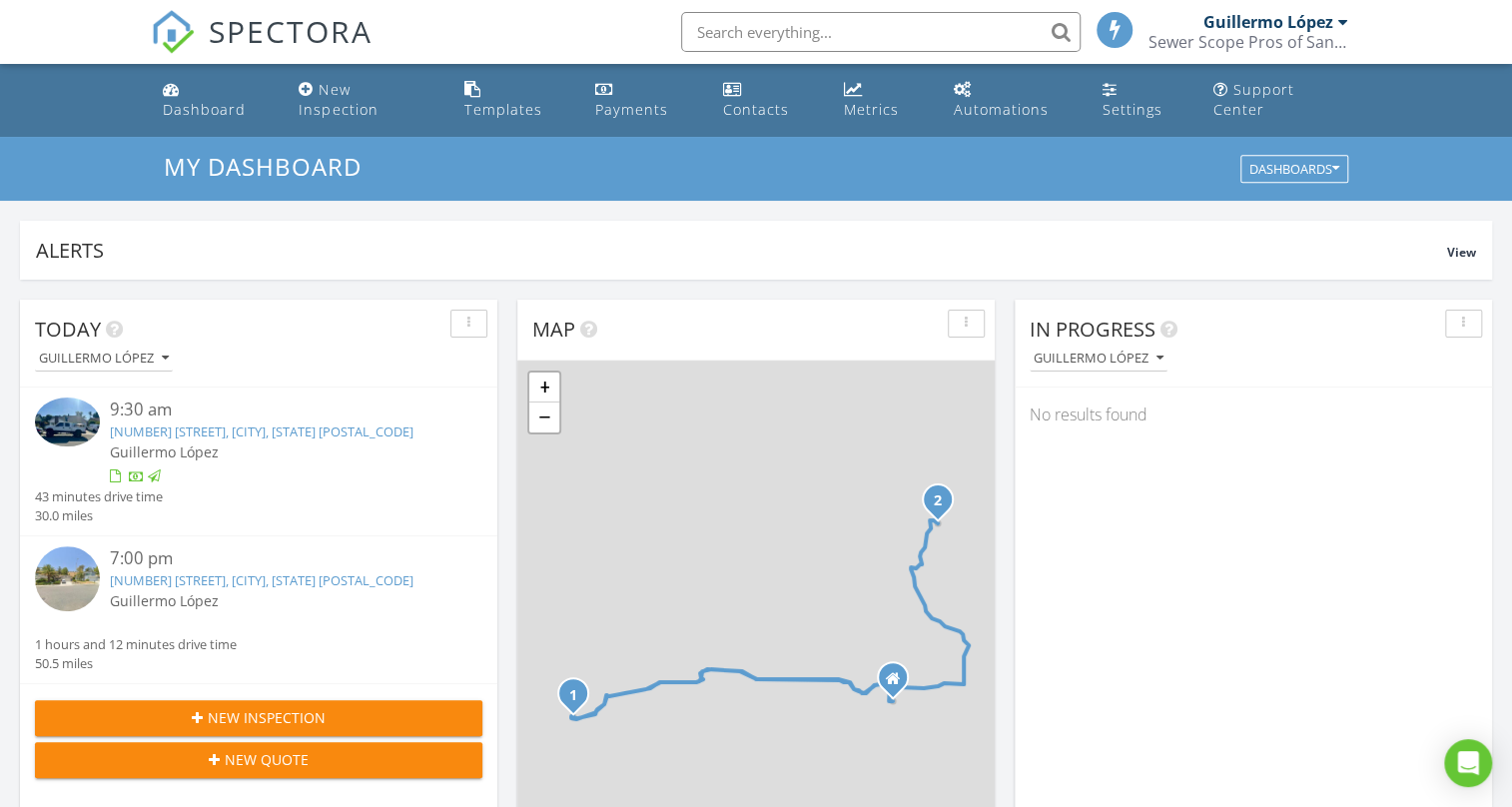 click at bounding box center [881, 32] 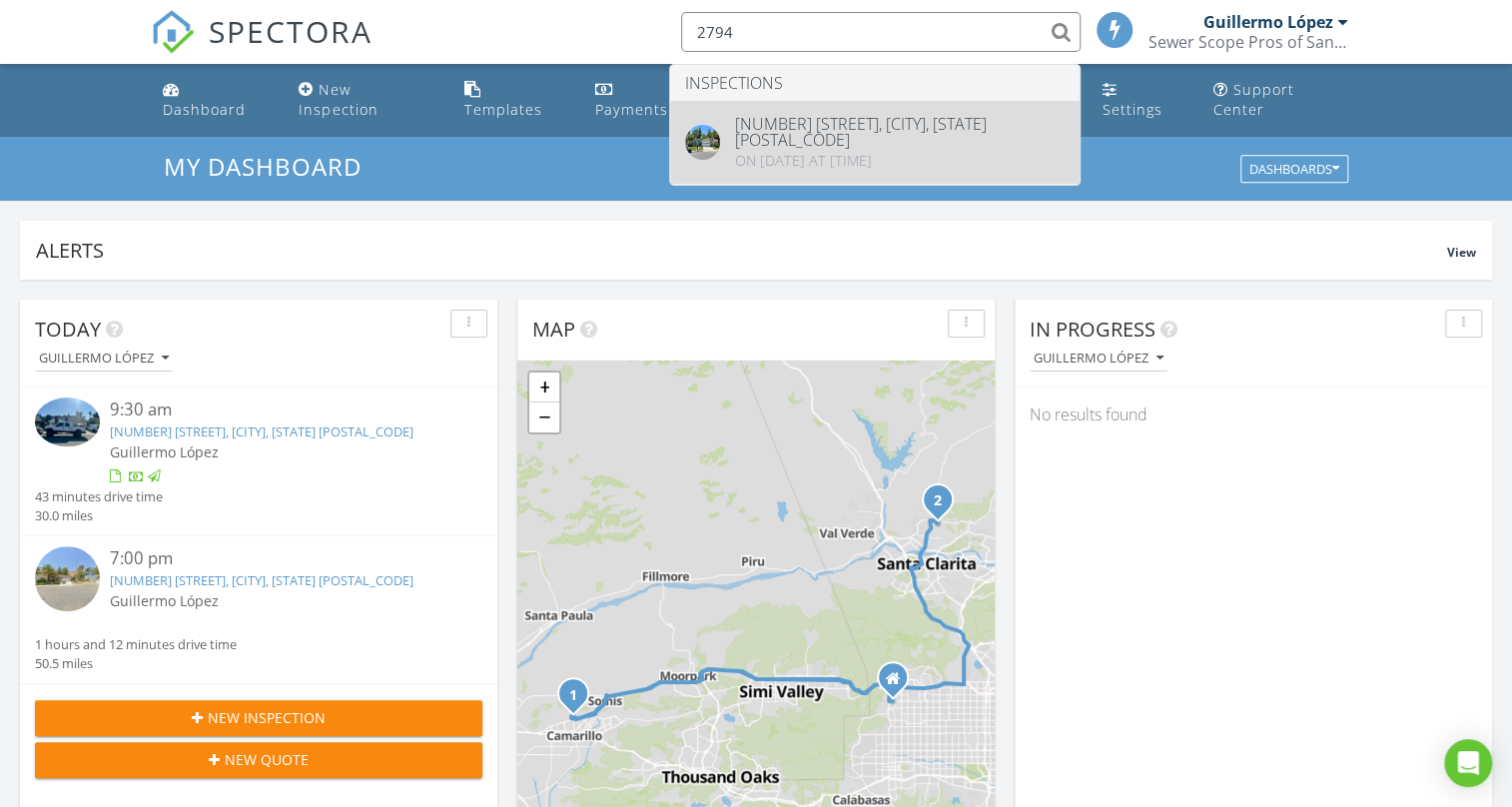type on "2794" 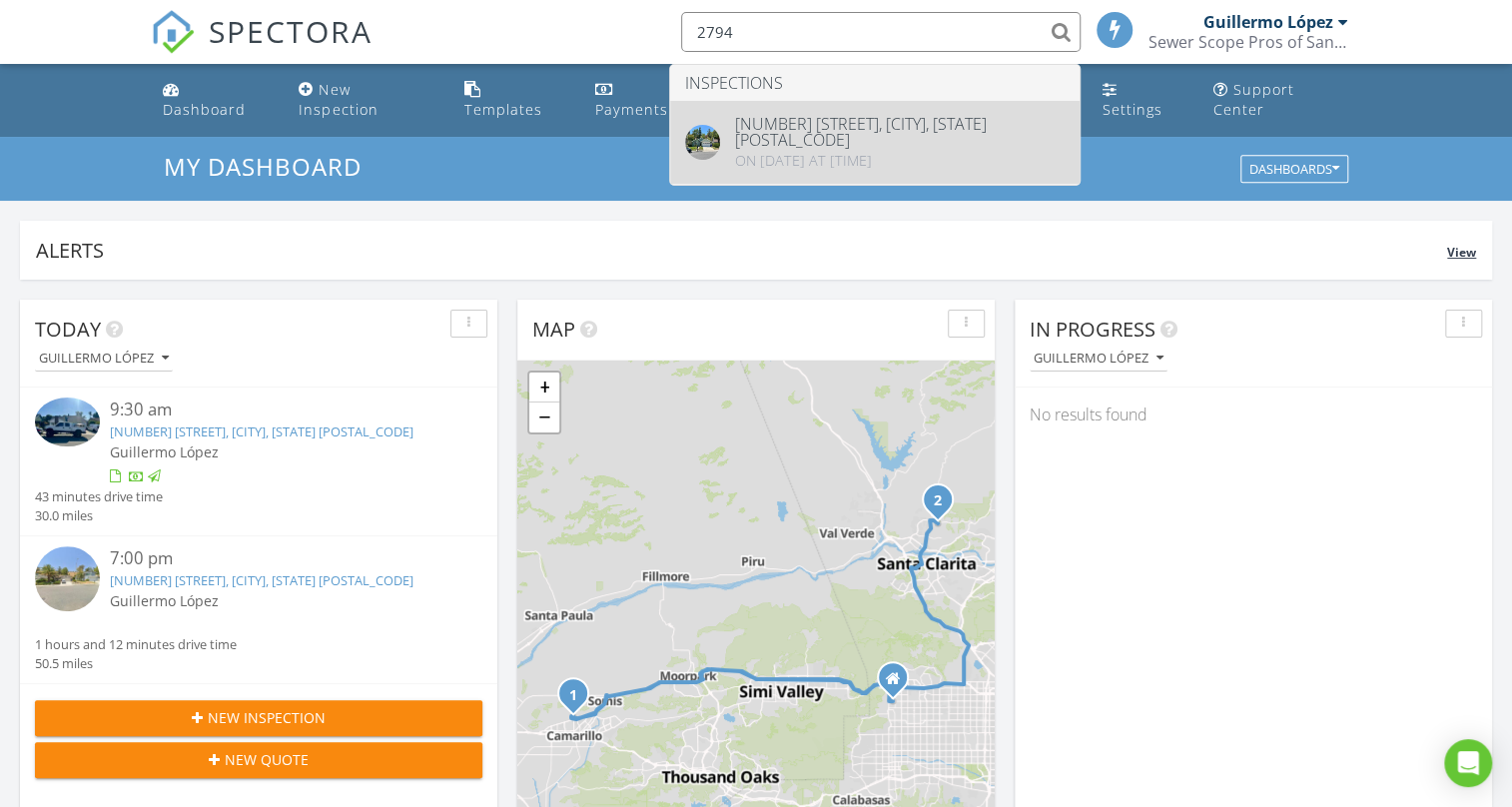 type 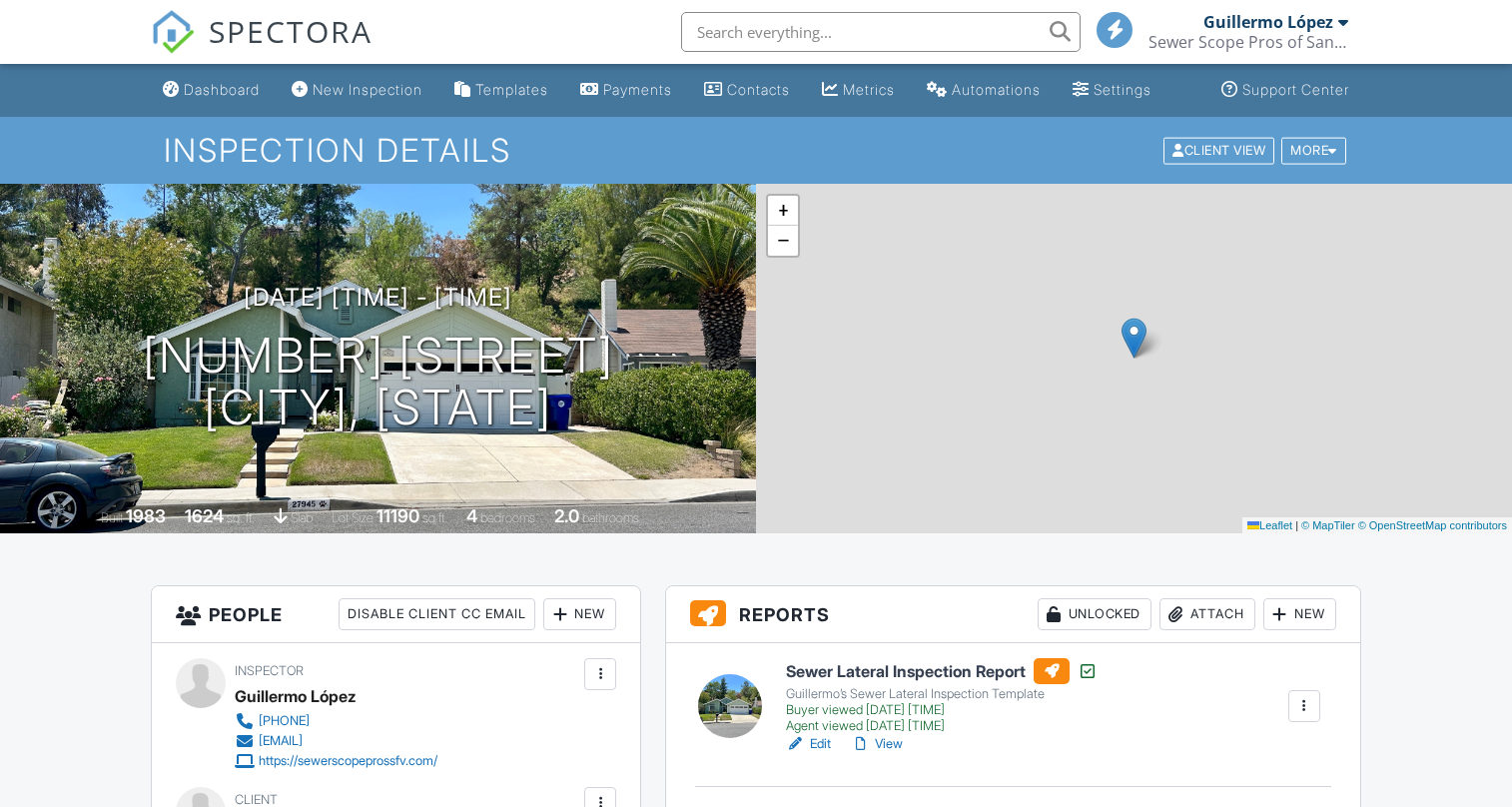 scroll, scrollTop: 0, scrollLeft: 0, axis: both 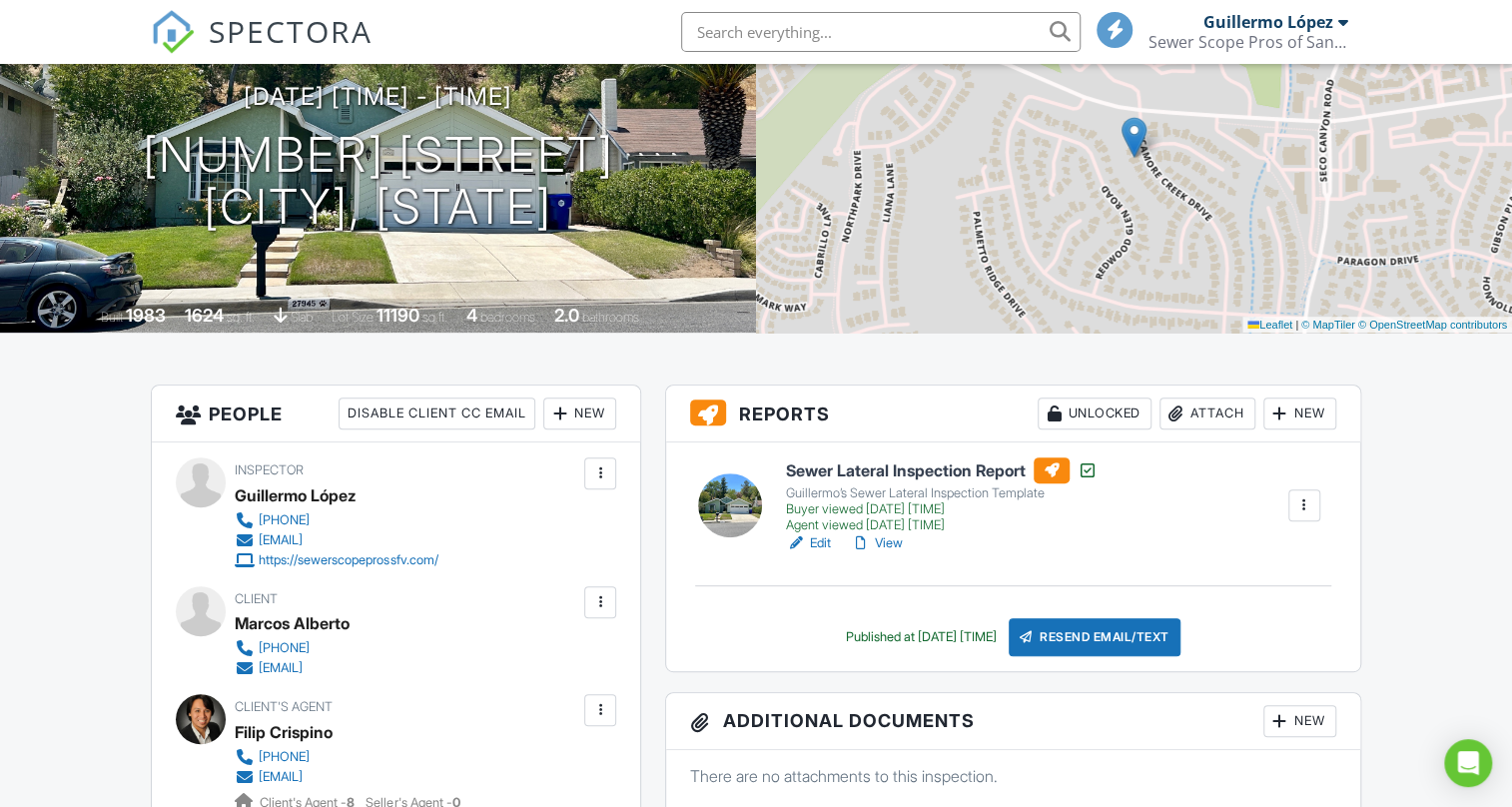 click at bounding box center (1304, 505) 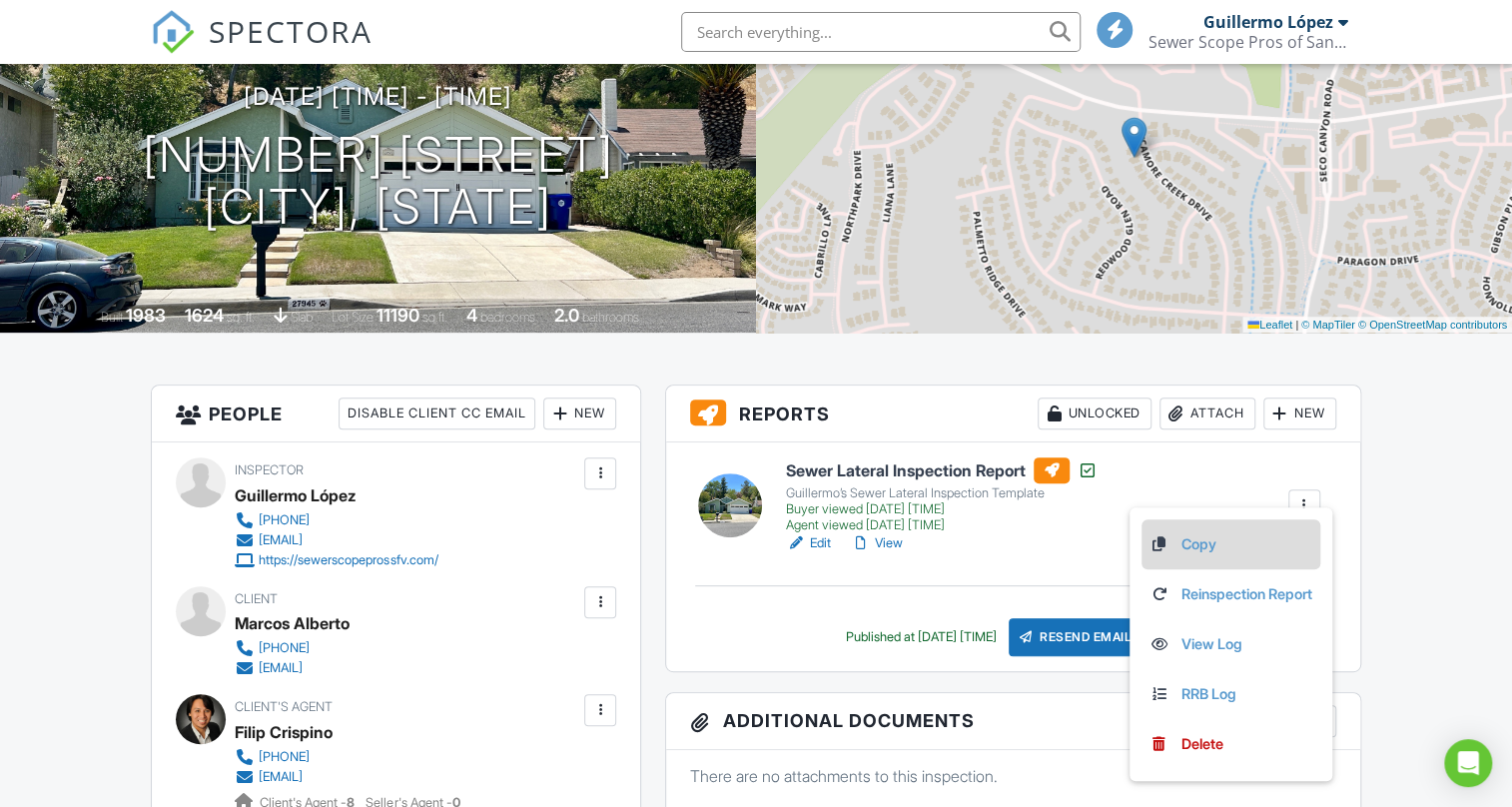 click on "Copy" at bounding box center [1230, 544] 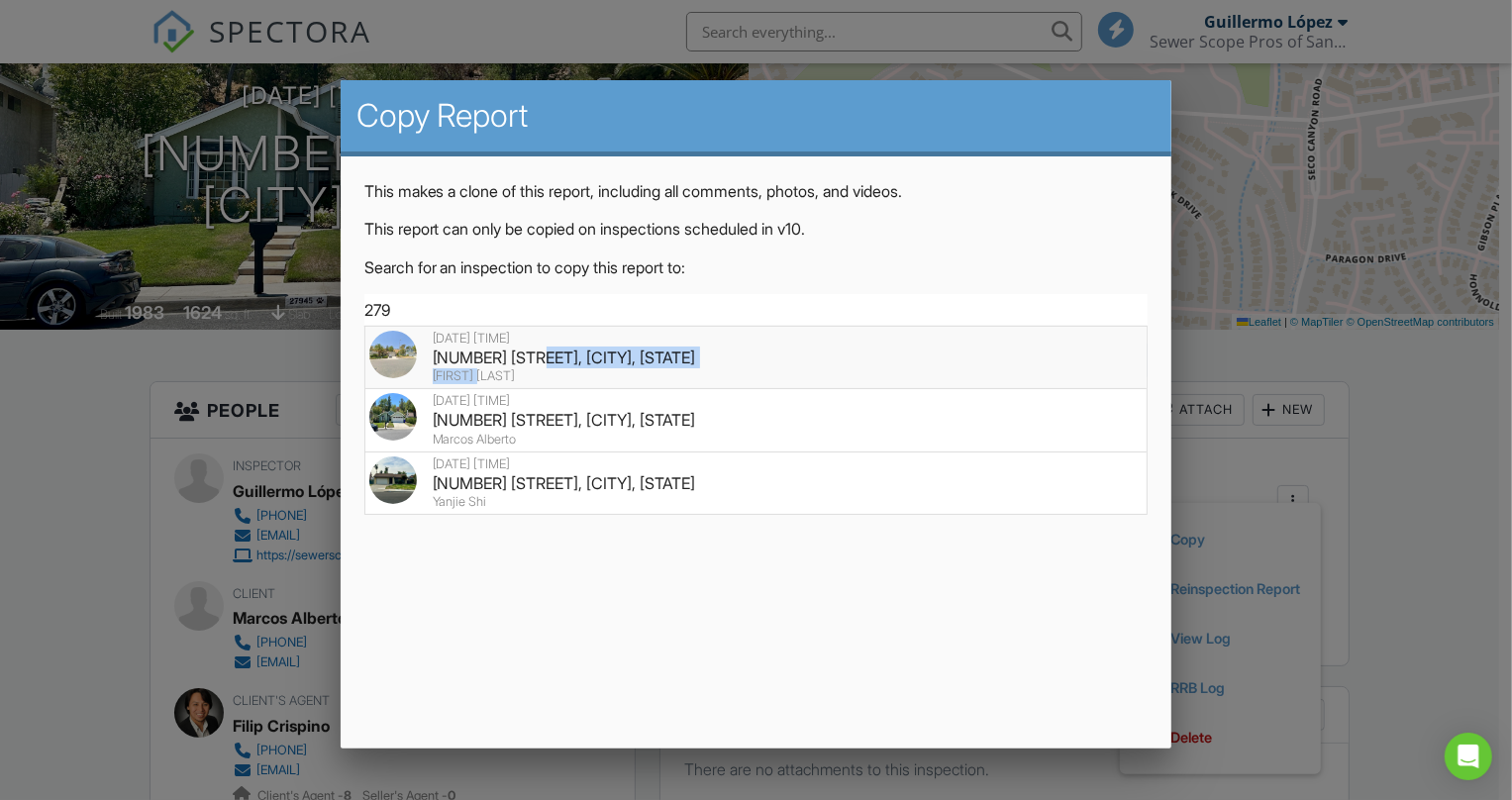 click on "08/01/2025  7:00 pm 27951 Sycamore Creek Dr, Santa Clarita, CA 91354 JOHN DOE" at bounding box center [756, 357] 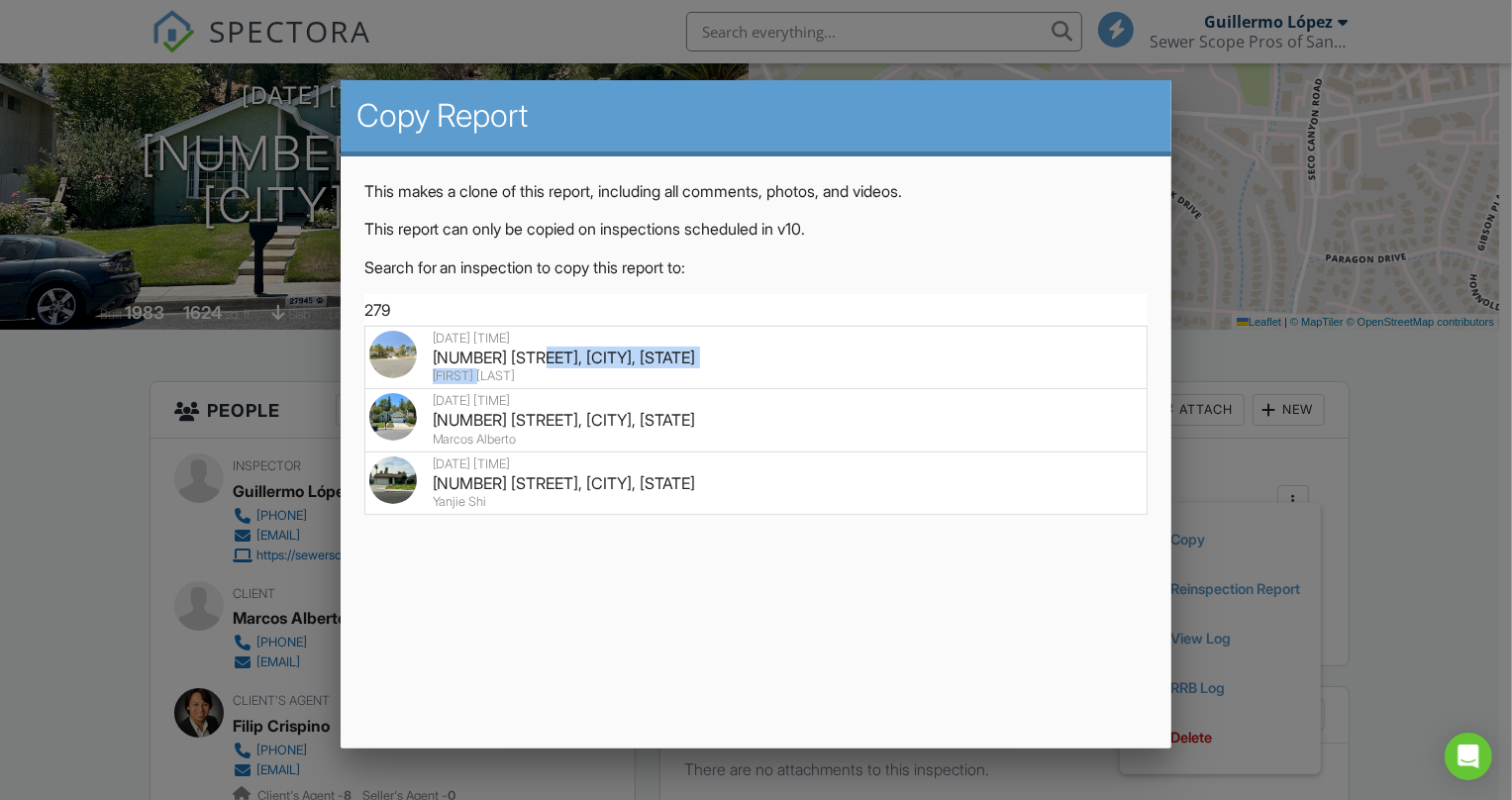 type on "27951 Sycamore Creek Dr, Santa Clarita, CA 91354" 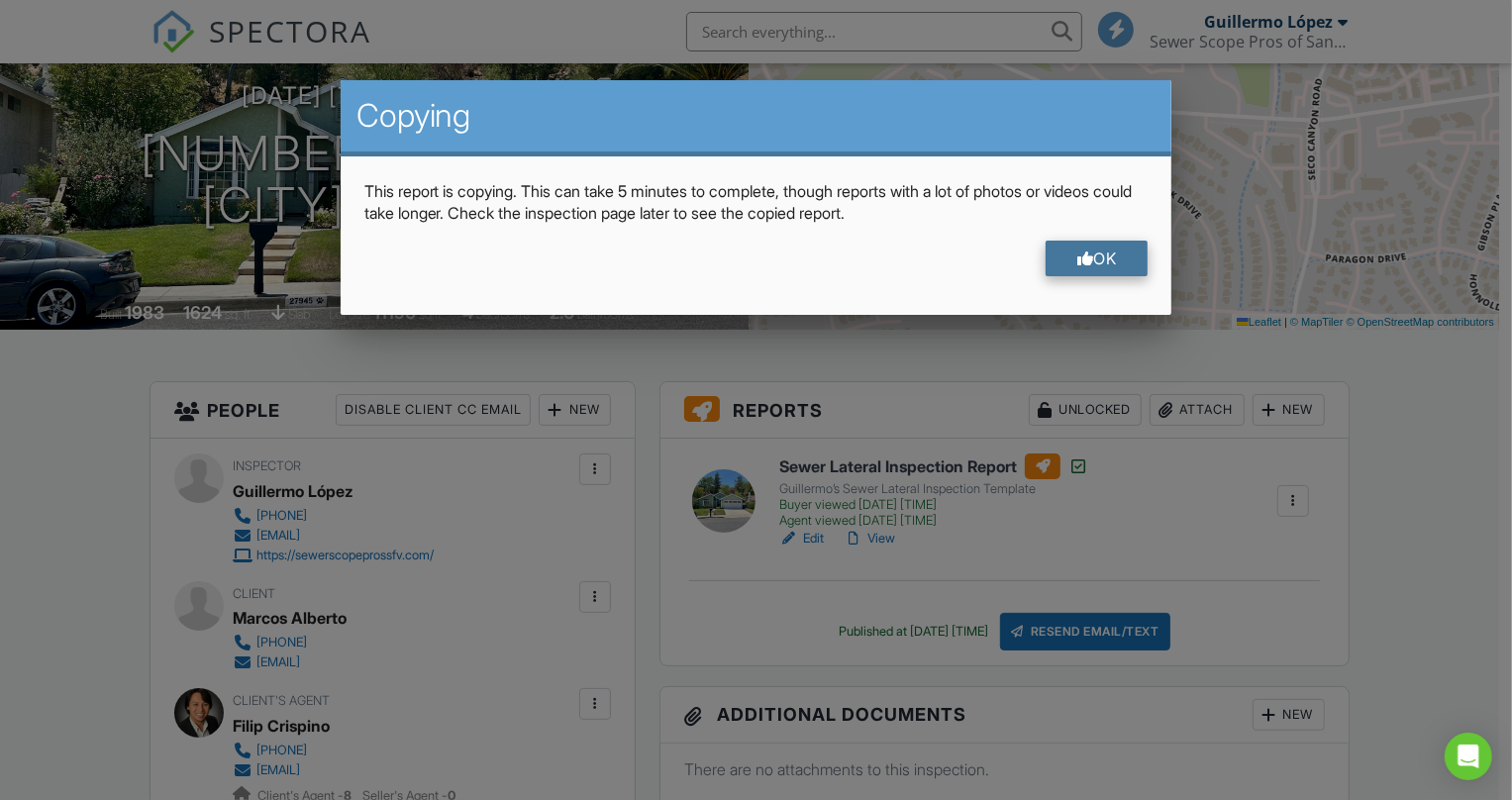 click at bounding box center [1085, 258] 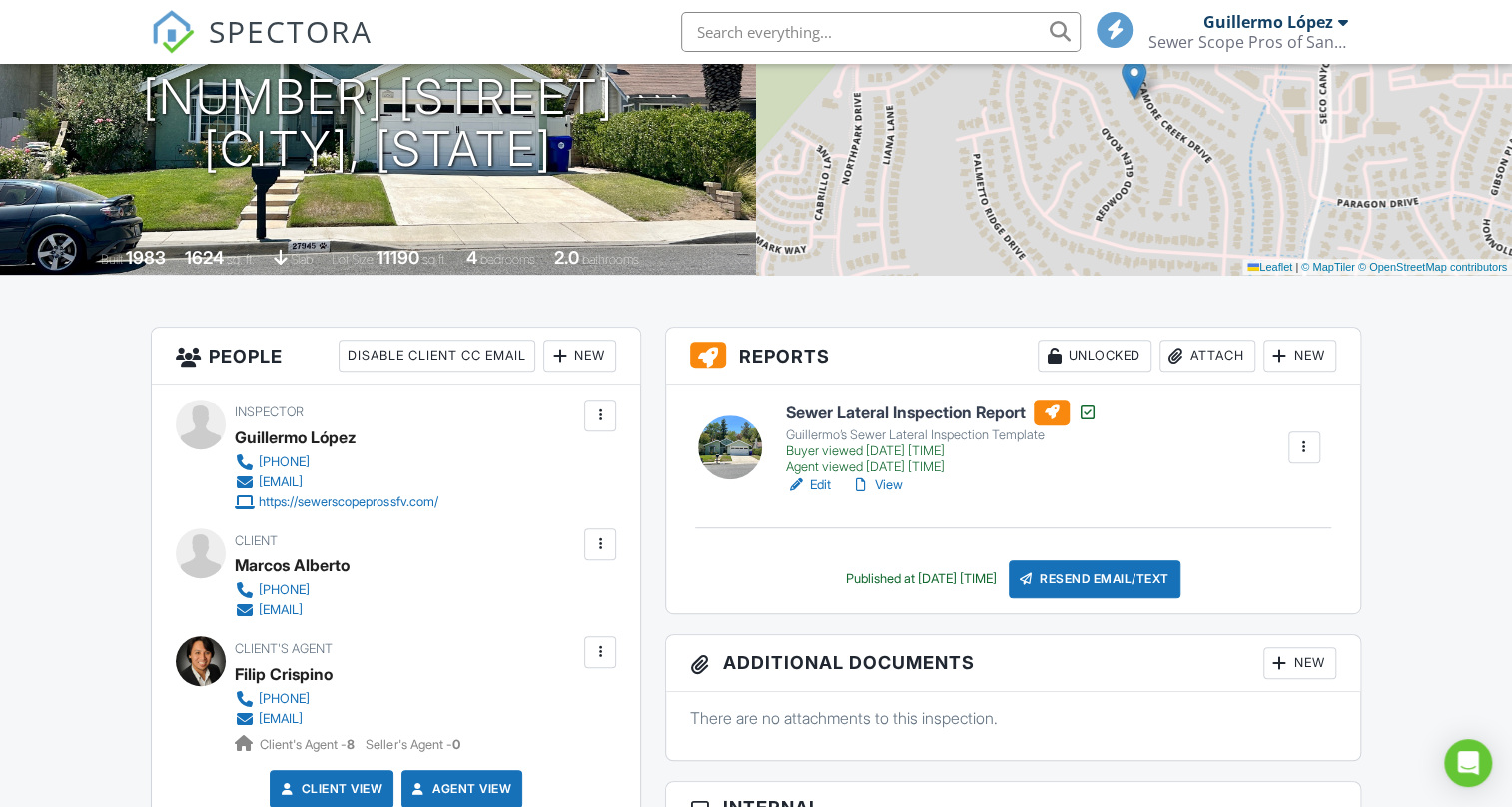 scroll, scrollTop: 363, scrollLeft: 0, axis: vertical 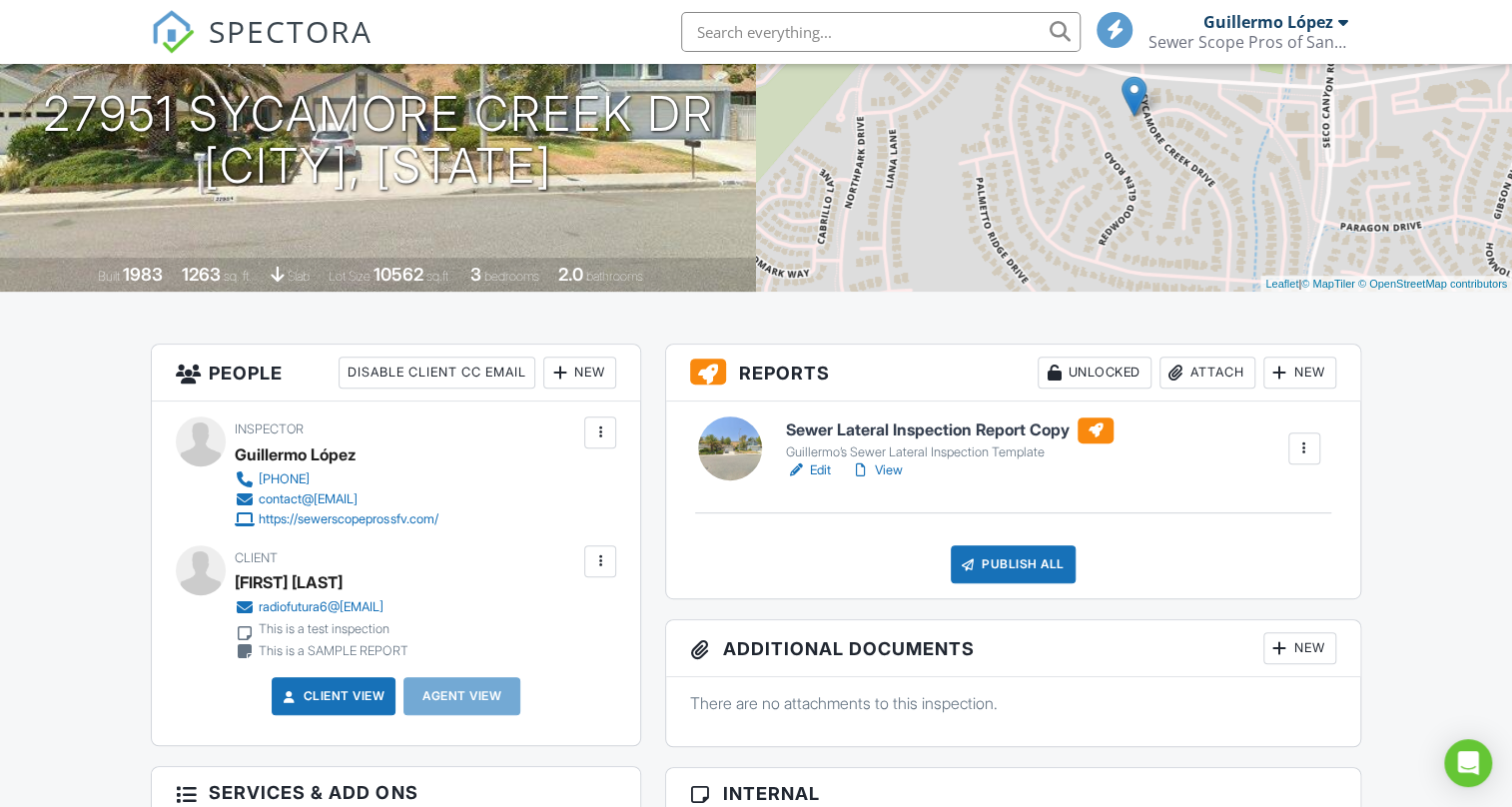 click on "Edit" at bounding box center [808, 470] 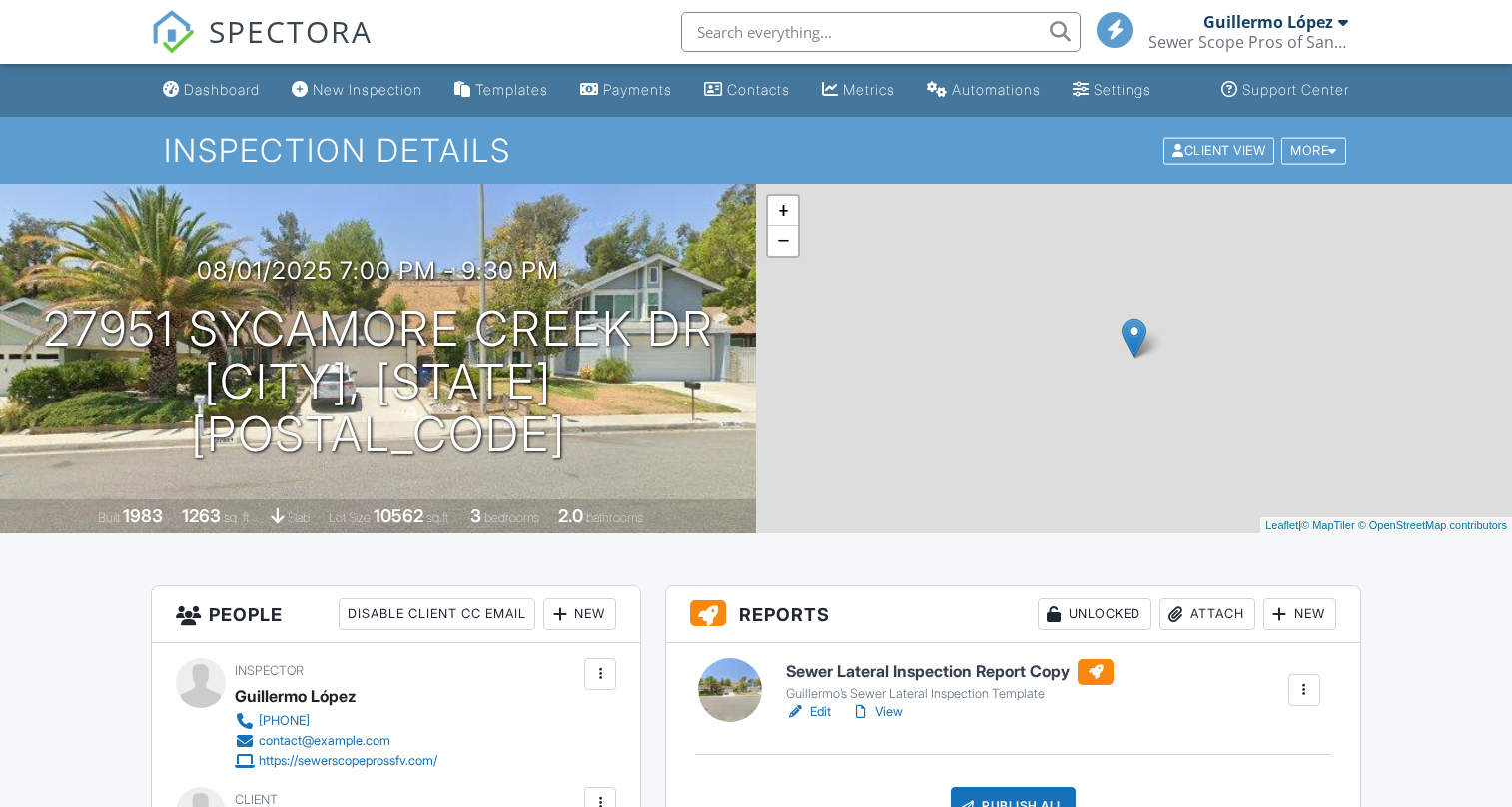 scroll, scrollTop: 0, scrollLeft: 0, axis: both 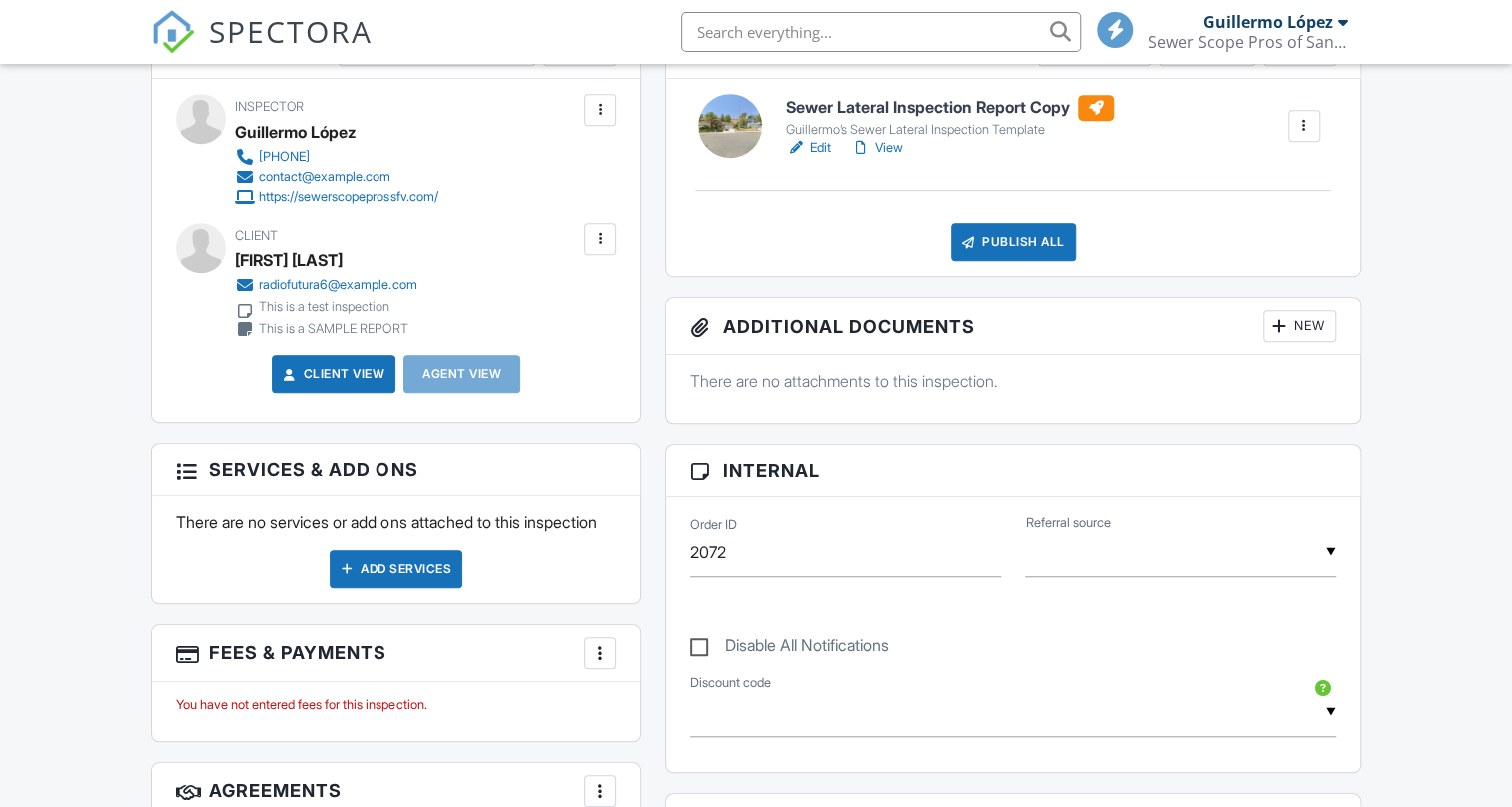 click on "Sewer Lateral Inspection Report Copy
Guillermo’s Sewer Lateral Inspection Template
Edit
View
Quick Publish
Copy
Delete
Publish All
Checking report completion" at bounding box center [1013, 177] 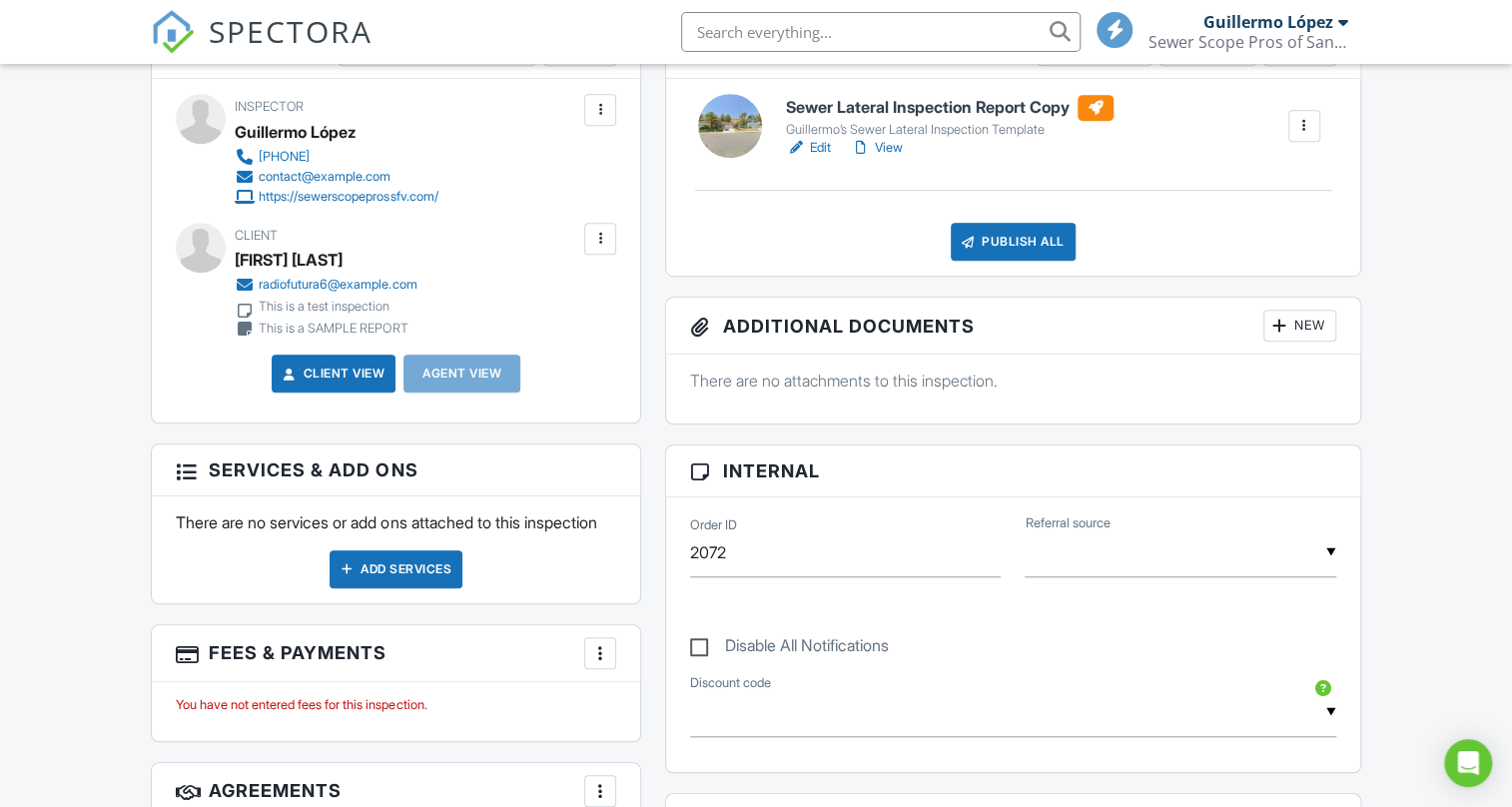 click on "Edit" at bounding box center (808, 148) 